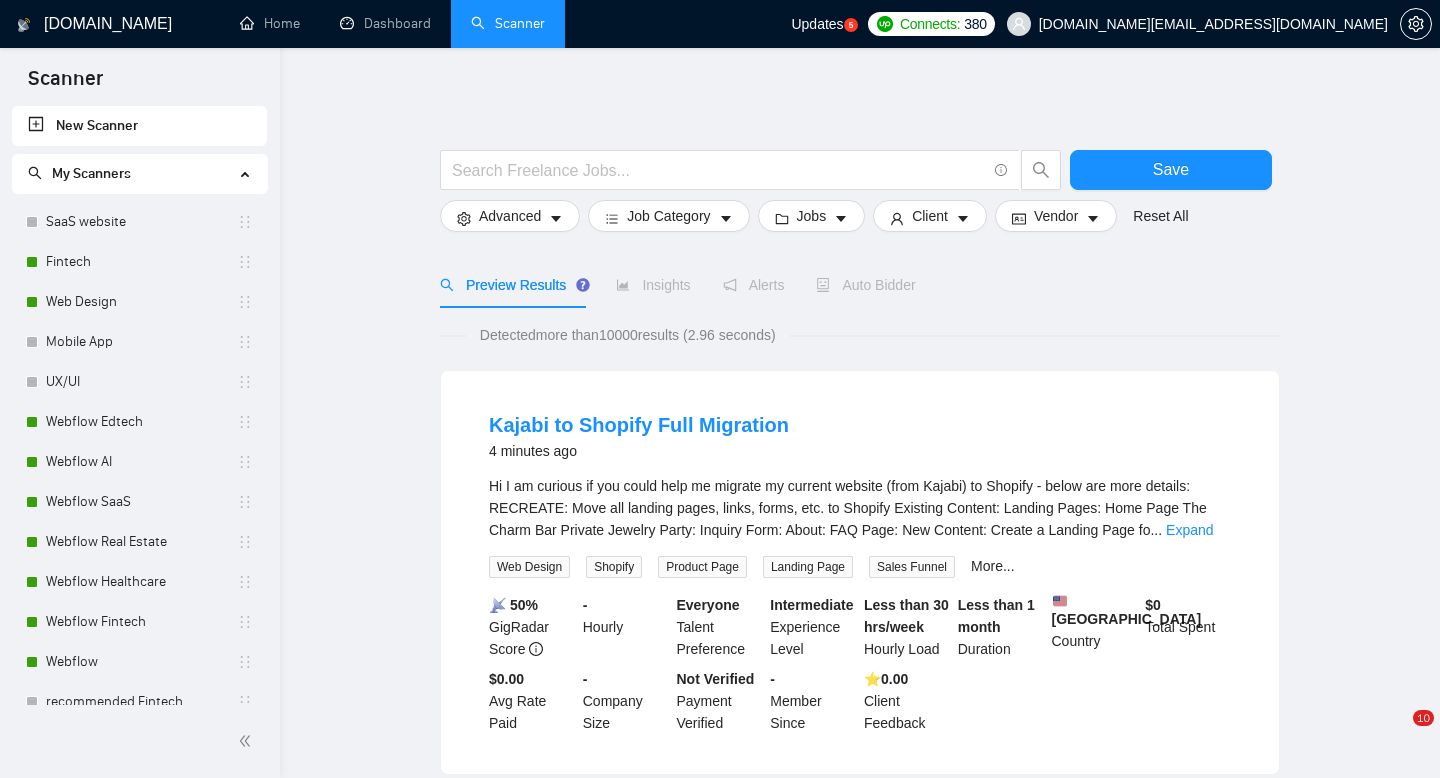 scroll, scrollTop: 0, scrollLeft: 0, axis: both 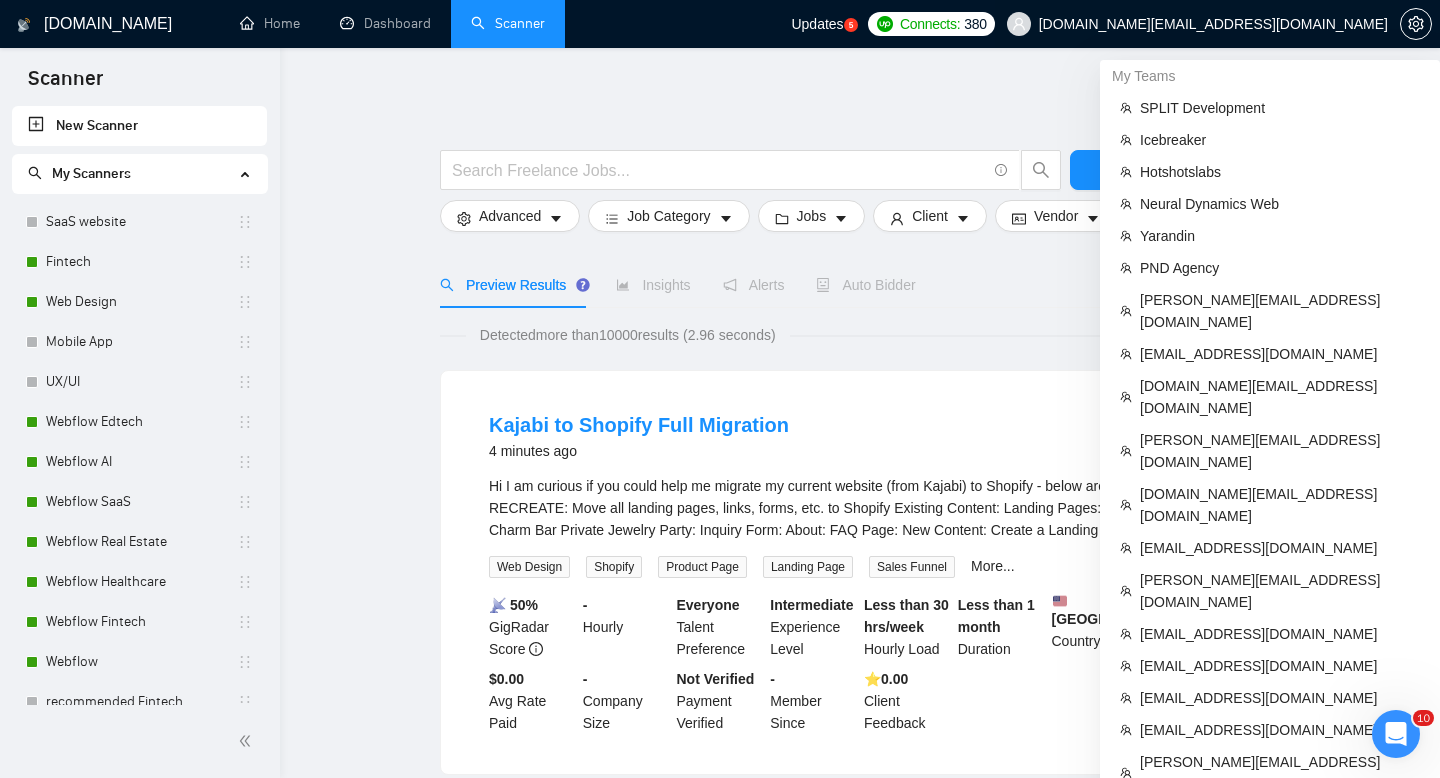 click on "[DOMAIN_NAME][EMAIL_ADDRESS][DOMAIN_NAME]" at bounding box center (1213, 24) 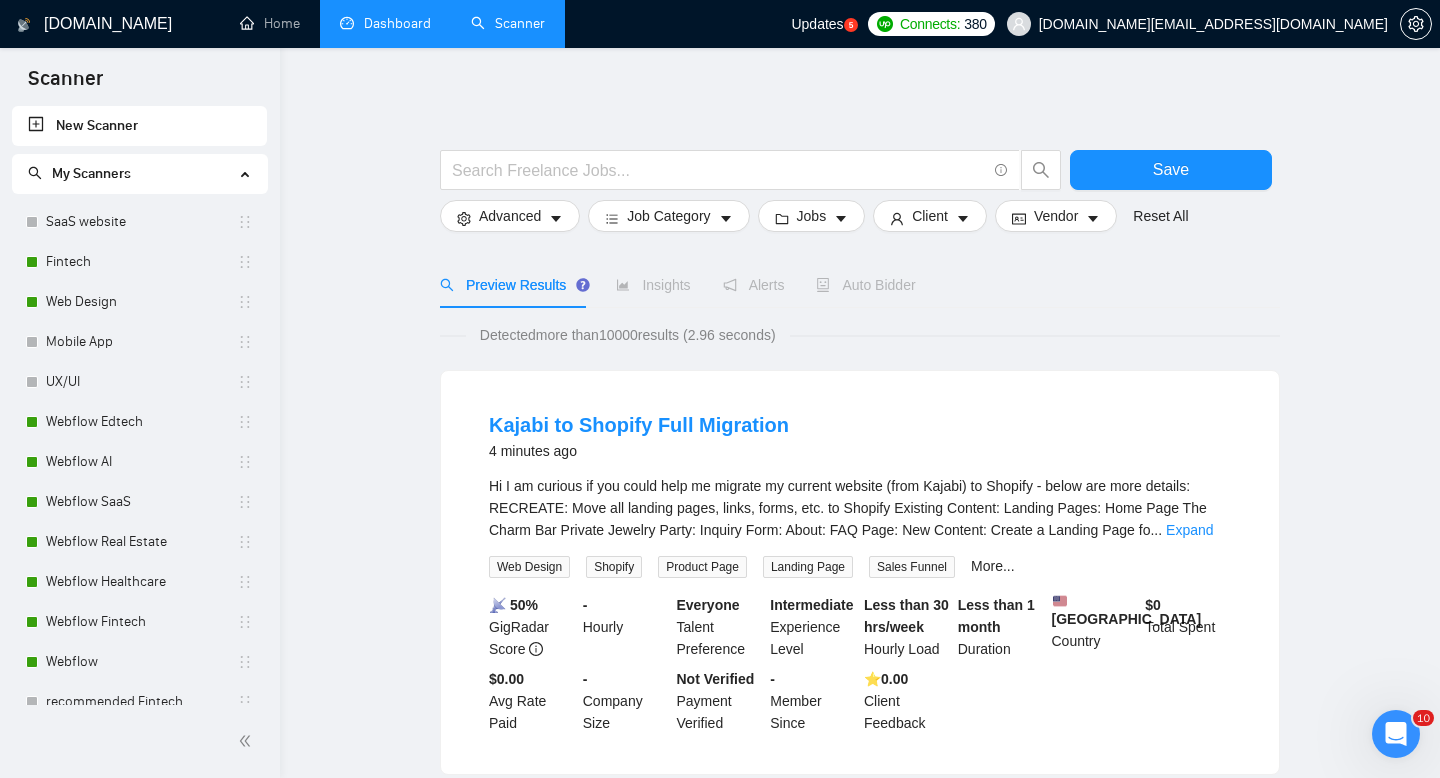 click on "Dashboard" at bounding box center (385, 23) 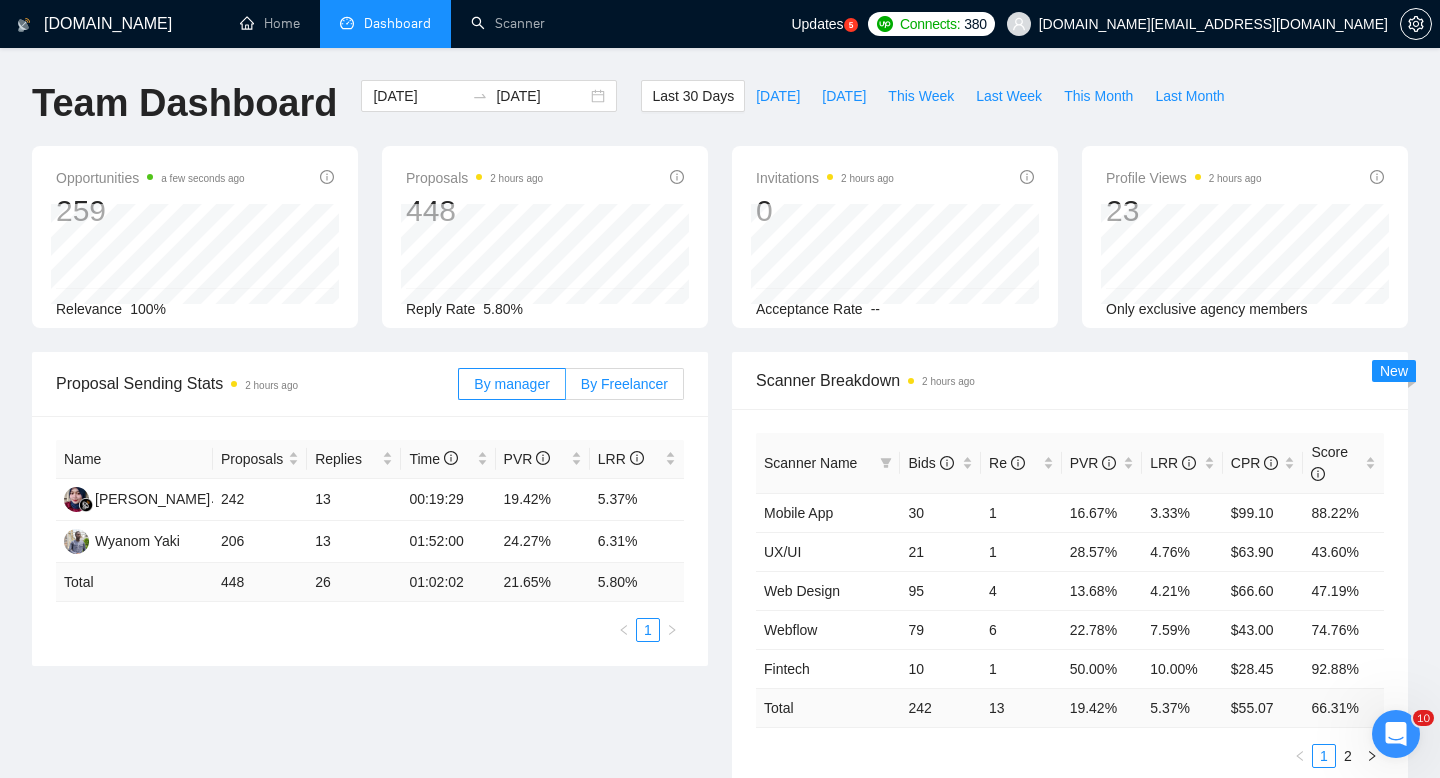 click on "By Freelancer" at bounding box center [625, 384] 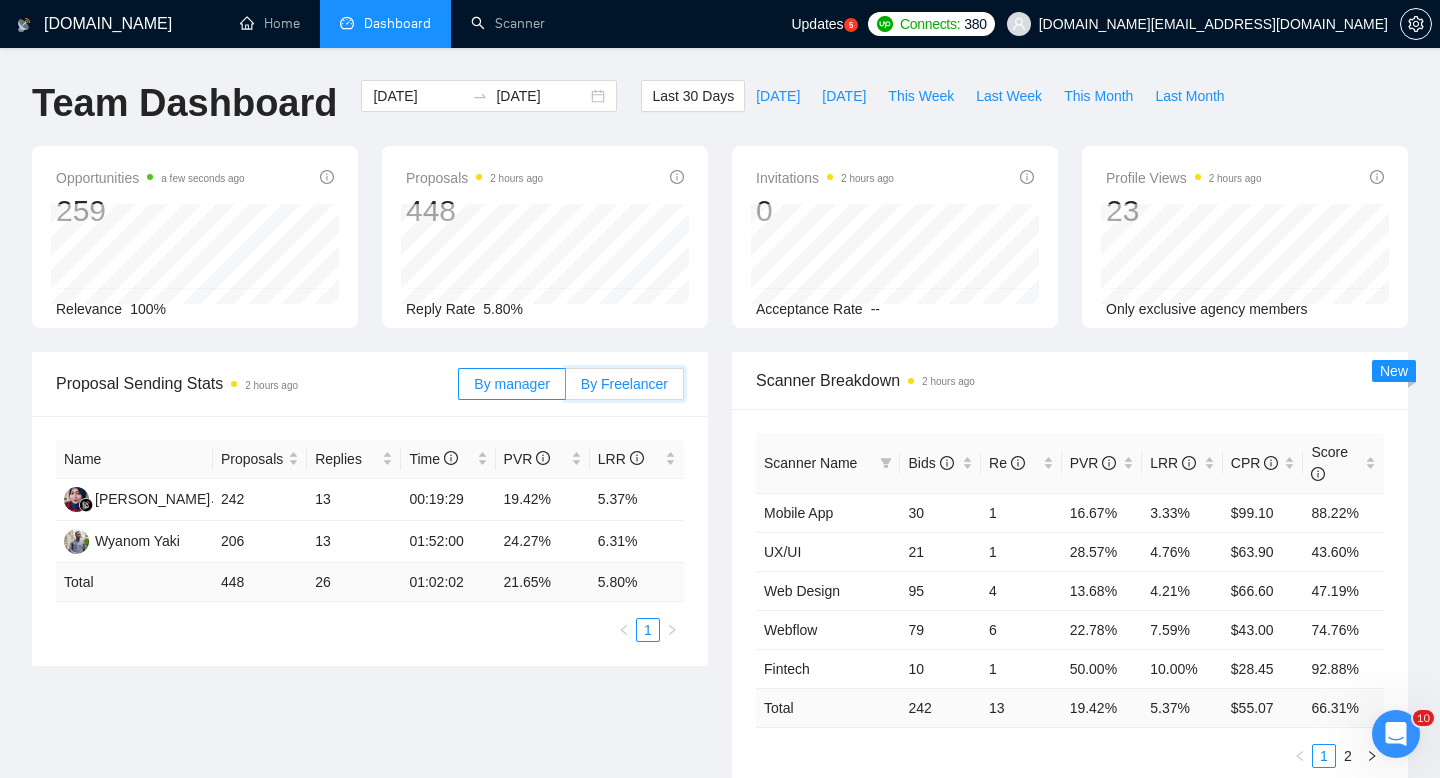 click on "By Freelancer" at bounding box center [566, 389] 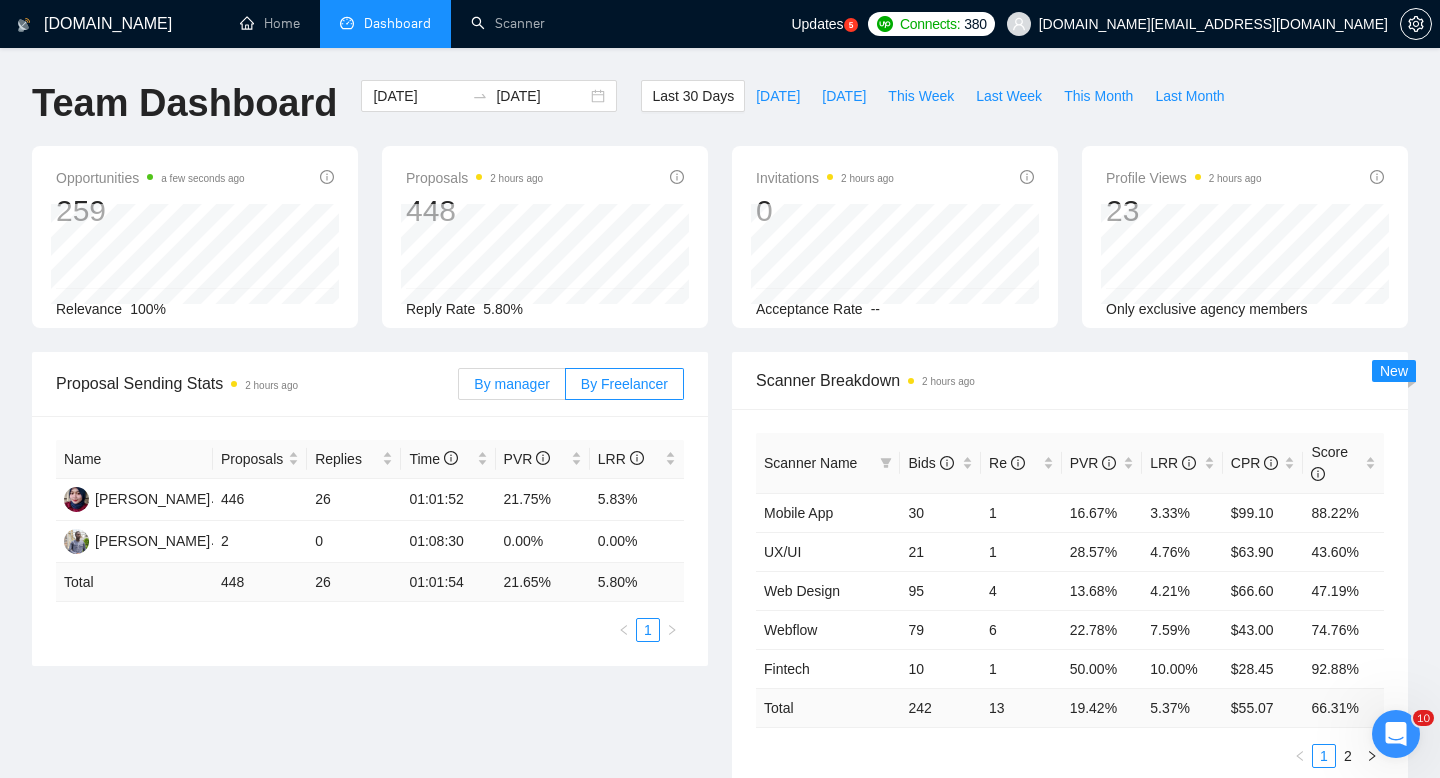 click on "By manager" at bounding box center [511, 384] 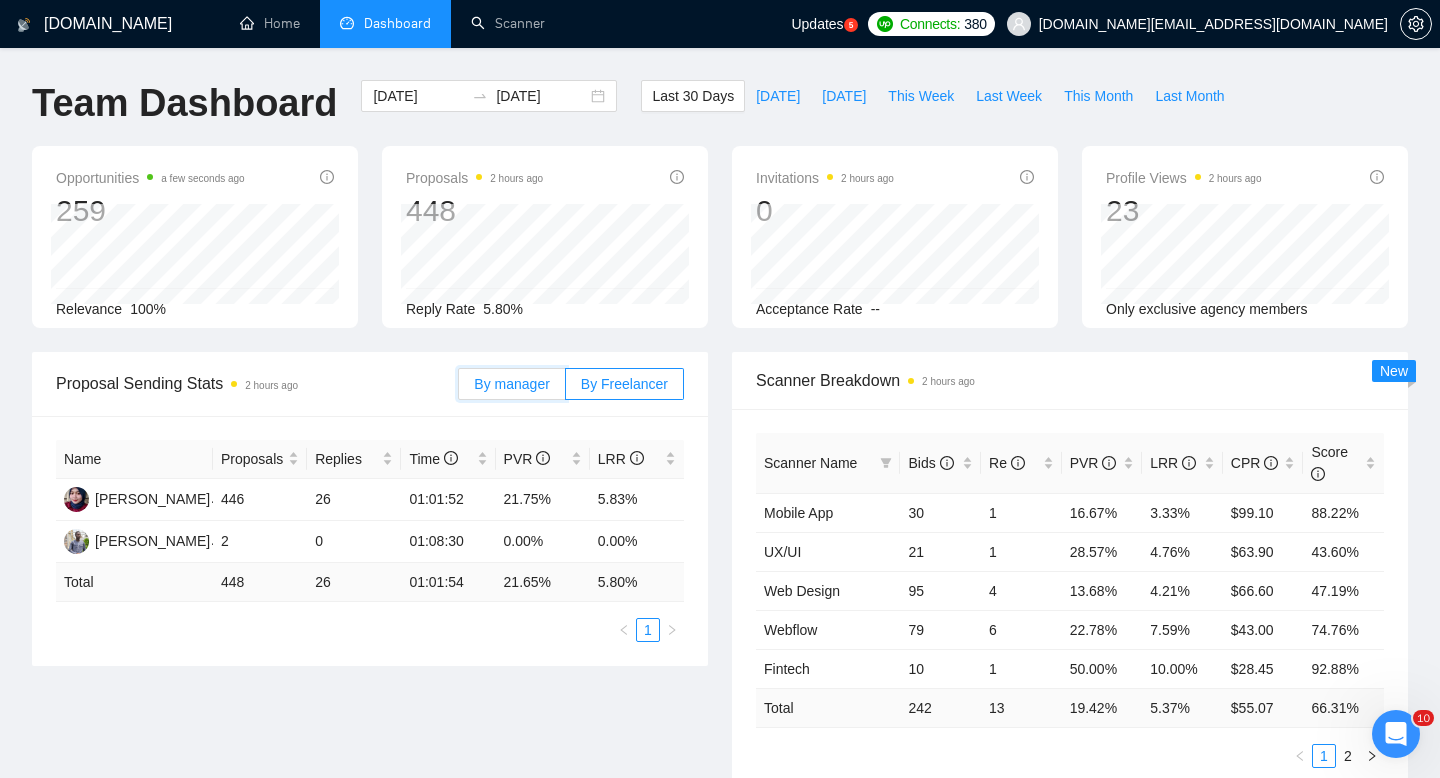click on "By manager" at bounding box center (459, 389) 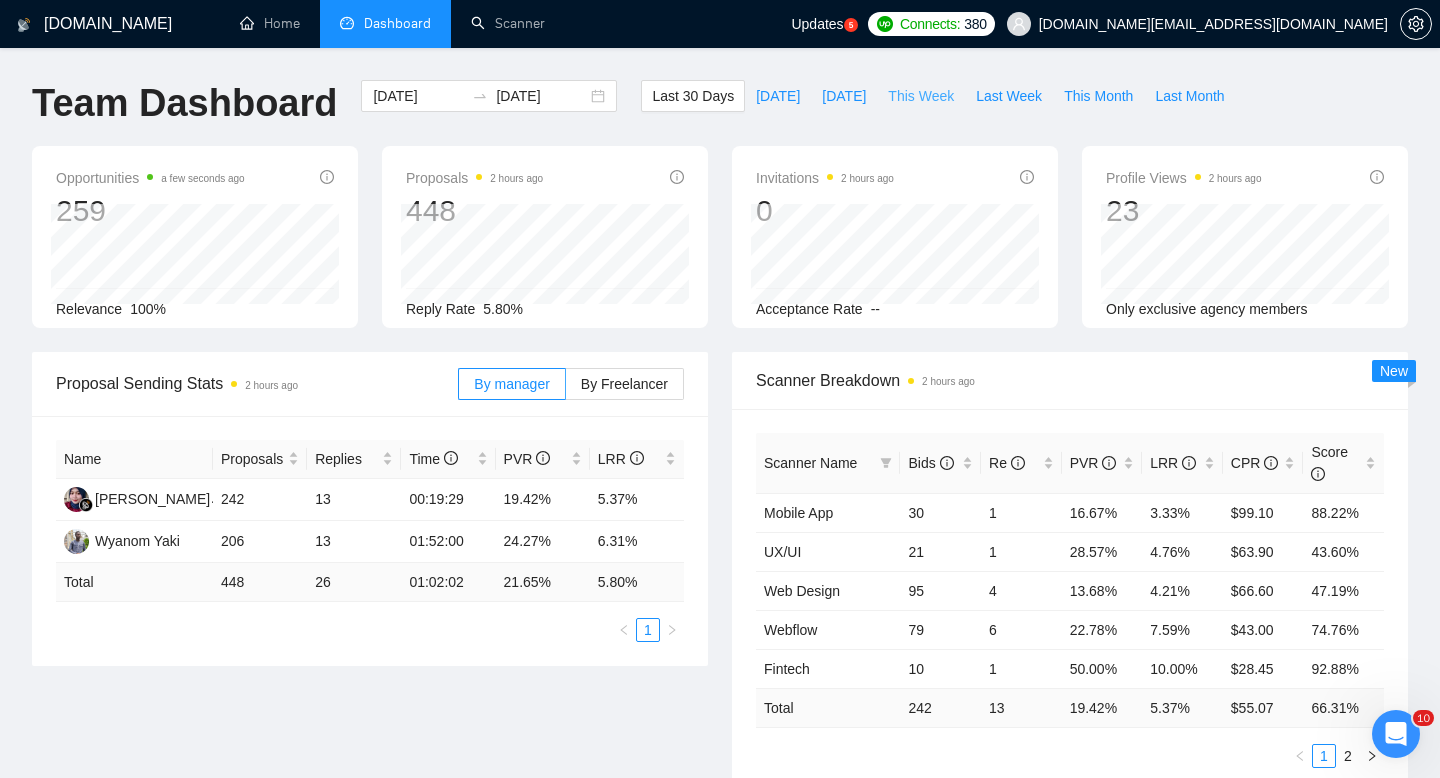 click on "This Week" at bounding box center (921, 96) 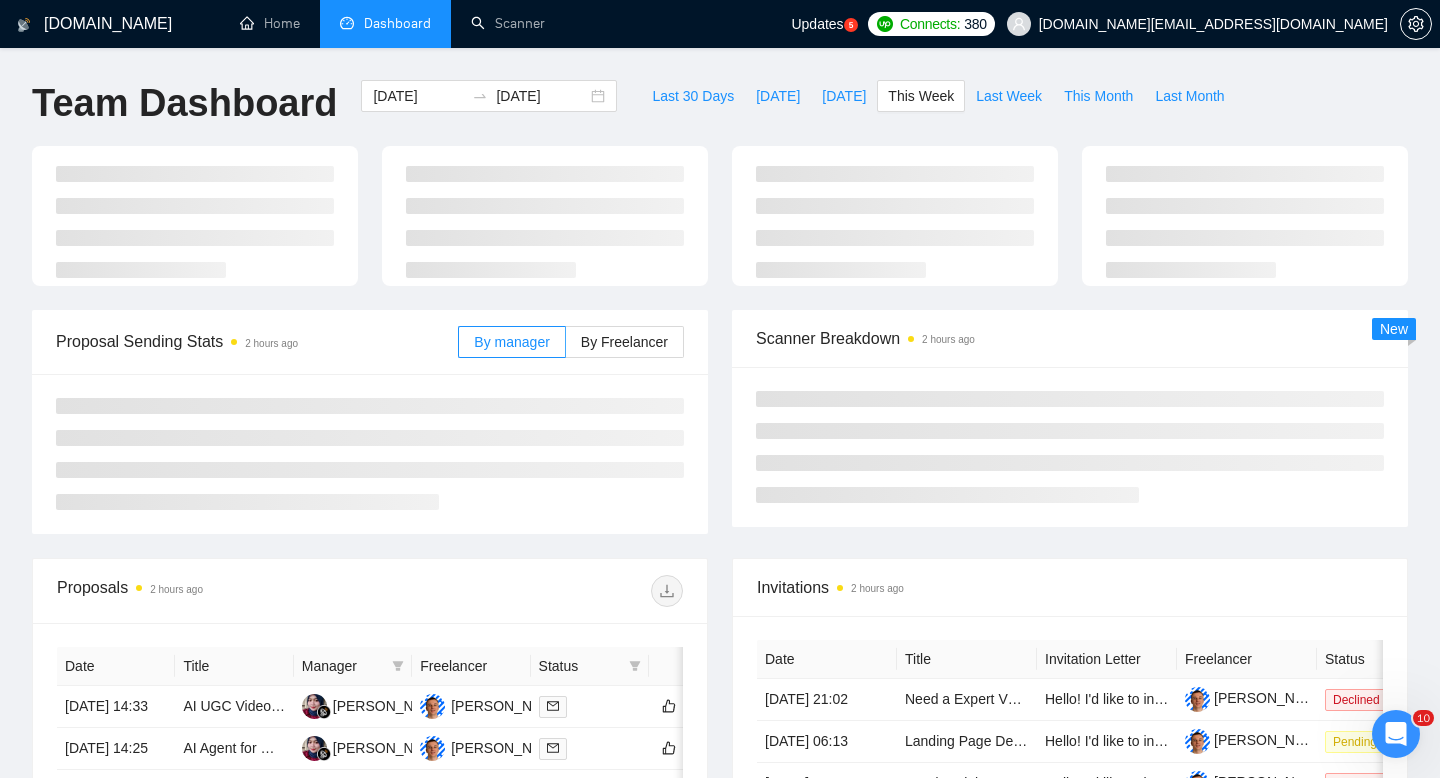 type on "[DATE]" 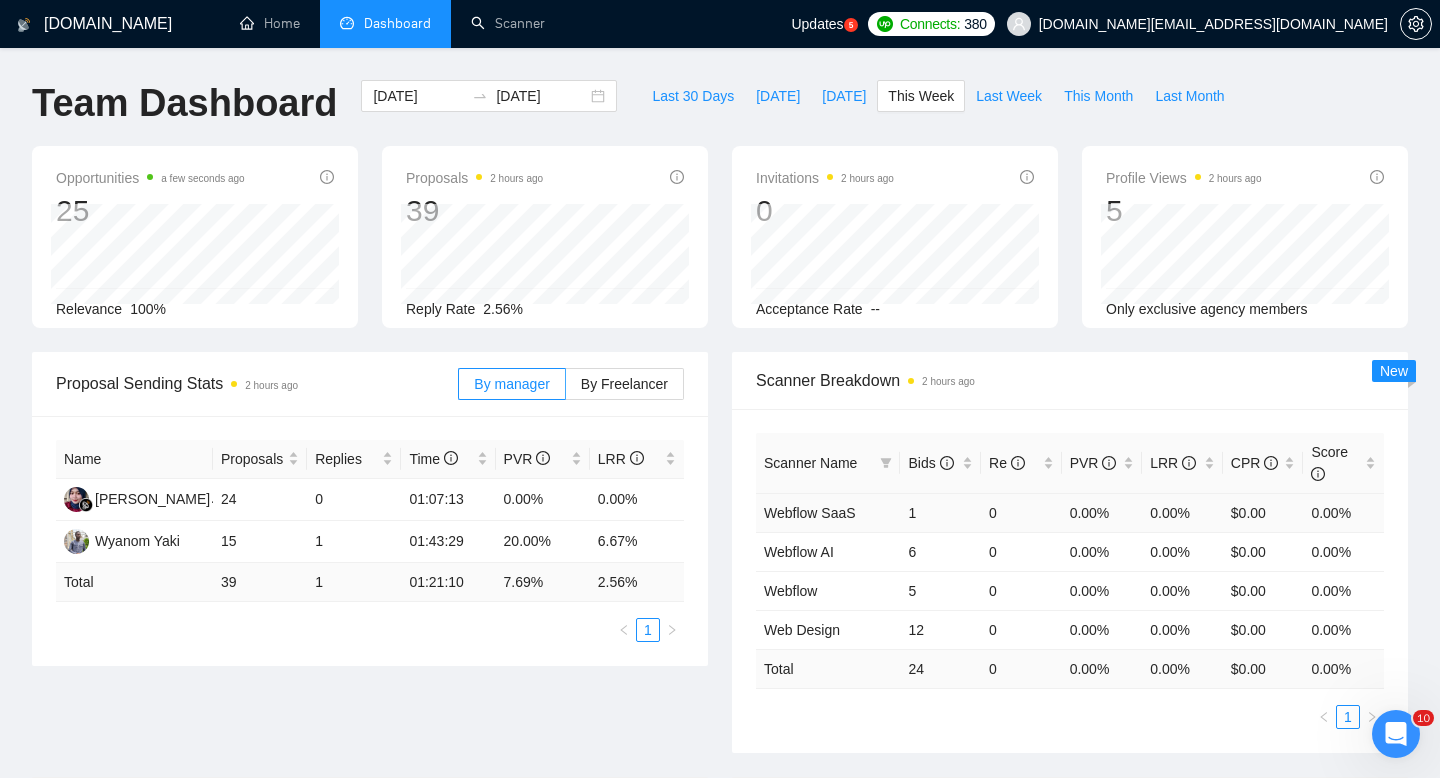 click on "1" at bounding box center [940, 512] 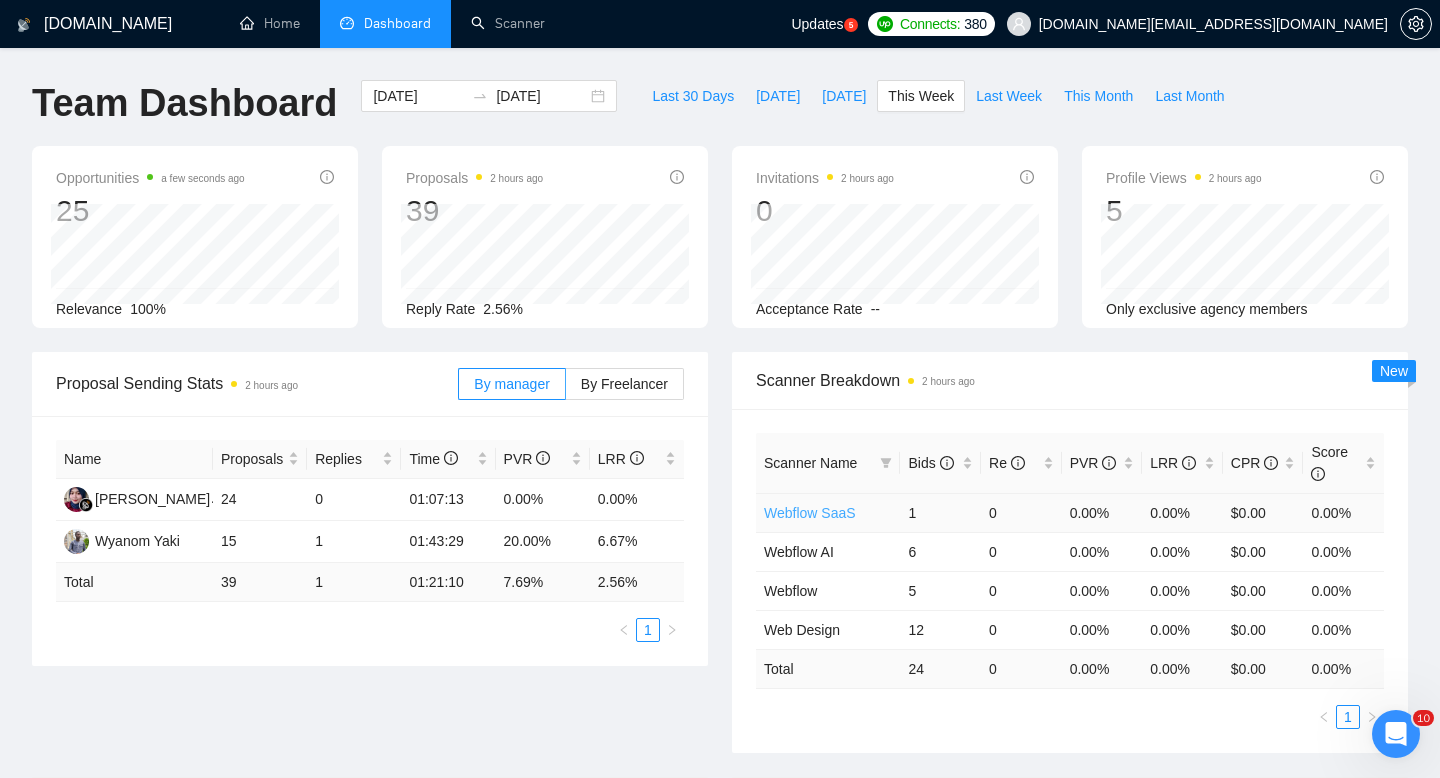 click on "Webflow SaaS" at bounding box center (810, 513) 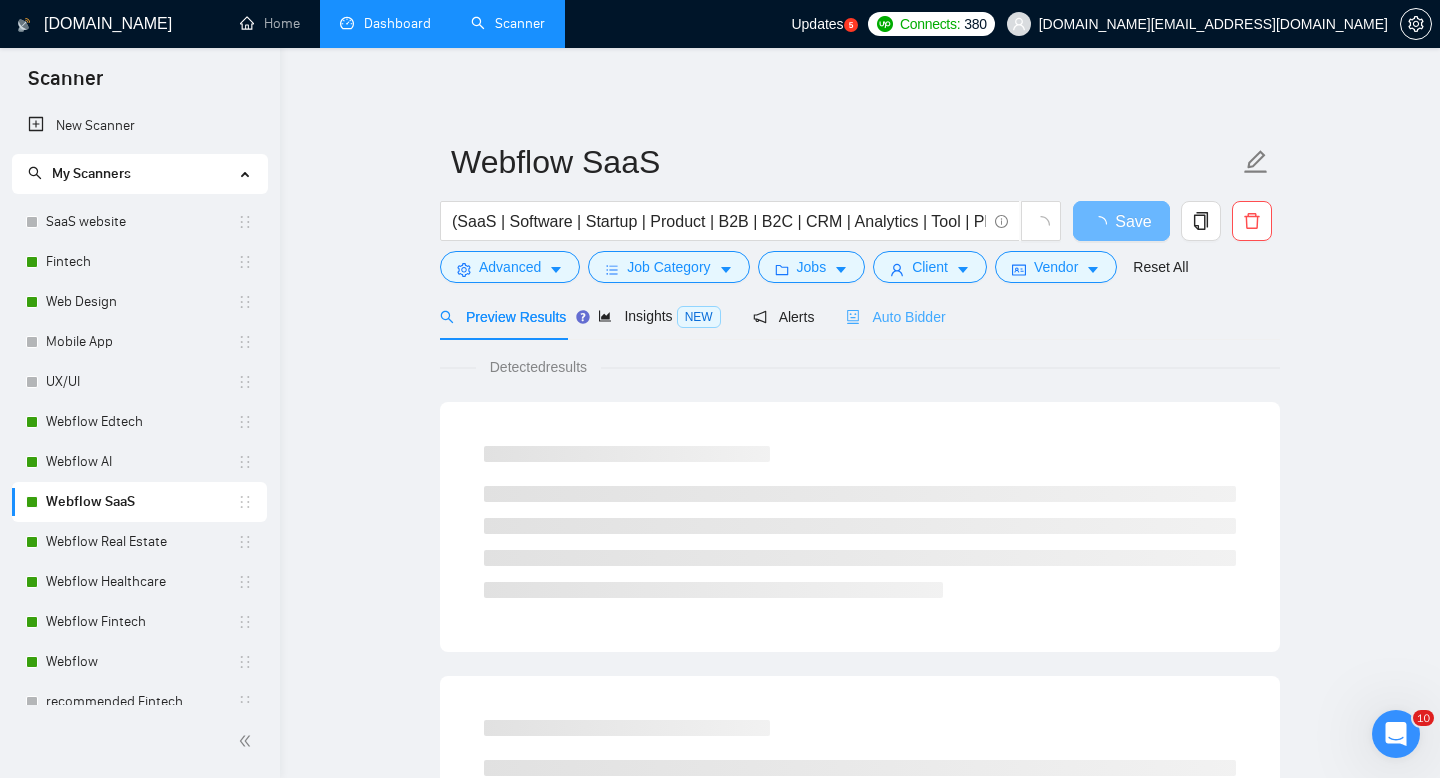 click on "Preview Results Insights NEW Alerts Auto Bidder" at bounding box center [693, 316] 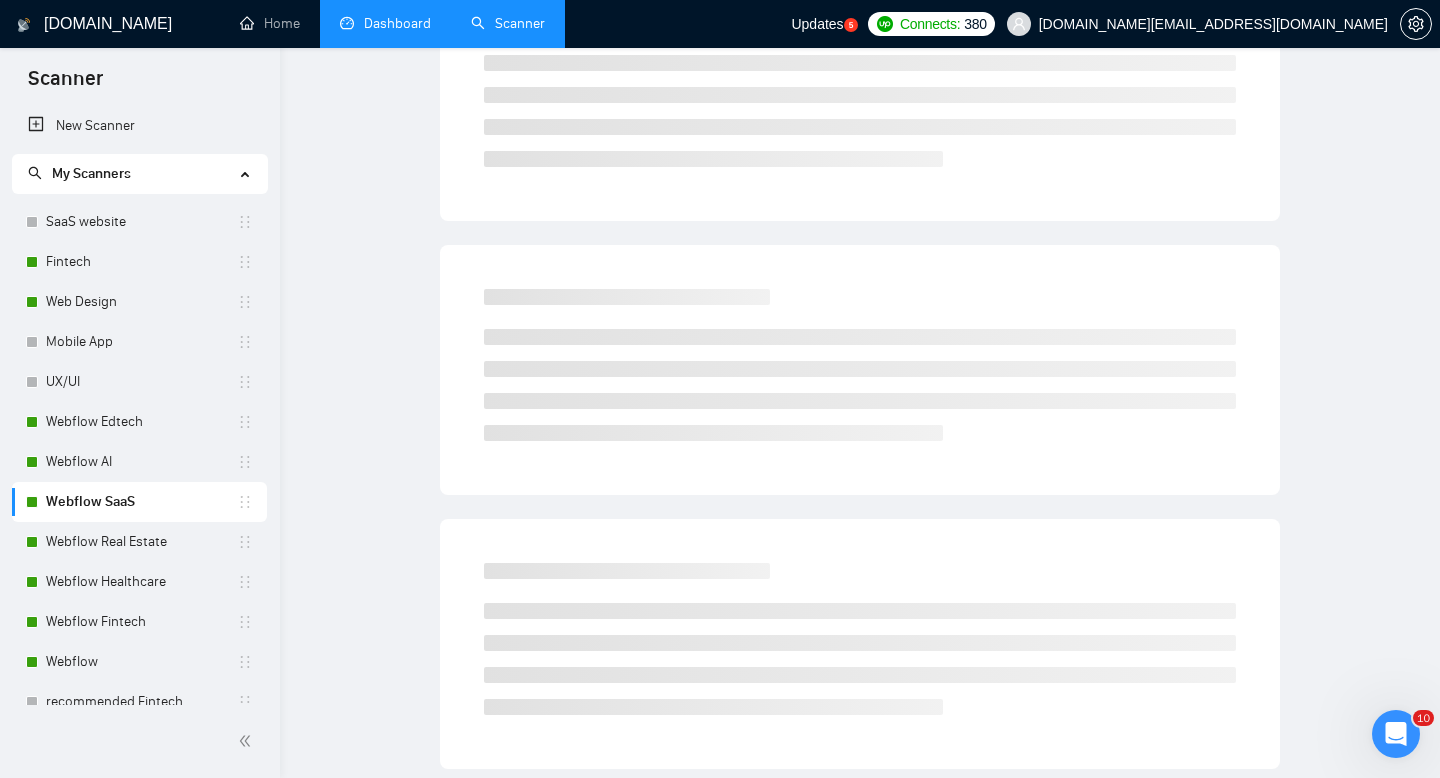 scroll, scrollTop: 0, scrollLeft: 0, axis: both 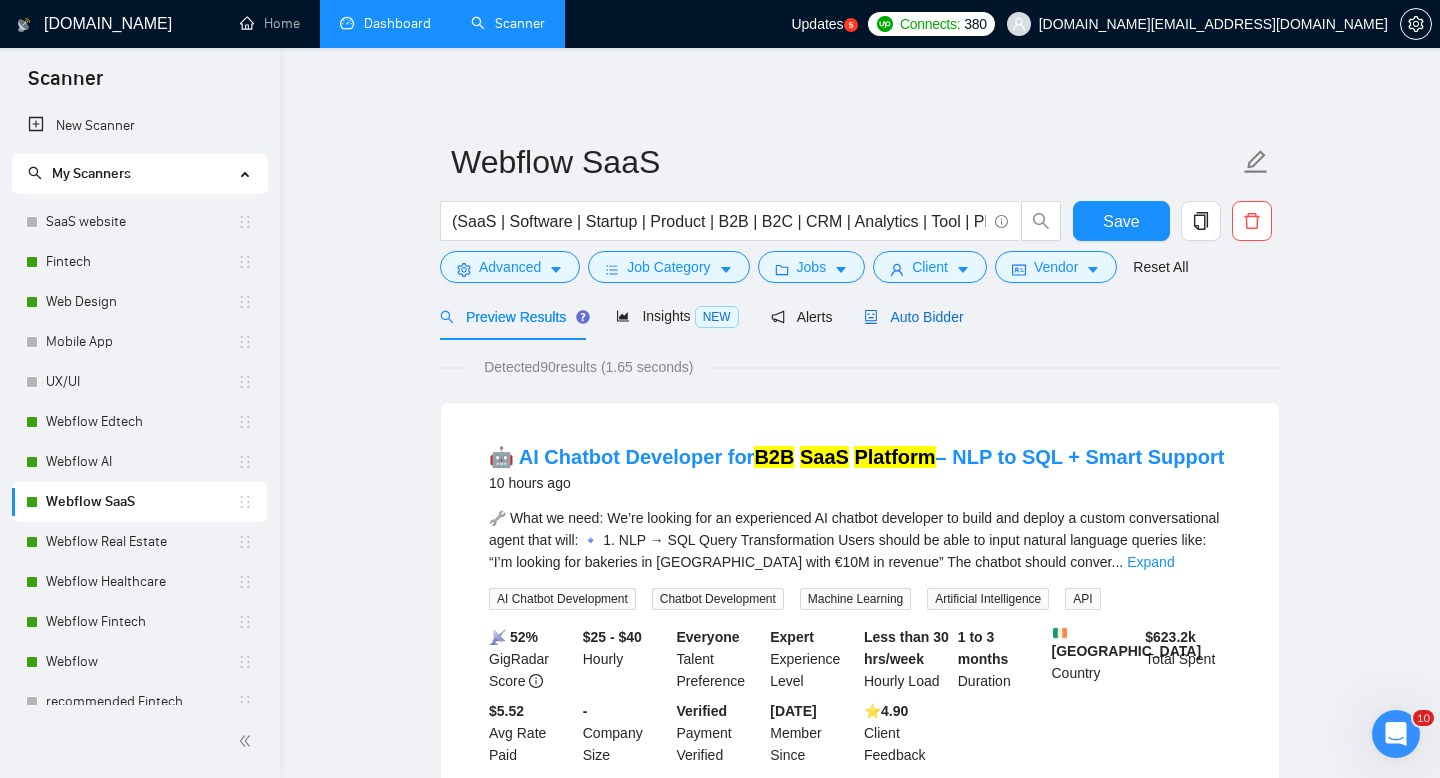 click on "Auto Bidder" at bounding box center [913, 317] 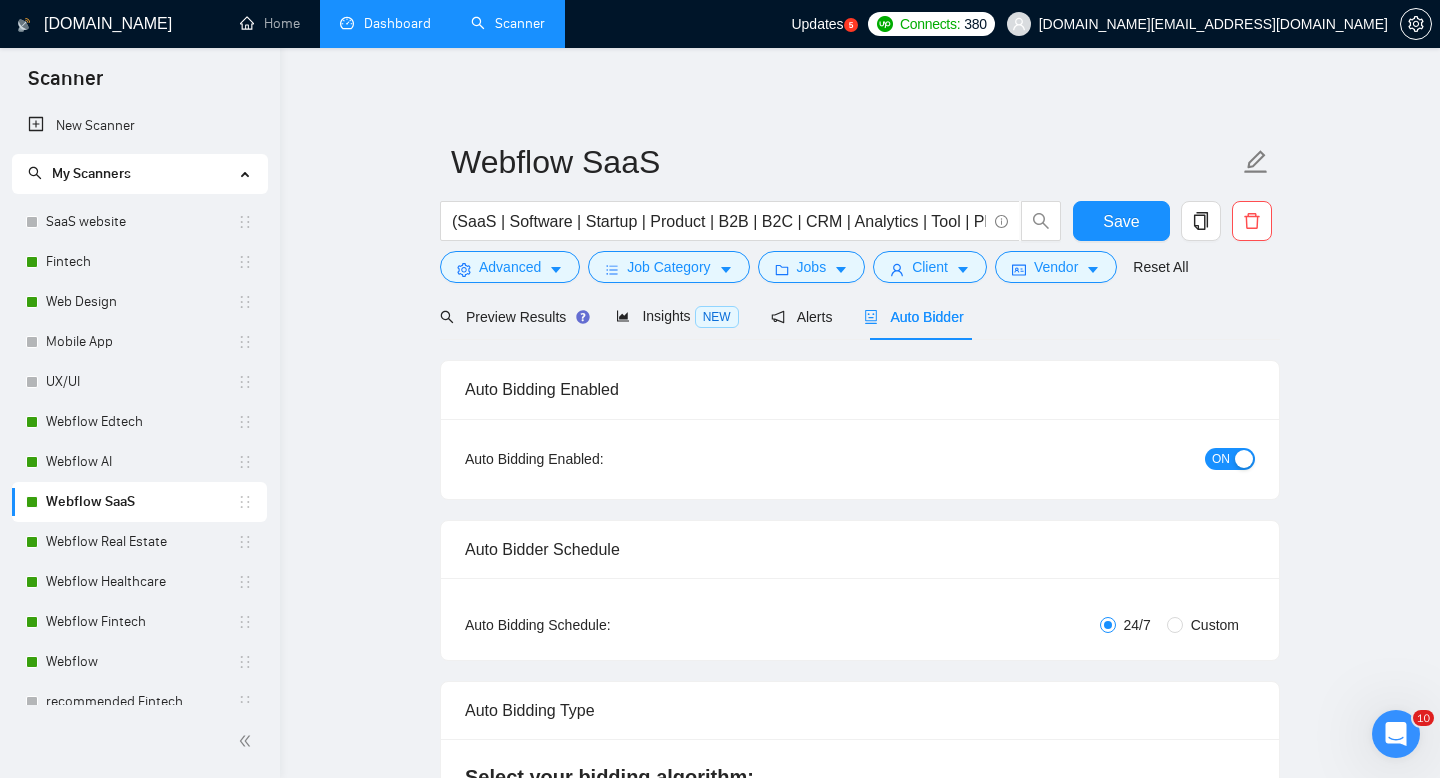 type 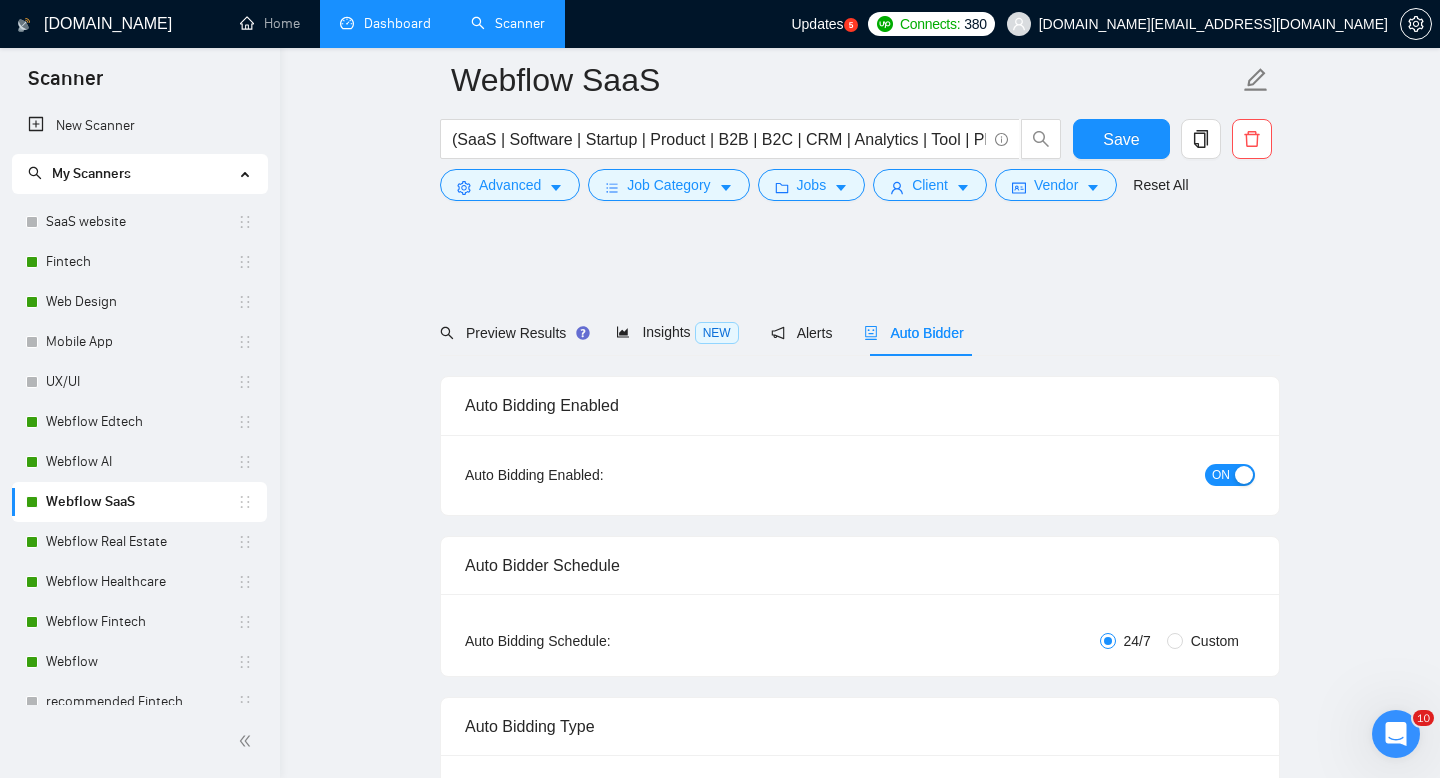 scroll, scrollTop: 1506, scrollLeft: 0, axis: vertical 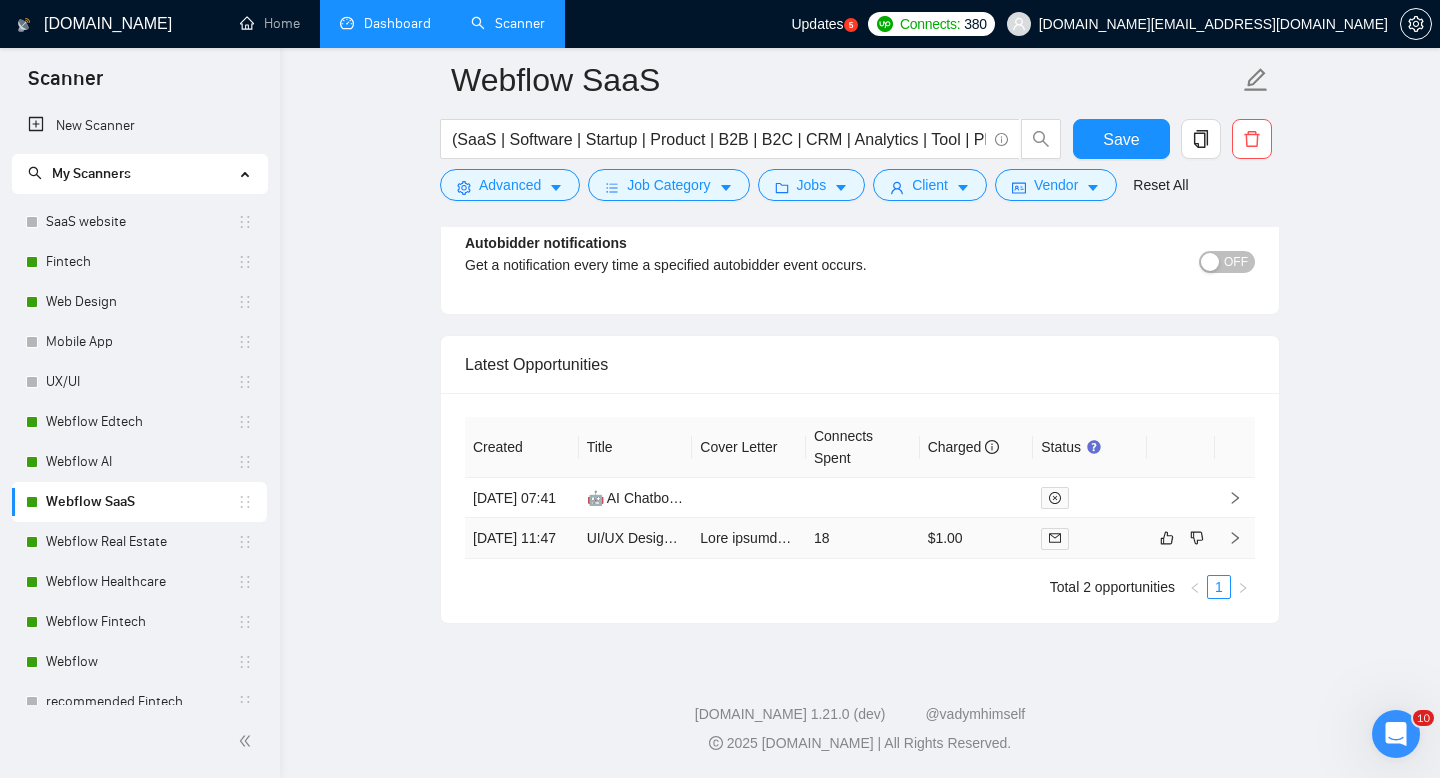 click on "UI/UX Designer (SaaS / Fintech experience required )" at bounding box center (636, 538) 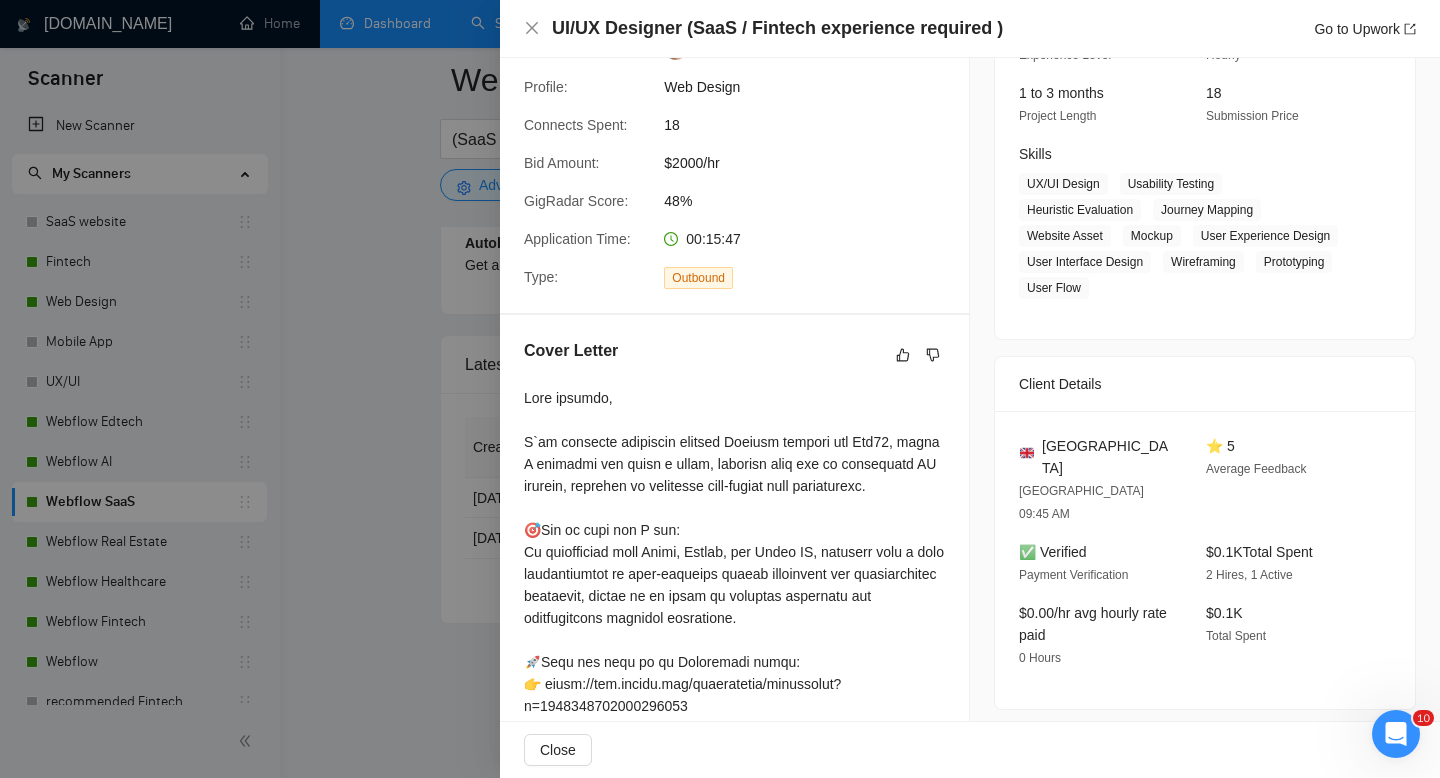 scroll, scrollTop: 0, scrollLeft: 0, axis: both 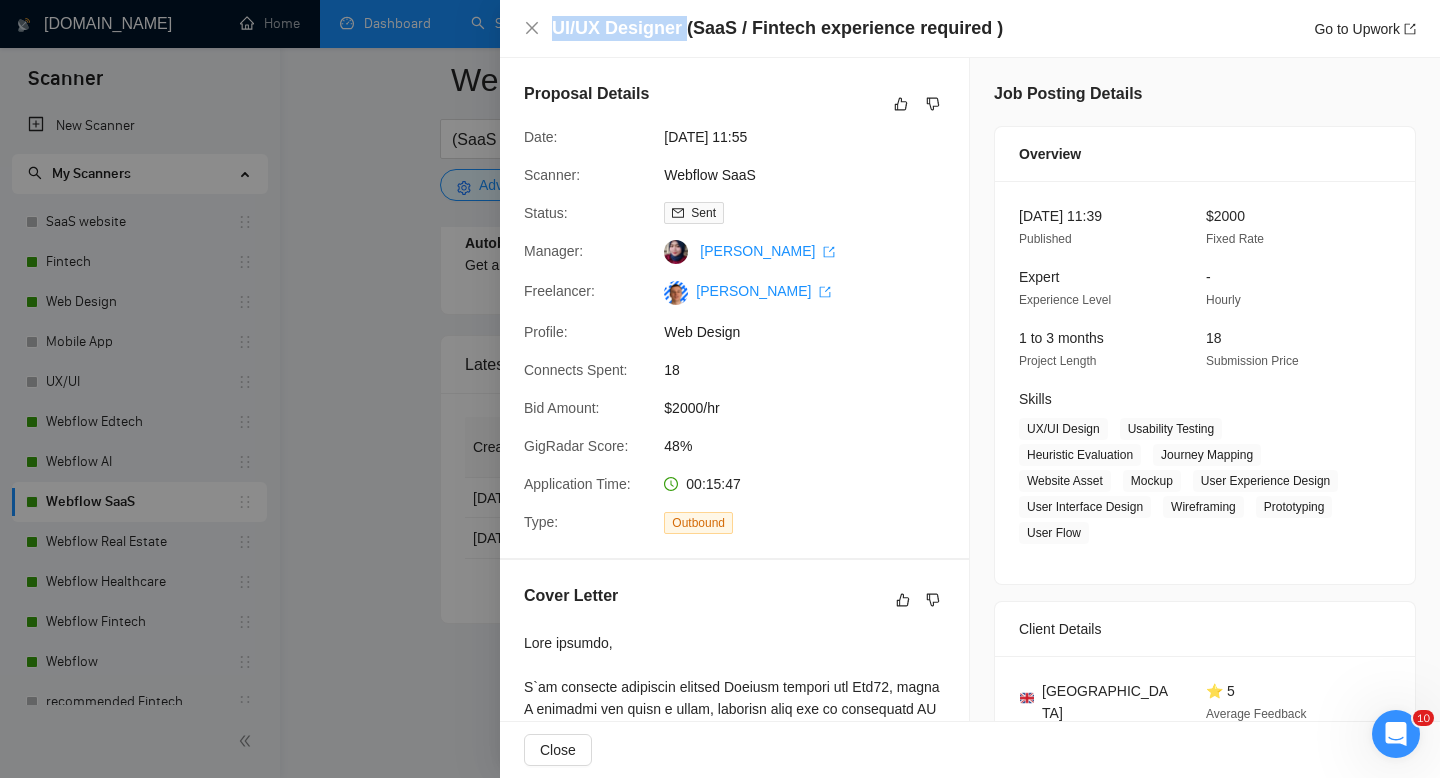 drag, startPoint x: 551, startPoint y: 35, endPoint x: 681, endPoint y: 33, distance: 130.01538 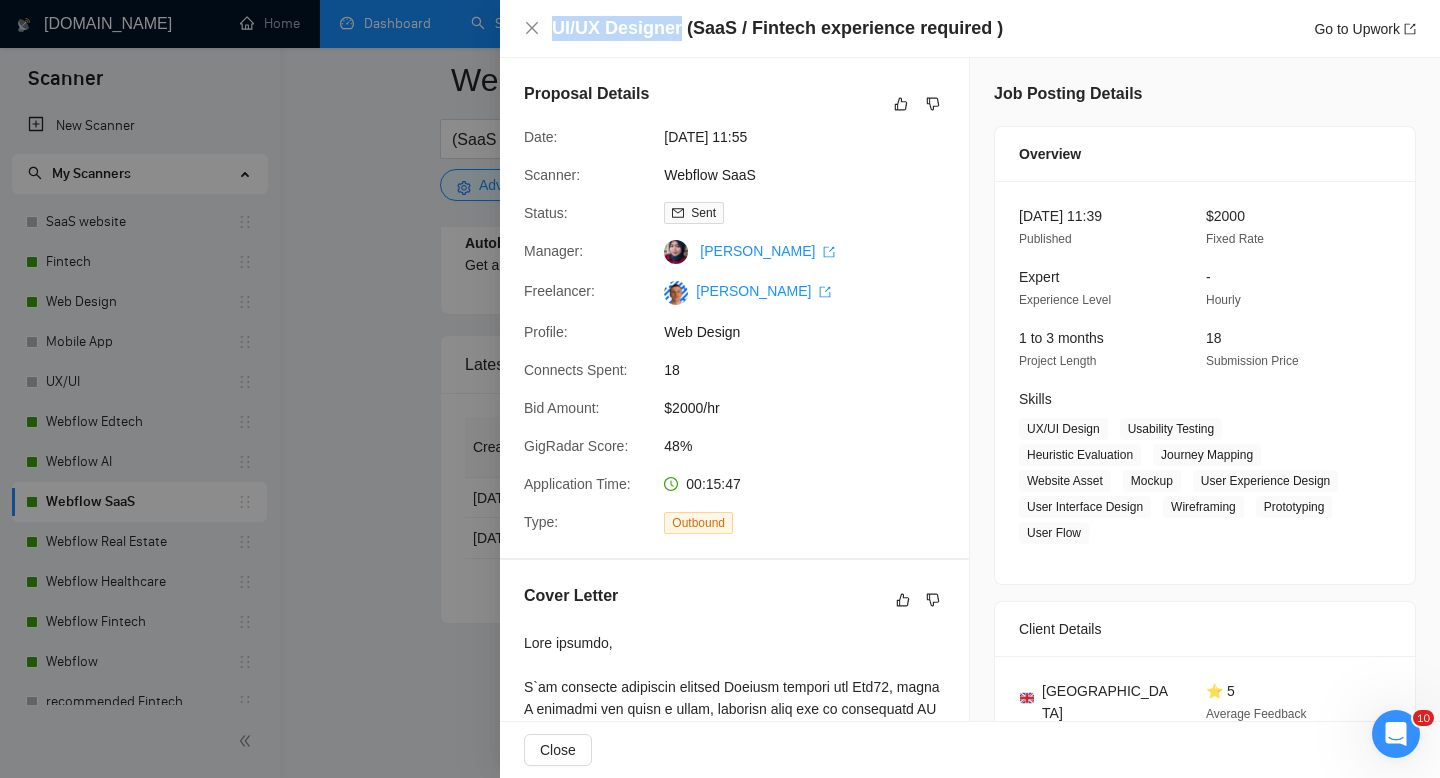 copy on "UI/UX Designer" 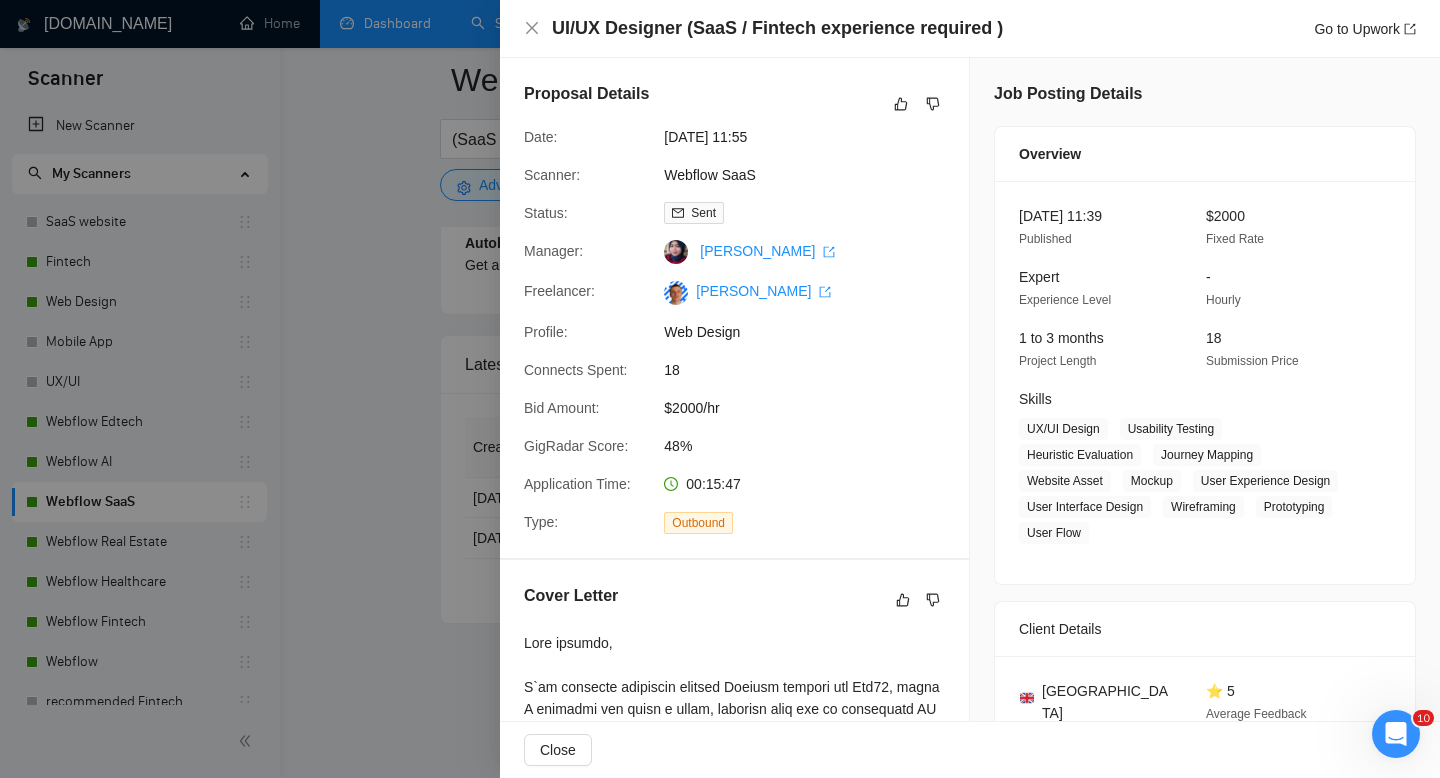 click at bounding box center (720, 389) 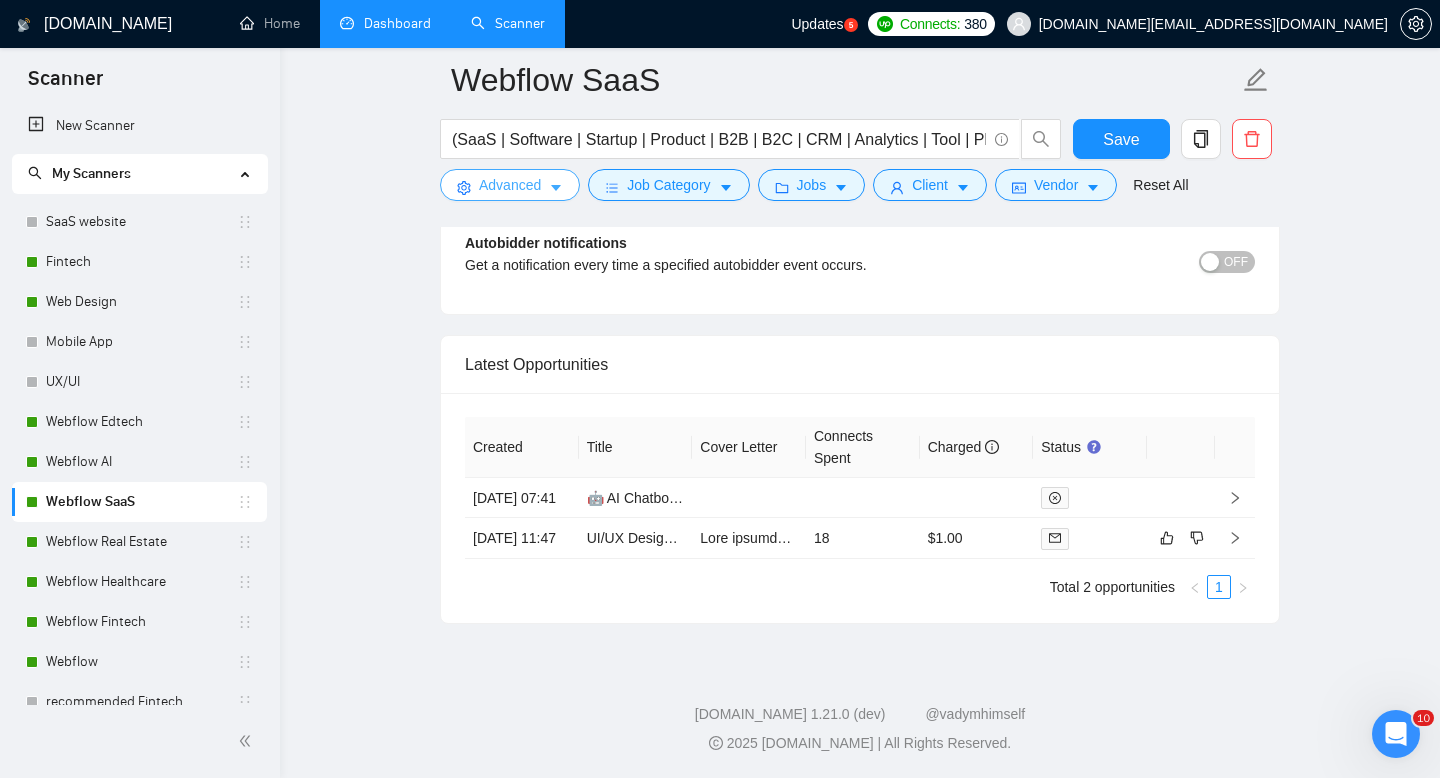 click on "Advanced" at bounding box center (510, 185) 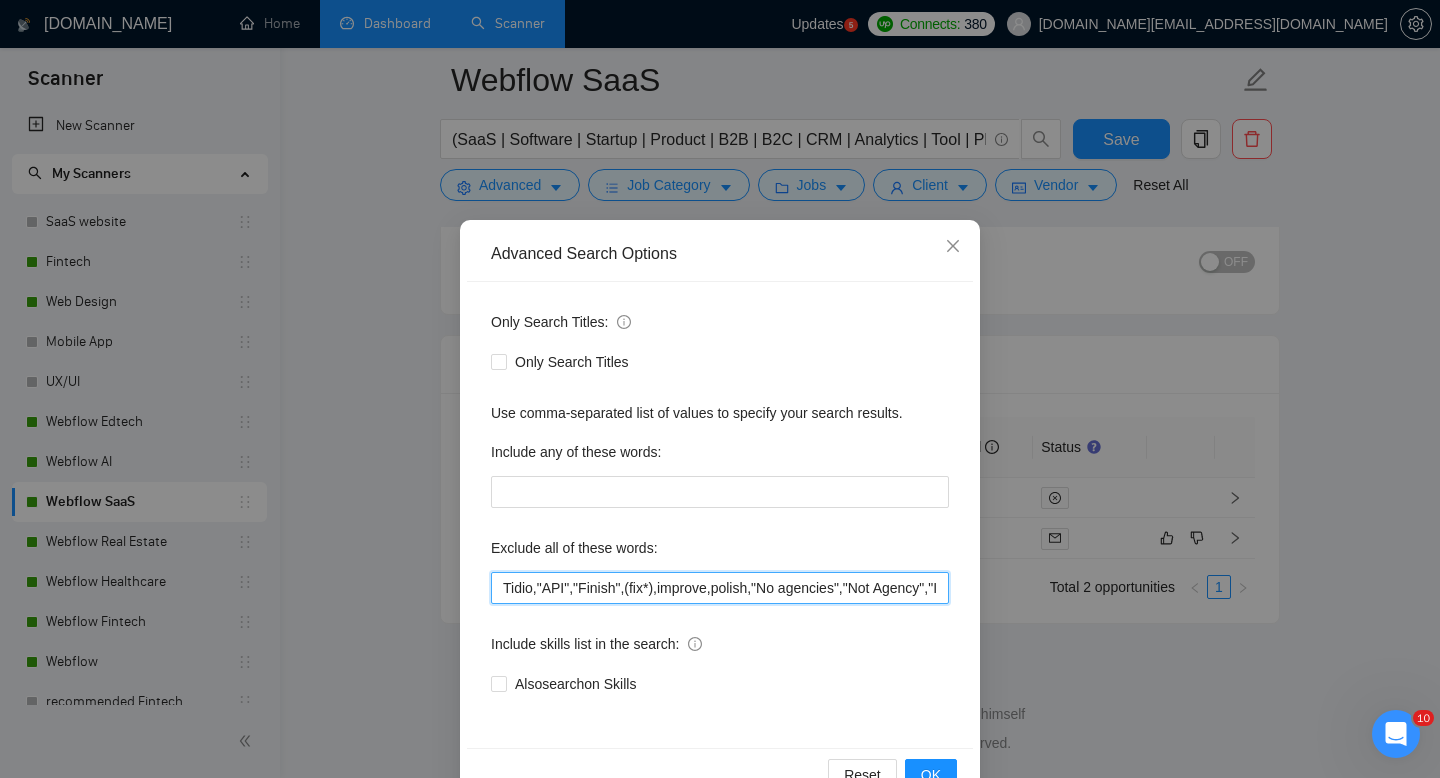 click on "Tidio,"API","Finish",(fix*),improve,polish,"No agencies","Not Agency","Individual Only", "Join our team", "Join Team", (Consult*), "No Agencies", "German speaking", "Spanish Speaking", "to join a team", Closer, Python, Affiliate, "Bidder", funnels, "Marketing Strategy", "closing deals", "Optimizing workflows", "Instagram Management", Trainer, "appointment setter", "Media Buyer", [DEMOGRAPHIC_DATA], "Appointment Setting", "cold caller", "follow up", PPC, SEO, "cold calls", "WordPress", meeting, "automation funnel", "Marketing automation experience", "Video Editing", "Direct Sales", "closing sales", "to join a dynamic team", "Follow-up", (meet*), "commission based", "up-sales", deploying, "to join our innovative team", "Prompt Engineer", DevOps, "to enhance our team", "join the team", PyTorch, "Data Analysis", "AI Development", "AI Influencers", "Prompt Engineering", "Android SDK",  "Tax Account Advisor", "community manager",  "Business Plan", "Shopify Templates"" at bounding box center [720, 588] 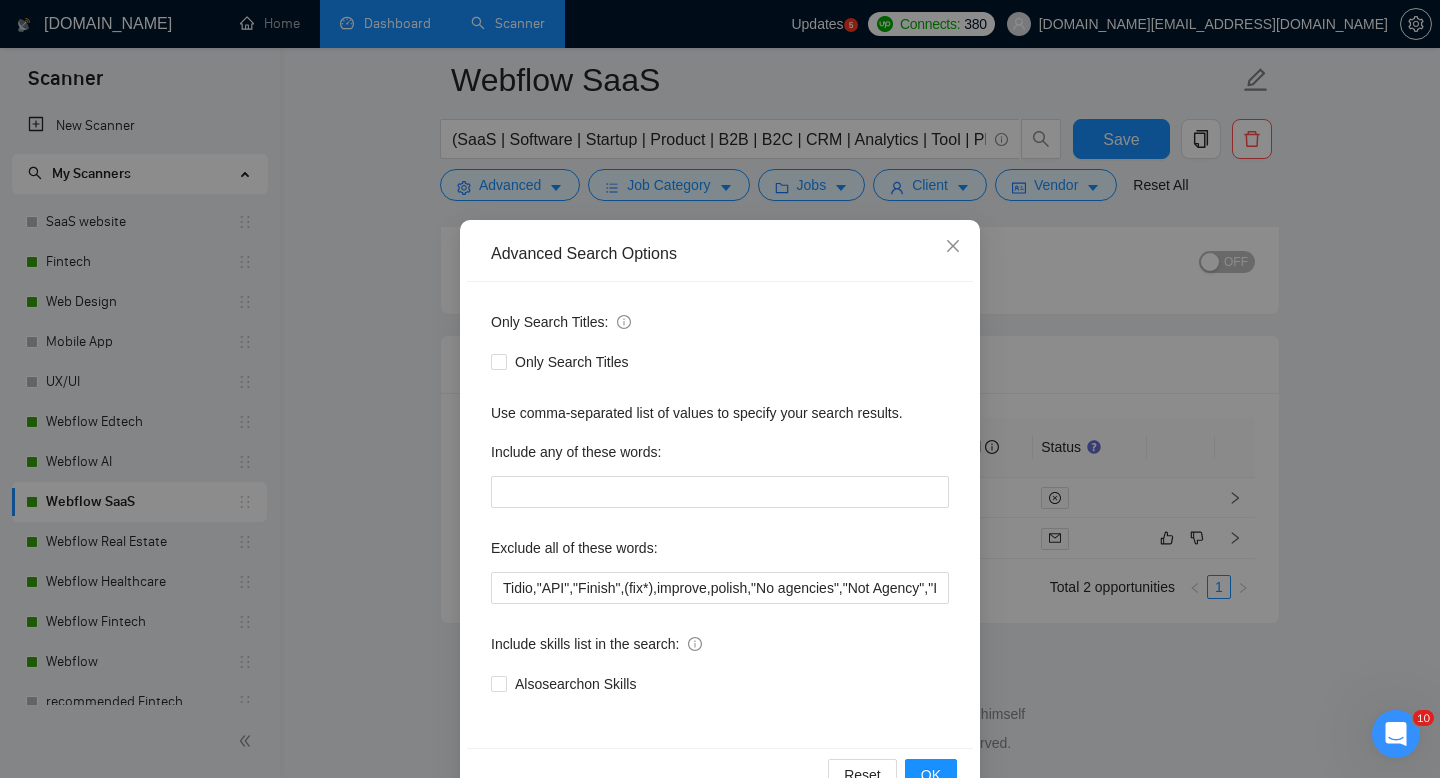 click on "Advanced Search Options Only Search Titles:   Only Search Titles Use comma-separated list of values to specify your search results. Include any of these words: Exclude all of these words: Include skills list in the search:   Also  search  on Skills Reset OK" at bounding box center (720, 389) 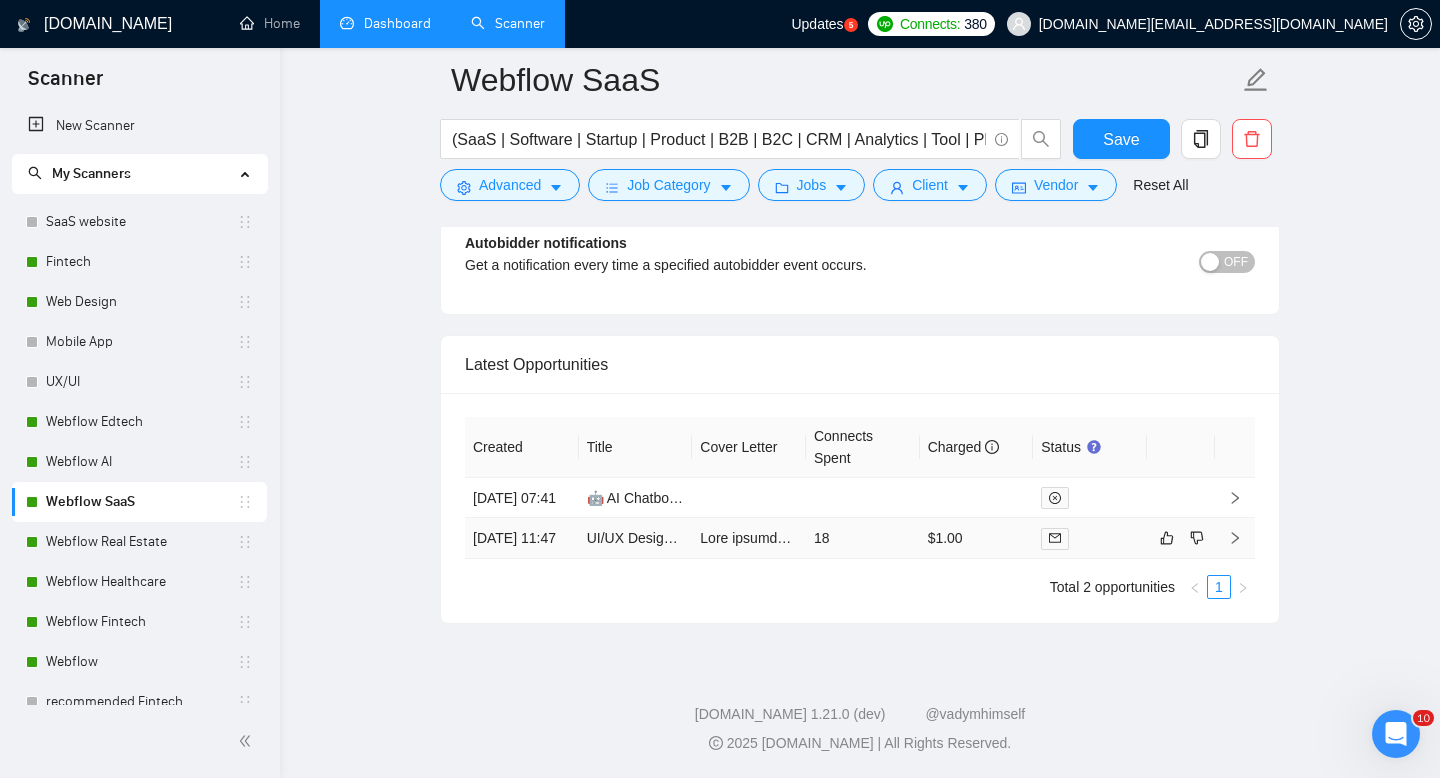 click on "$1.00" at bounding box center [977, 538] 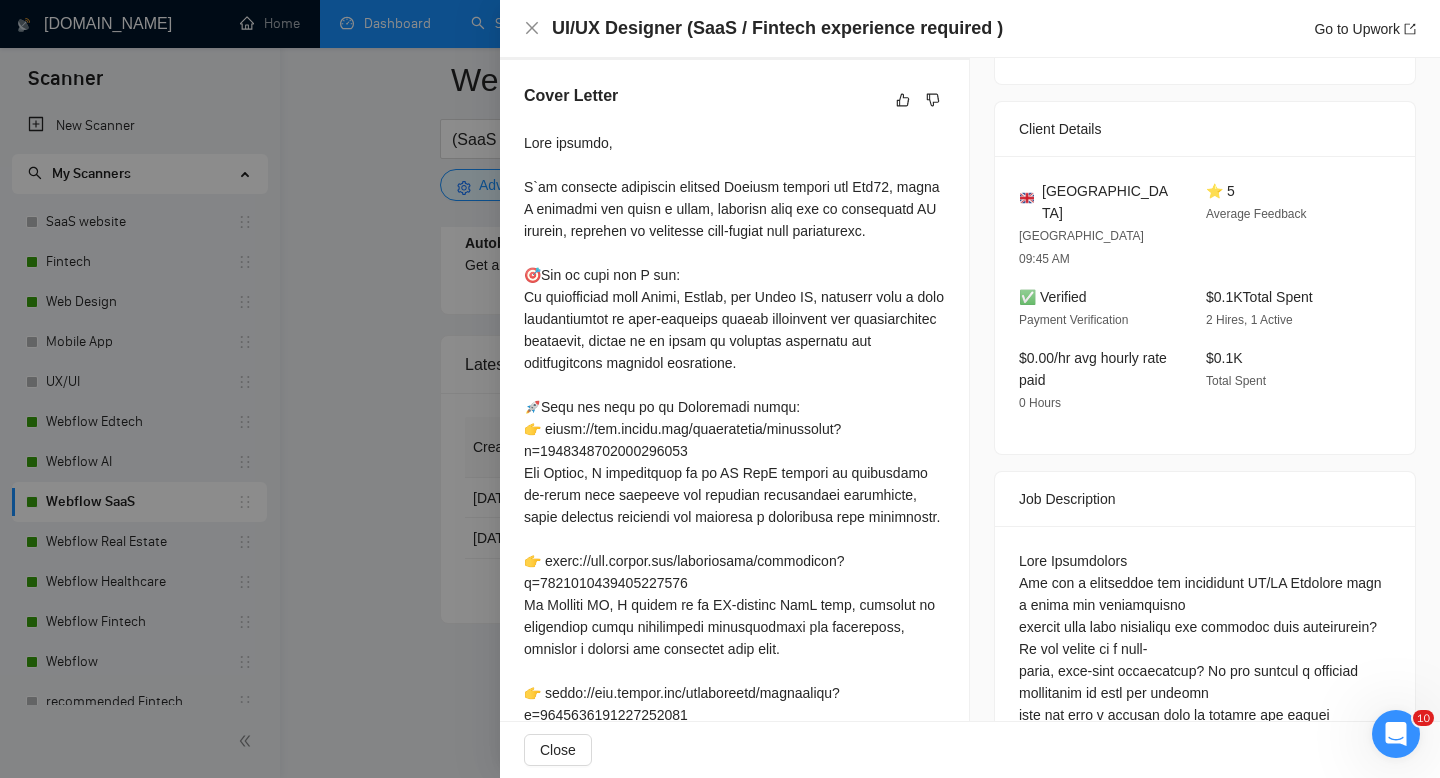 scroll, scrollTop: 0, scrollLeft: 0, axis: both 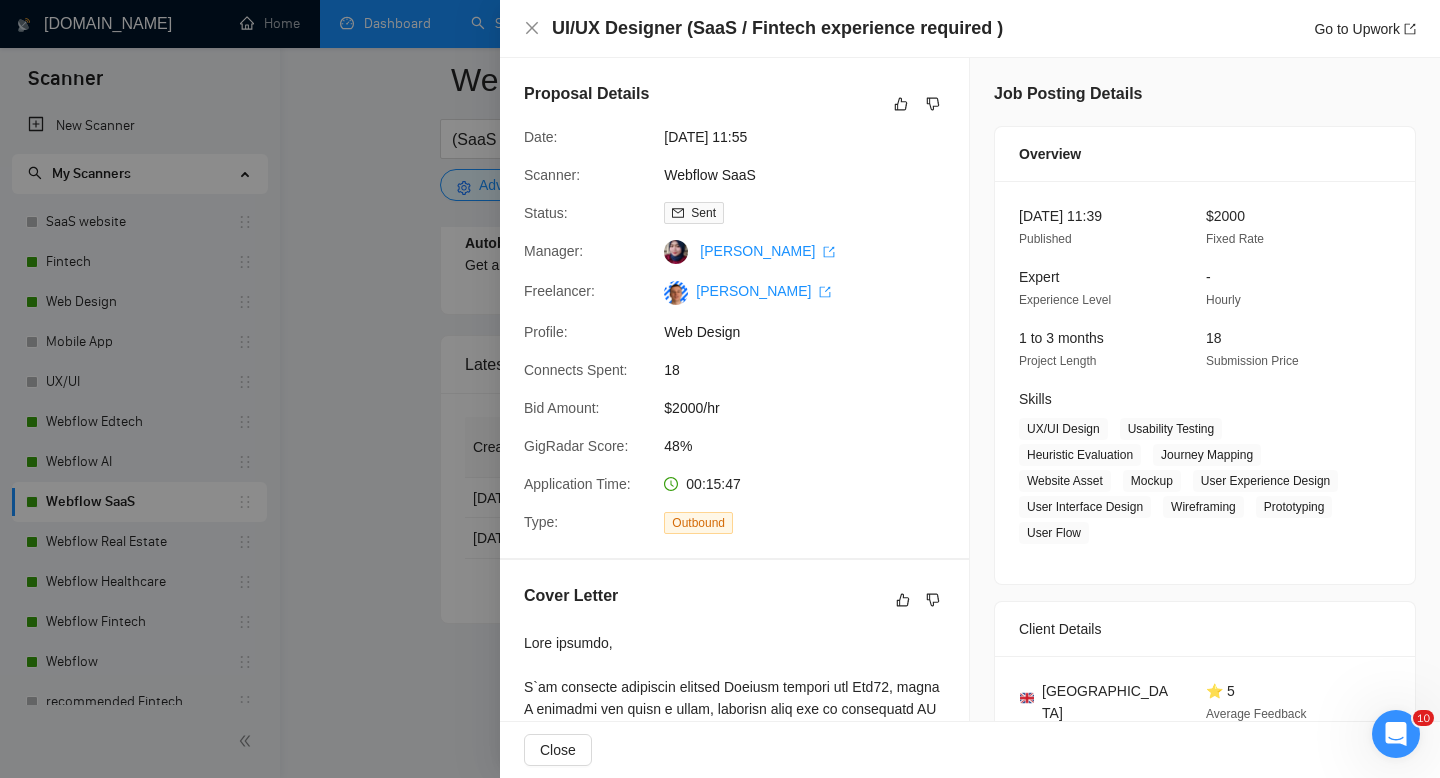 click at bounding box center [720, 389] 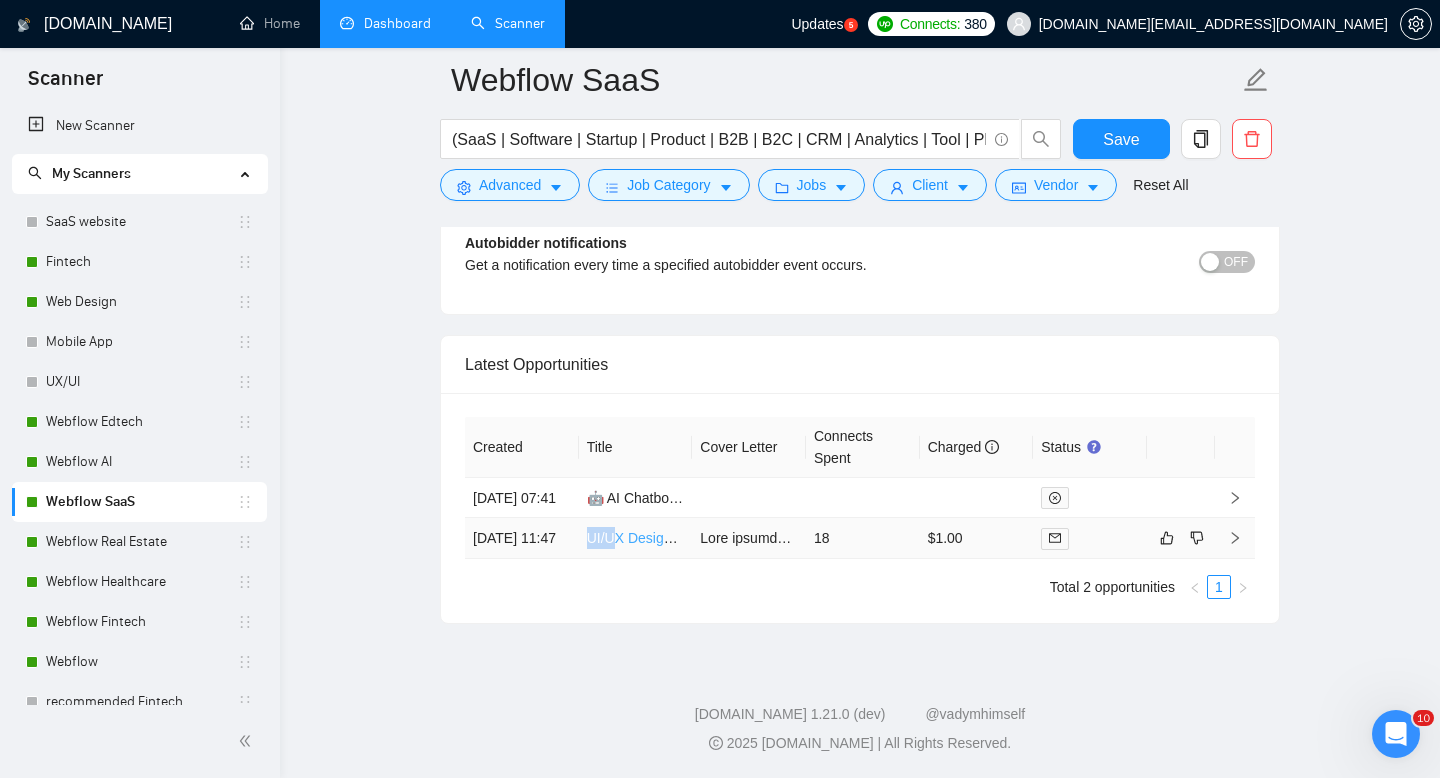 drag, startPoint x: 581, startPoint y: 527, endPoint x: 611, endPoint y: 523, distance: 30.265491 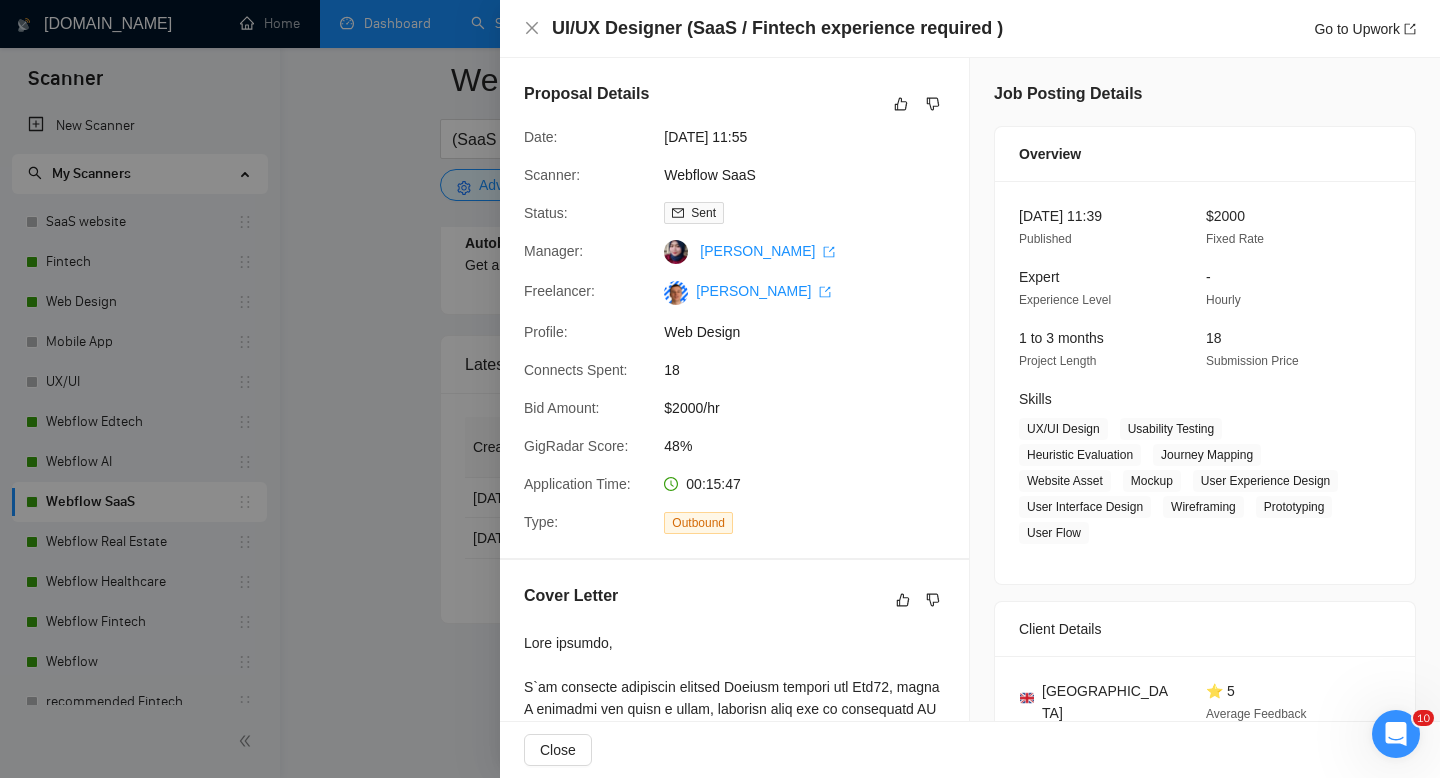 click at bounding box center [720, 389] 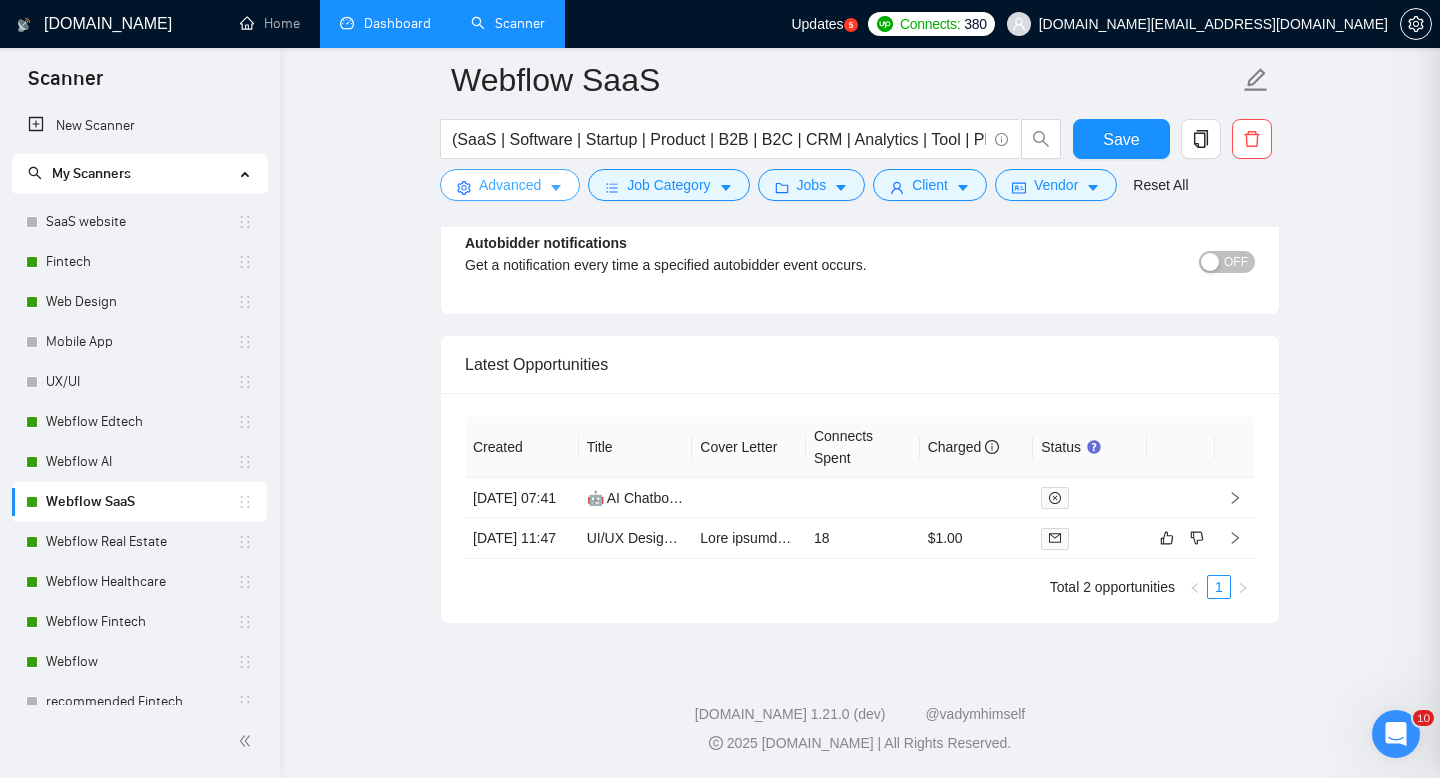 click 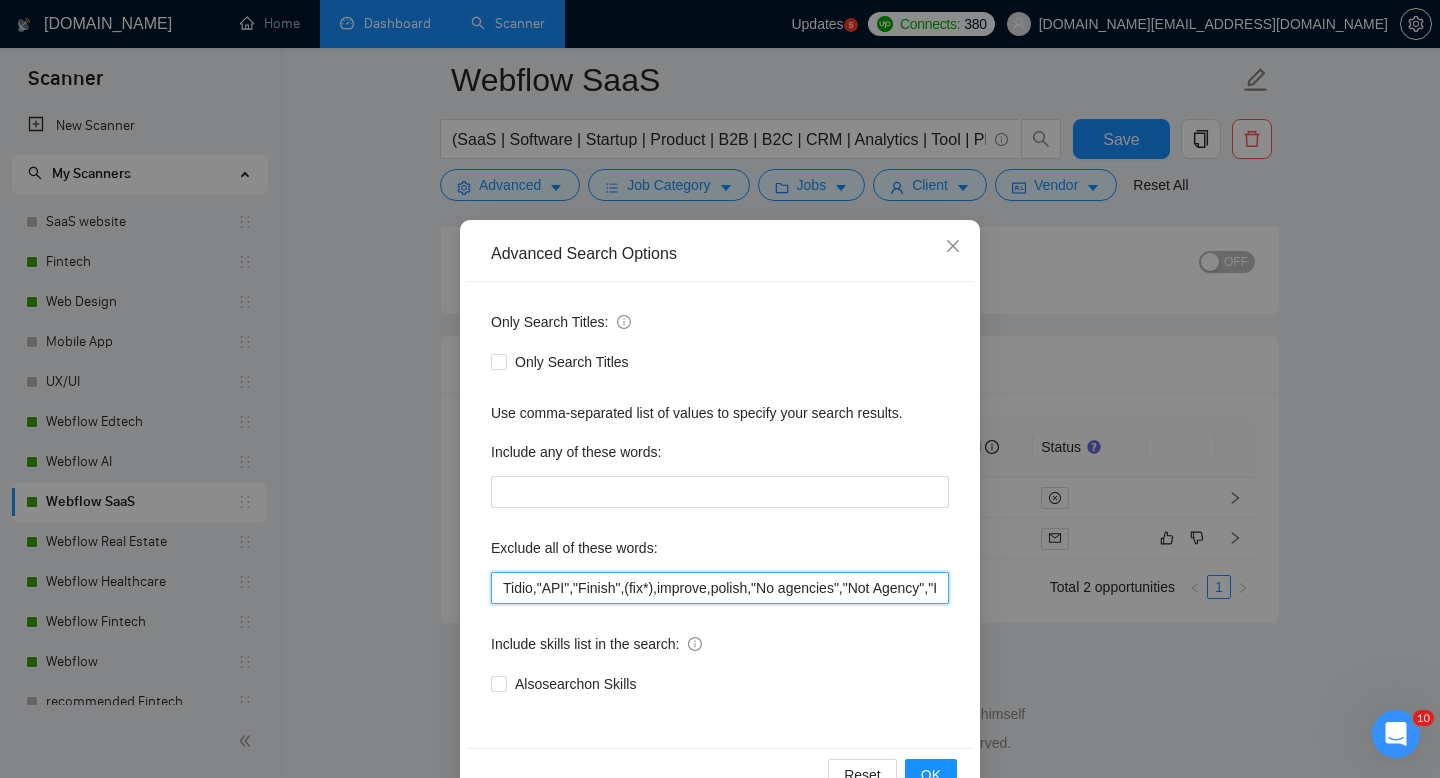 click on "Tidio,"API","Finish",(fix*),improve,polish,"No agencies","Not Agency","Individual Only", "Join our team", "Join Team", (Consult*), "No Agencies", "German speaking", "Spanish Speaking", "to join a team", Closer, Python, Affiliate, "Bidder", funnels, "Marketing Strategy", "closing deals", "Optimizing workflows", "Instagram Management", Trainer, "appointment setter", "Media Buyer", [DEMOGRAPHIC_DATA], "Appointment Setting", "cold caller", "follow up", PPC, SEO, "cold calls", "WordPress", meeting, "automation funnel", "Marketing automation experience", "Video Editing", "Direct Sales", "closing sales", "to join a dynamic team", "Follow-up", (meet*), "commission based", "up-sales", deploying, "to join our innovative team", "Prompt Engineer", DevOps, "to enhance our team", "join the team", PyTorch, "Data Analysis", "AI Development", "AI Influencers", "Prompt Engineering", "Android SDK",  "Tax Account Advisor", "community manager",  "Business Plan", "Shopify Templates"" at bounding box center [720, 588] 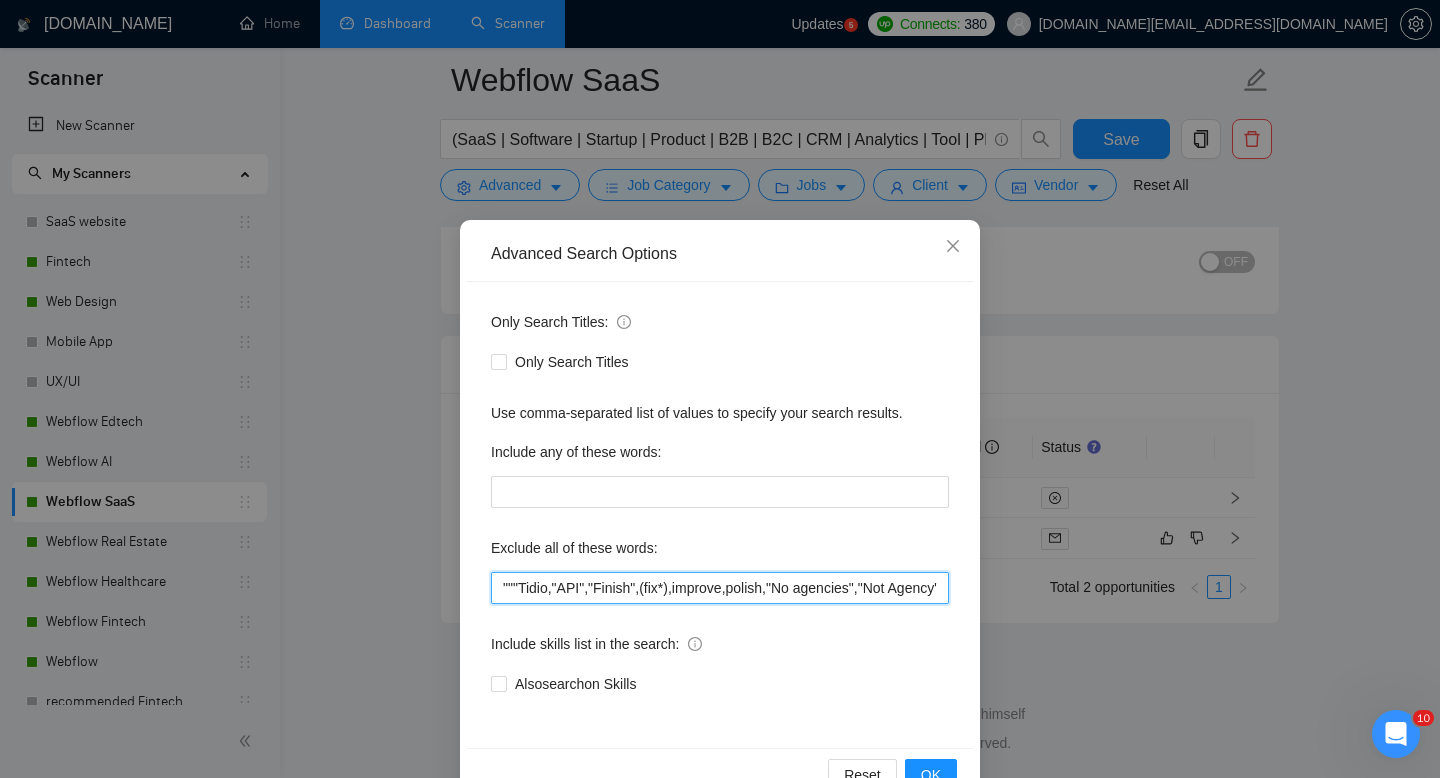 paste on "UI/UX Designer" 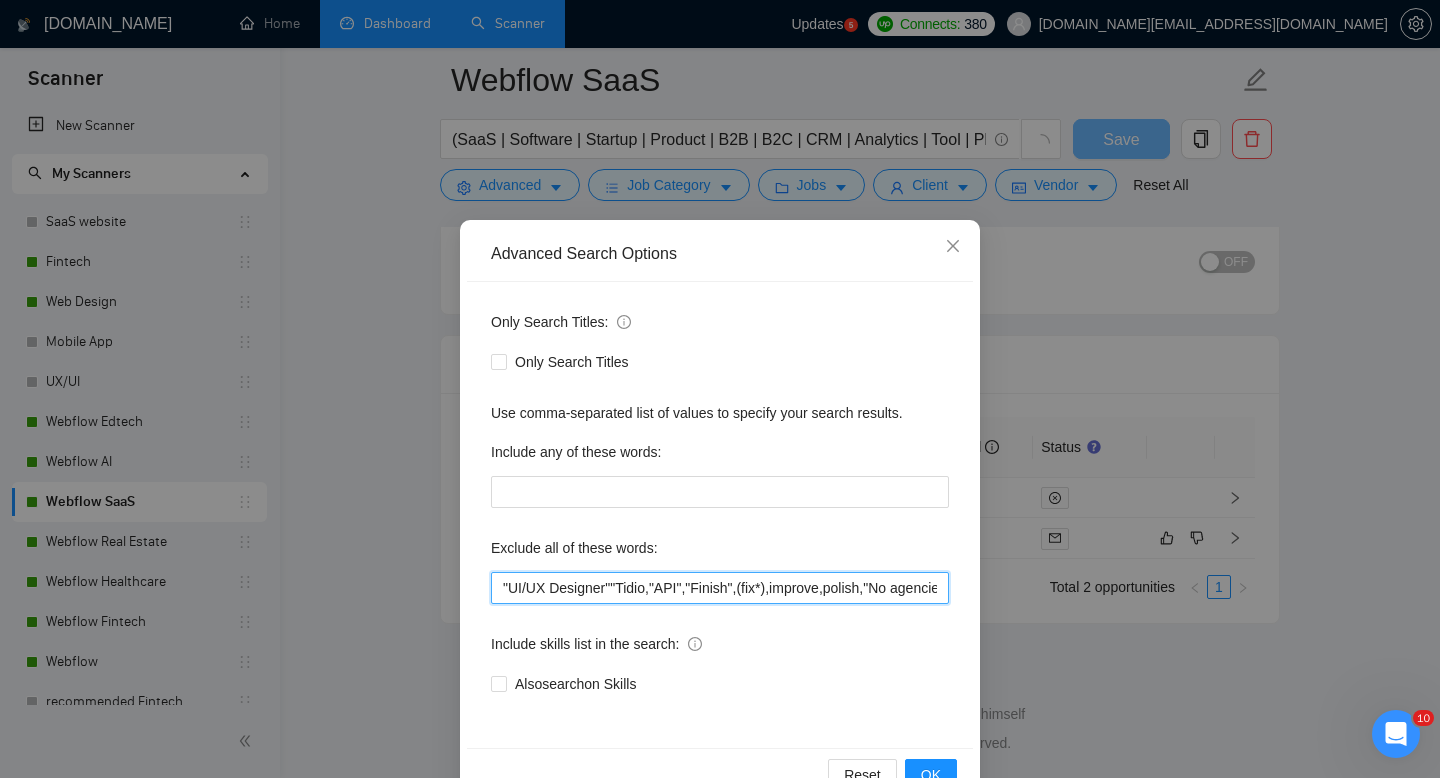scroll, scrollTop: 3813, scrollLeft: 0, axis: vertical 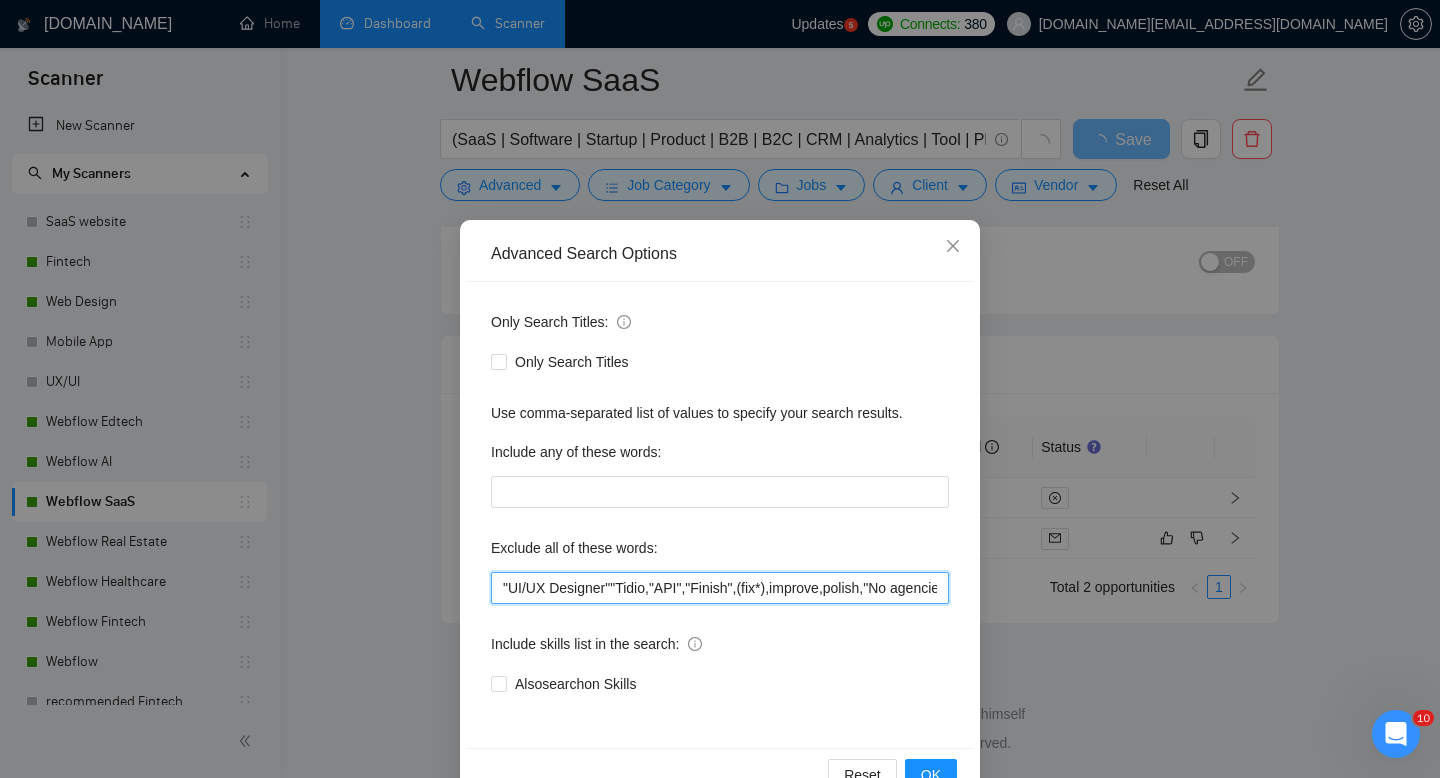 click on ""UI/UX Designer""Tidio,"API","Finish",(fix*),improve,polish,"No agencies","Not Agency","Individual Only", "Join our team", "Join Team", (Consult*), "No Agencies", "German speaking", "Spanish Speaking", "to join a team", Closer, Python, Affiliate, "Bidder", funnels, "Marketing Strategy", "closing deals", "Optimizing workflows", "Instagram Management", Trainer, "appointment setter", "Media Buyer", [DEMOGRAPHIC_DATA], "Appointment Setting", "cold caller", "follow up", PPC, SEO, "cold calls", "WordPress", meeting, "automation funnel", "Marketing automation experience", "Video Editing", "Direct Sales", "closing sales", "to join a dynamic team", "Follow-up", (meet*), "commission based", "up-sales", deploying, "to join our innovative team", "Prompt Engineer", DevOps, "to enhance our team", "join the team", PyTorch, "Data Analysis", "AI Development", "AI Influencers", "Prompt Engineering", "Android SDK",  "Tax Account Advisor", "community manager",  "Business Plan", "Shopify Templates"" at bounding box center (720, 588) 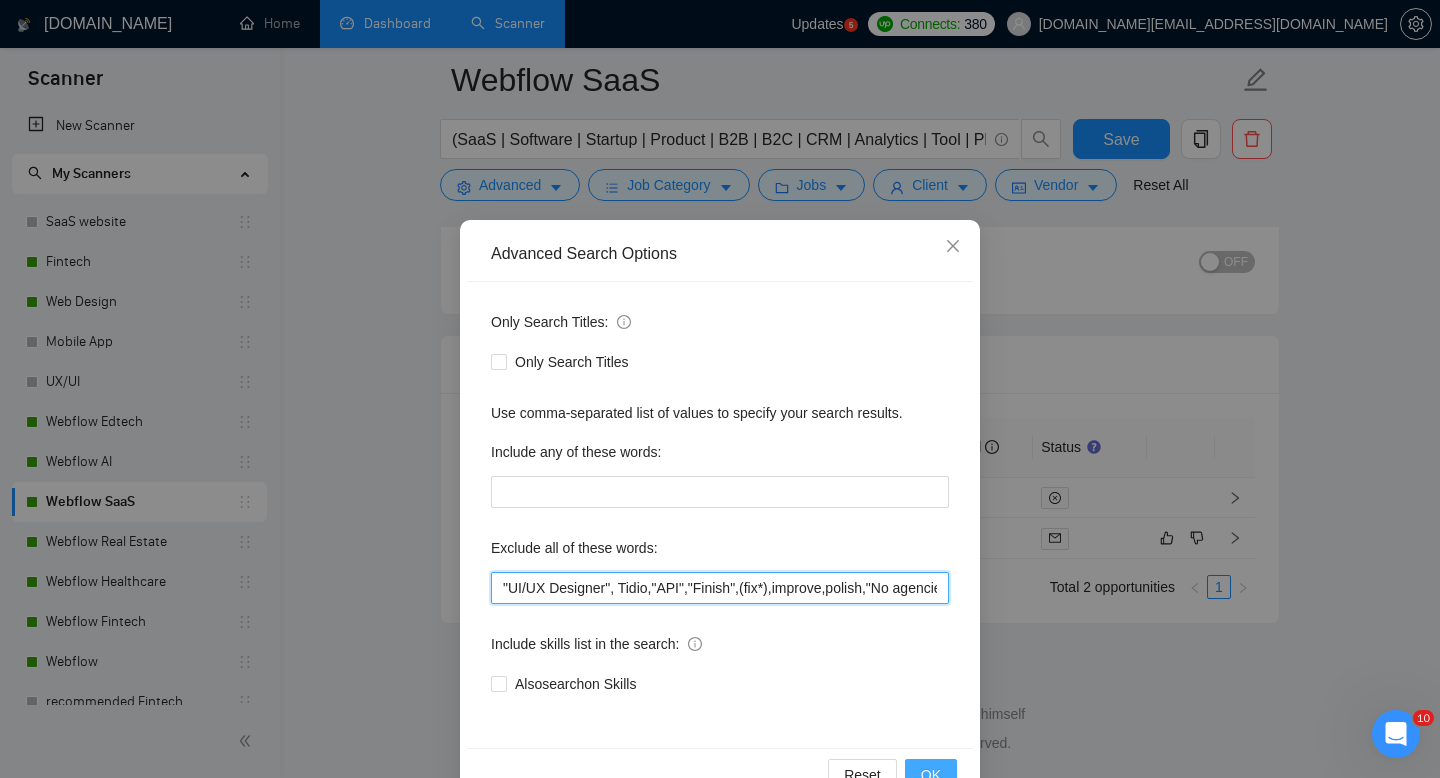 type on ""UI/UX Designer", Tidio,"API","Finish",(fix*),improve,polish,"No agencies","Not Agency","Individual Only", "Join our team", "Join Team", (Consult*), "No Agencies", "German speaking", "Spanish Speaking", "to join a team", Closer, Python, Affiliate, "Bidder", funnels, "Marketing Strategy", "closing deals", "Optimizing workflows", "Instagram Management", Trainer, "appointment setter", "Media Buyer", [DEMOGRAPHIC_DATA], "Appointment Setting", "cold caller", "follow up", PPC, SEO, "cold calls", "WordPress", meeting, "automation funnel", "Marketing automation experience", "Video Editing", "Direct Sales", "closing sales", "to join a dynamic team", "Follow-up", (meet*), "commission based", "up-sales", deploying, "to join our innovative team", "Prompt Engineer", DevOps, "to enhance our team", "join the team", PyTorch, "Data Analysis", "AI Development", "AI Influencers", "Prompt Engineering", "Android SDK",  "Tax Account Advisor", "community manager",  "Business Plan", "Shopify Templates"" 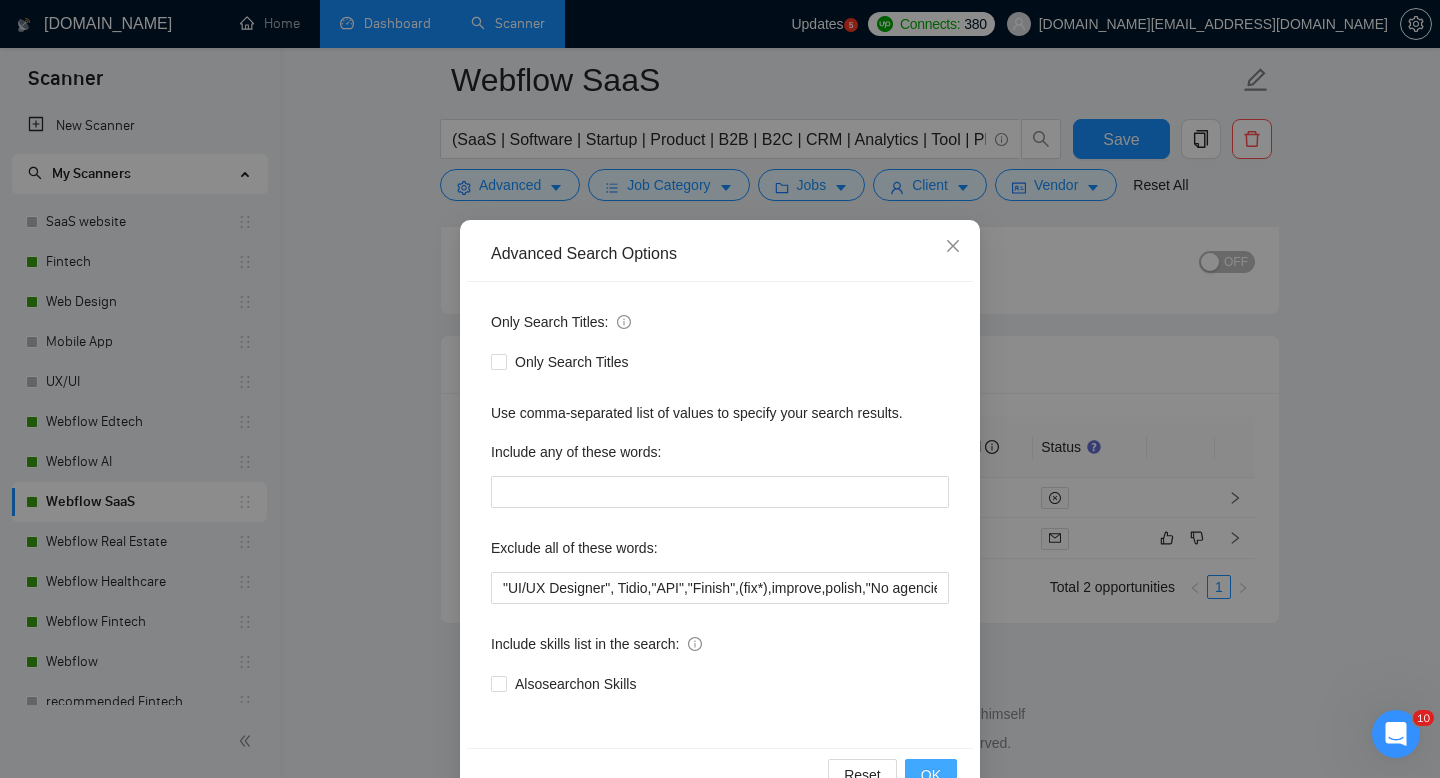 click on "OK" at bounding box center [931, 775] 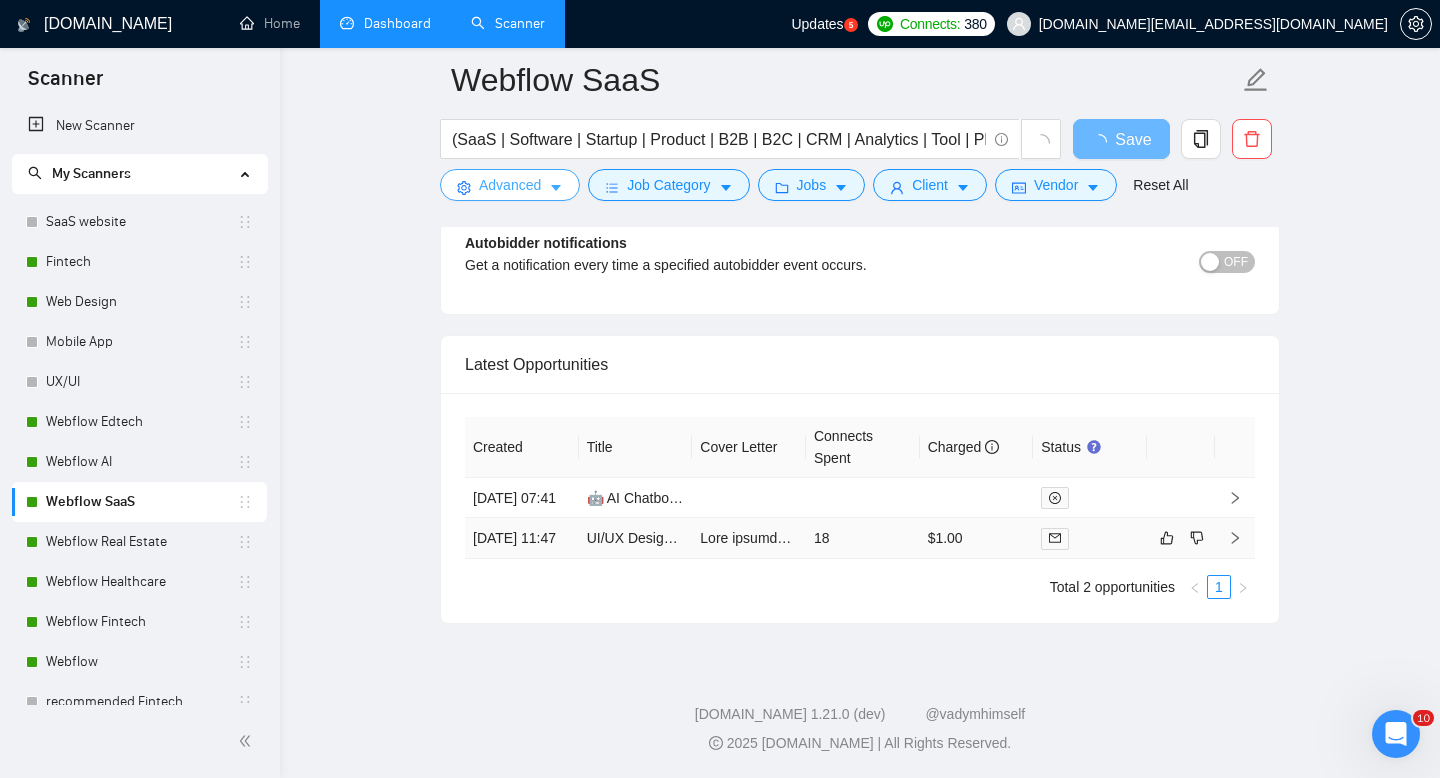 scroll, scrollTop: 3813, scrollLeft: 0, axis: vertical 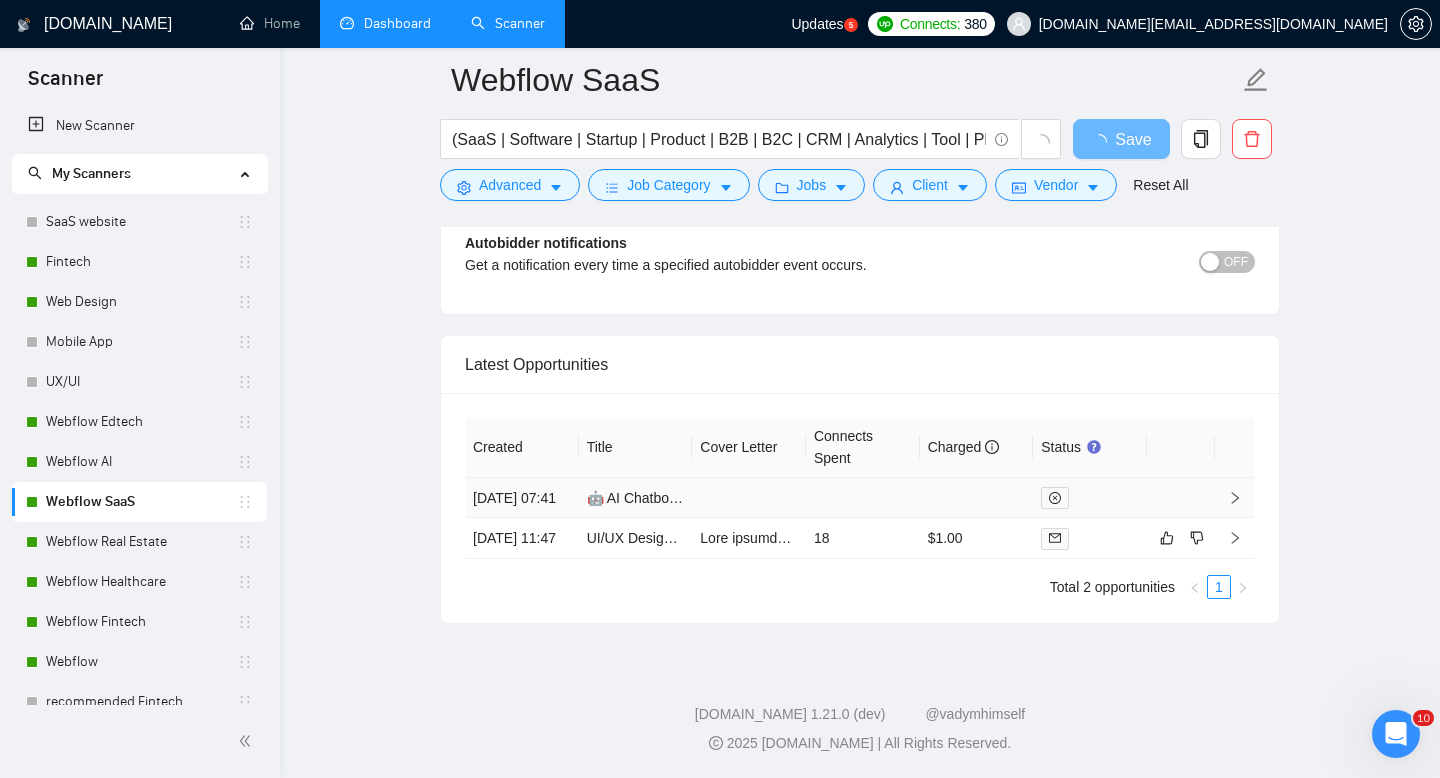 click at bounding box center (749, 498) 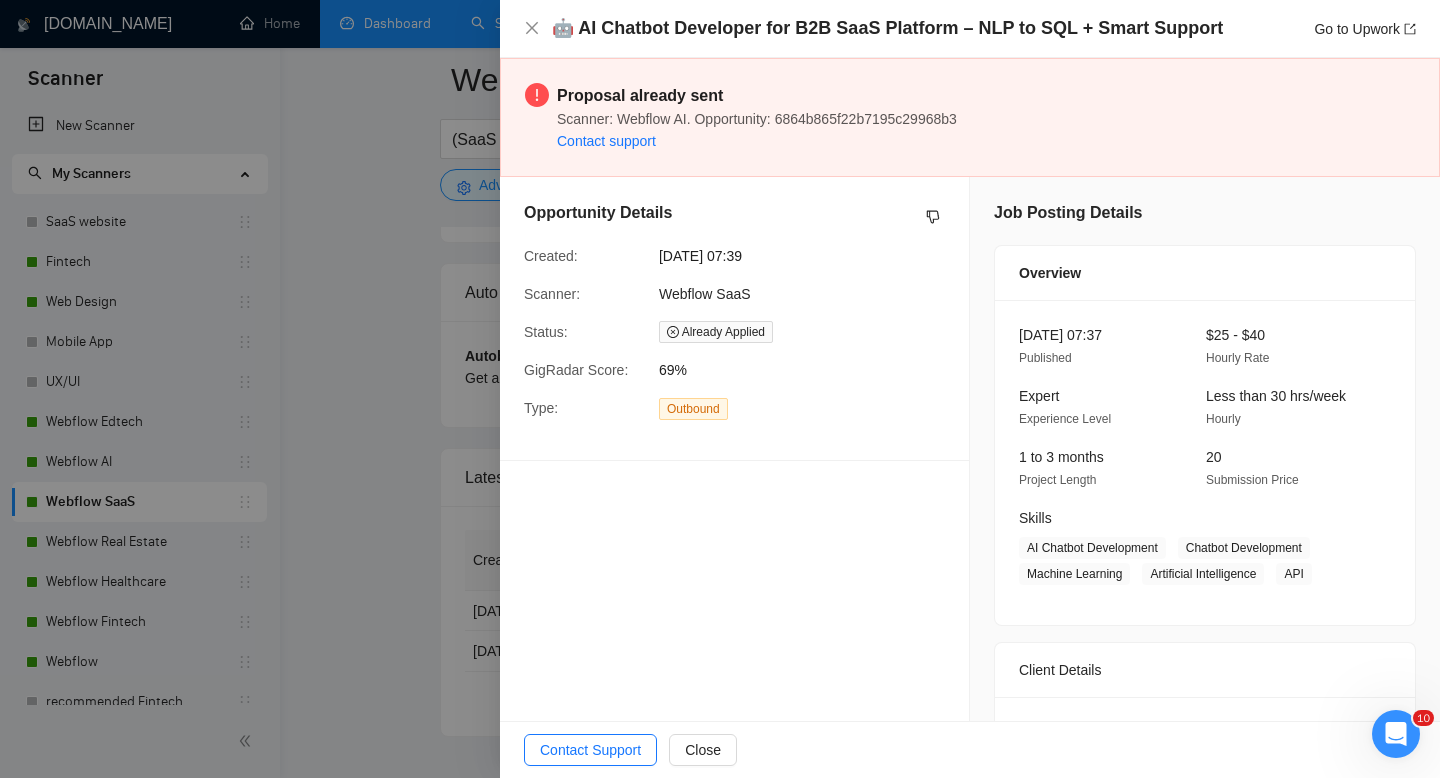 click at bounding box center [720, 389] 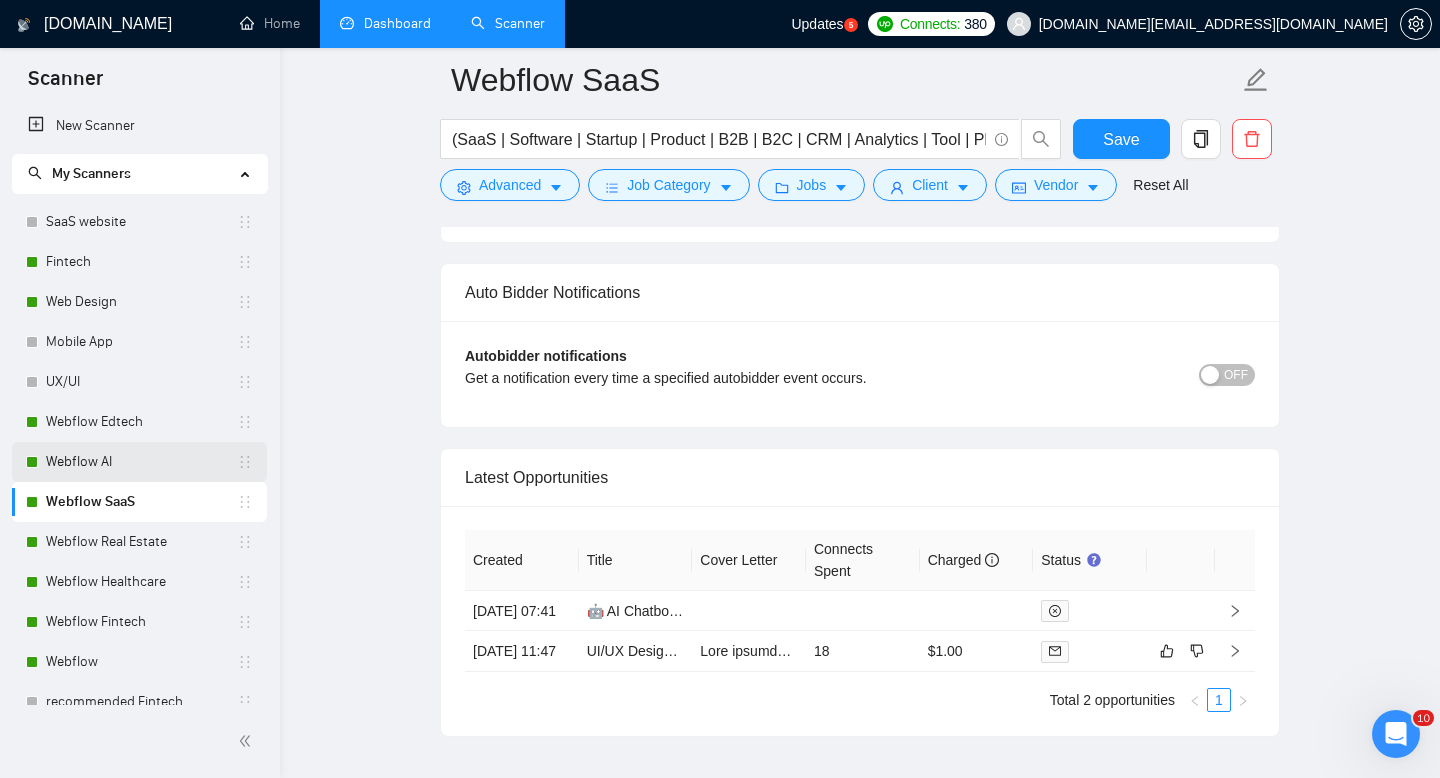 click on "Webflow AI" at bounding box center (141, 462) 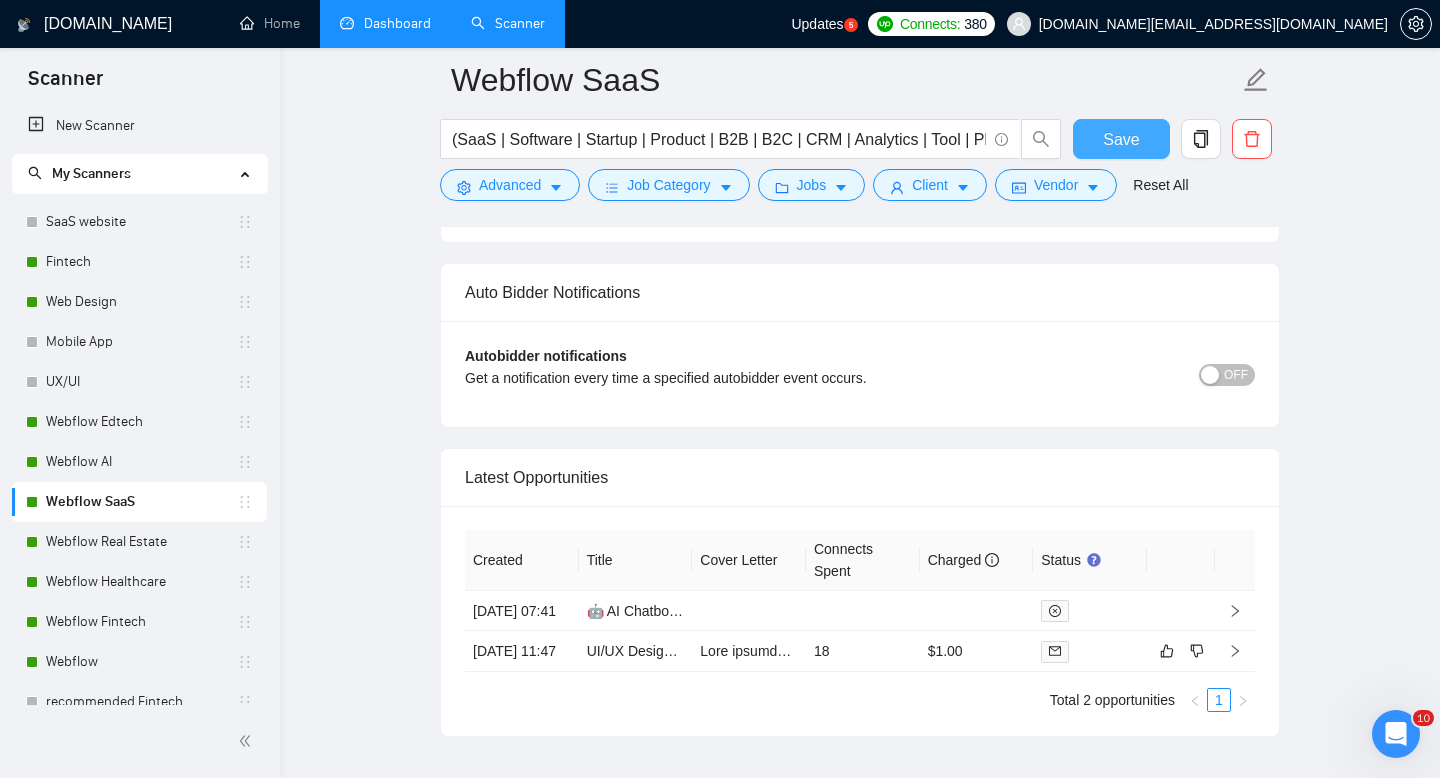 click on "Save" at bounding box center [1121, 139] 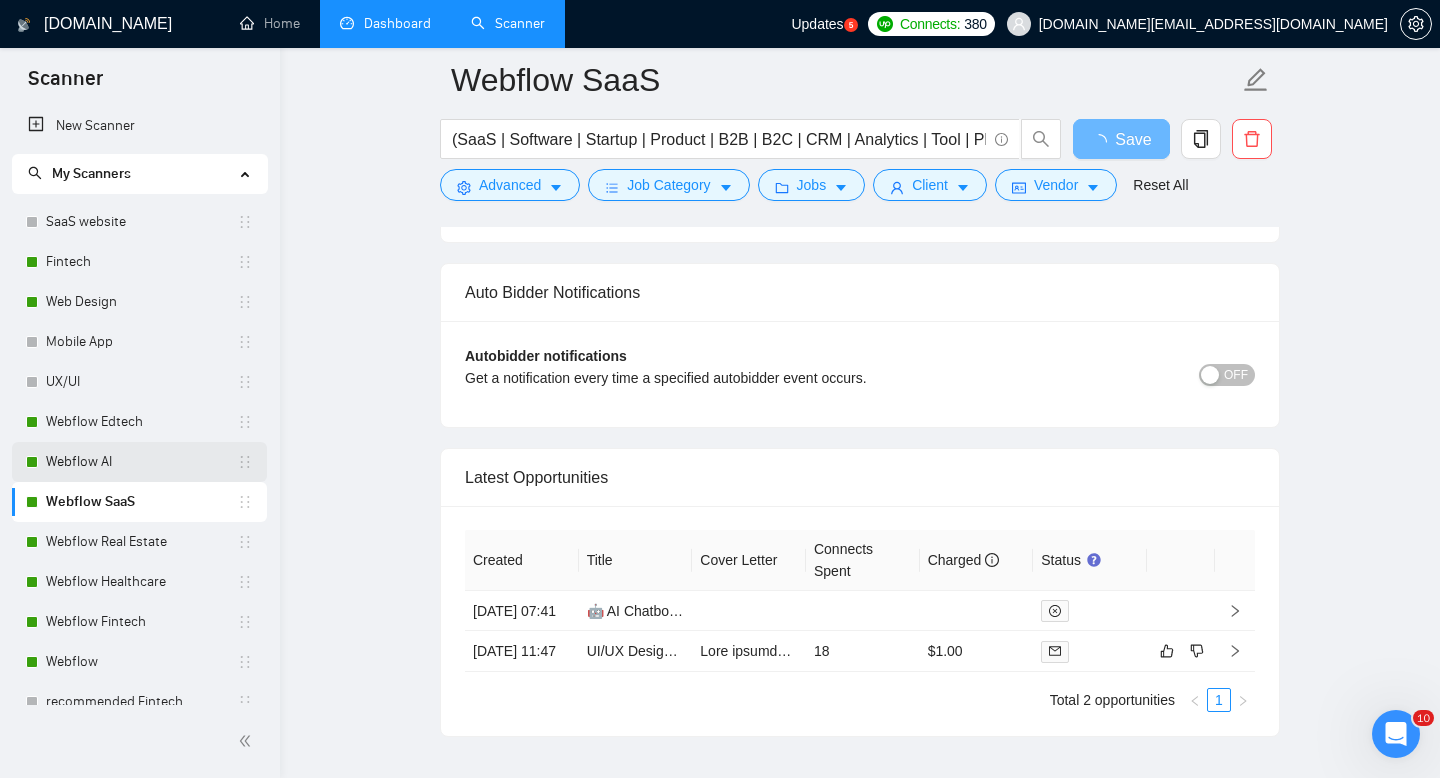click on "Webflow AI" at bounding box center [141, 462] 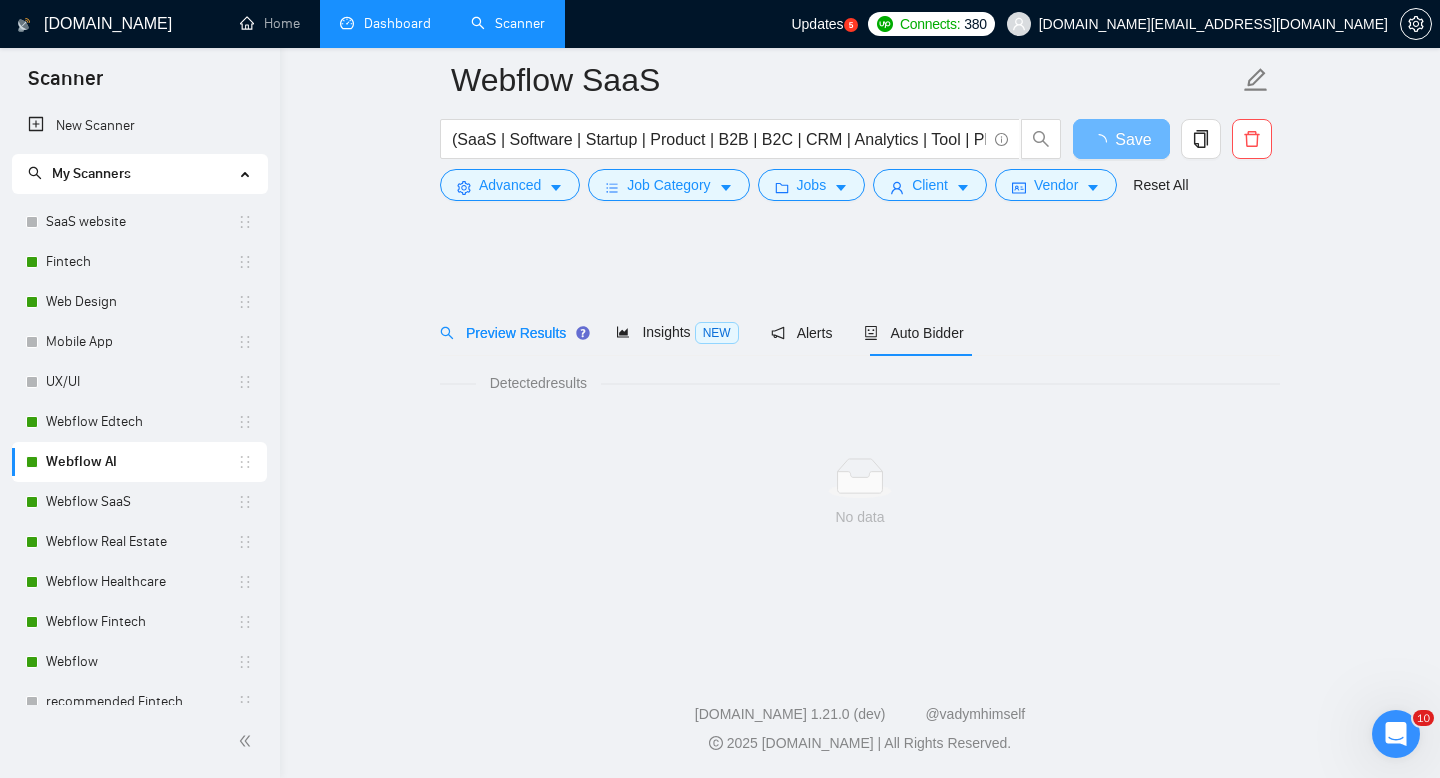 scroll, scrollTop: 0, scrollLeft: 0, axis: both 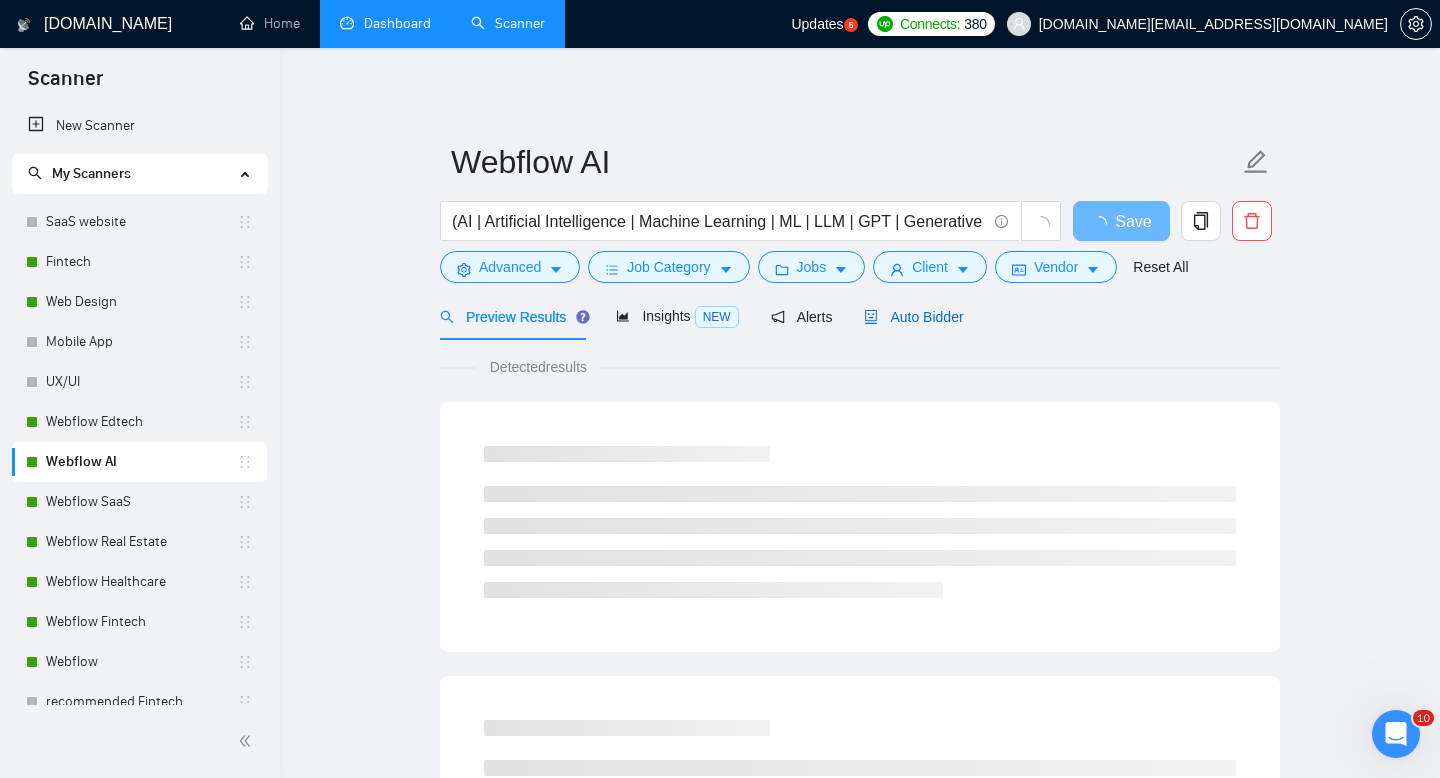 click on "Auto Bidder" at bounding box center (913, 317) 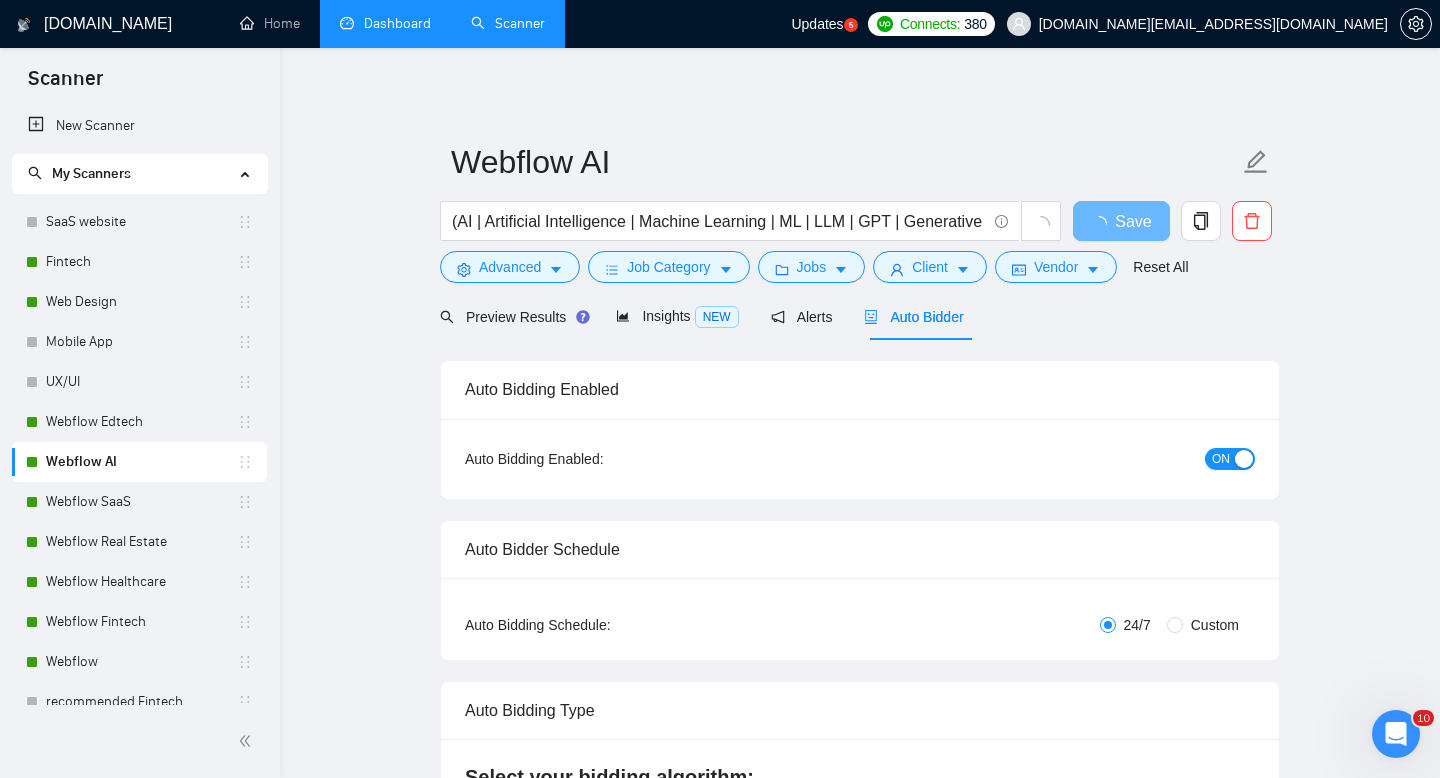 type 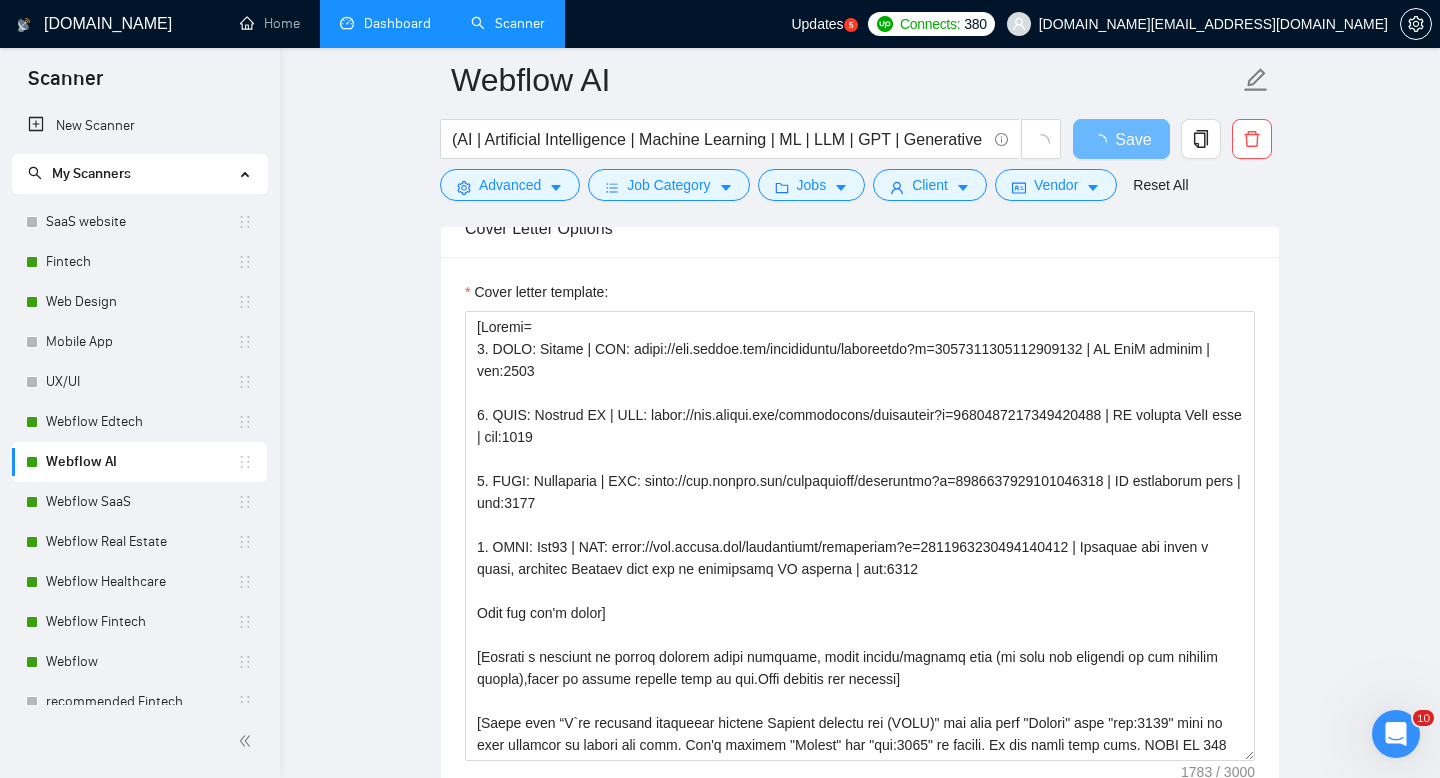 scroll, scrollTop: 1445, scrollLeft: 0, axis: vertical 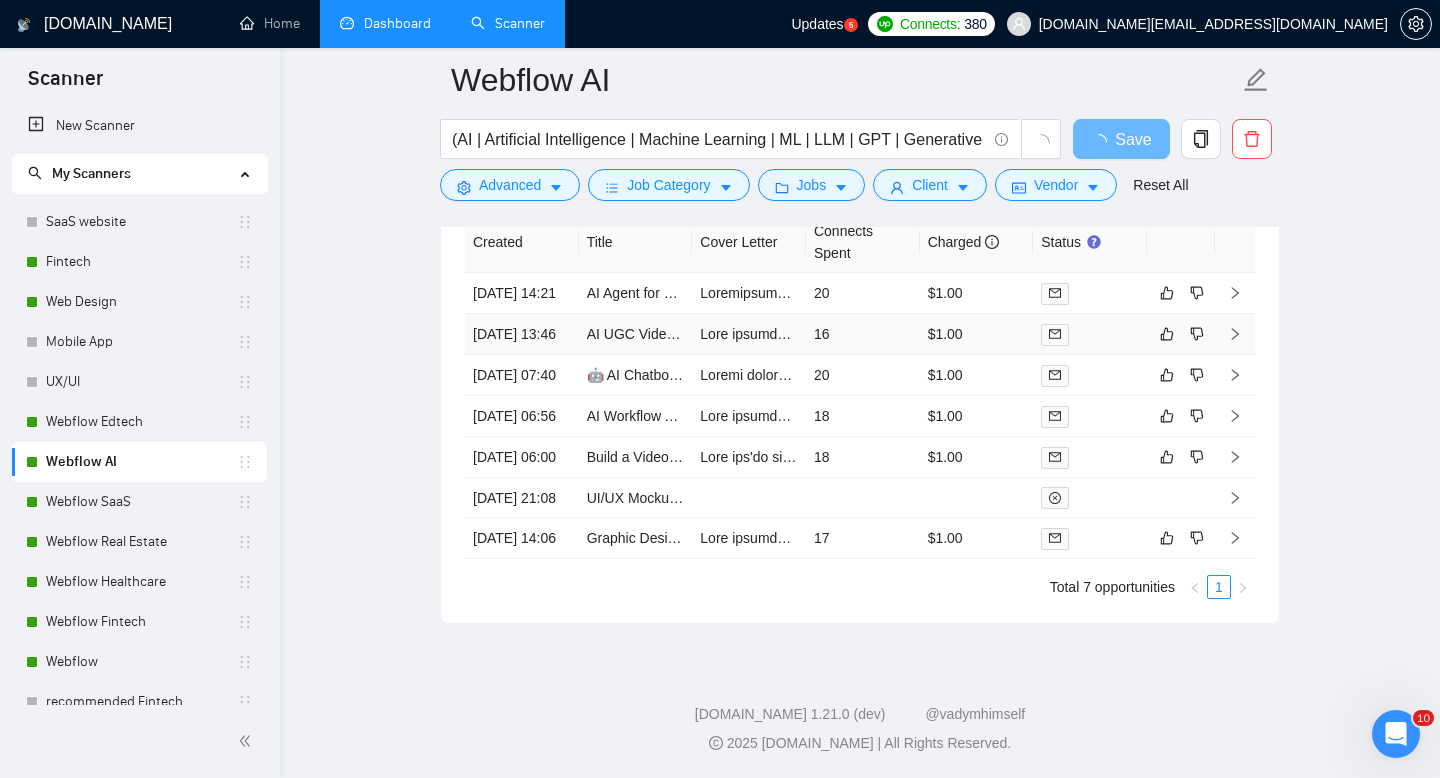 click on "16" at bounding box center (863, 334) 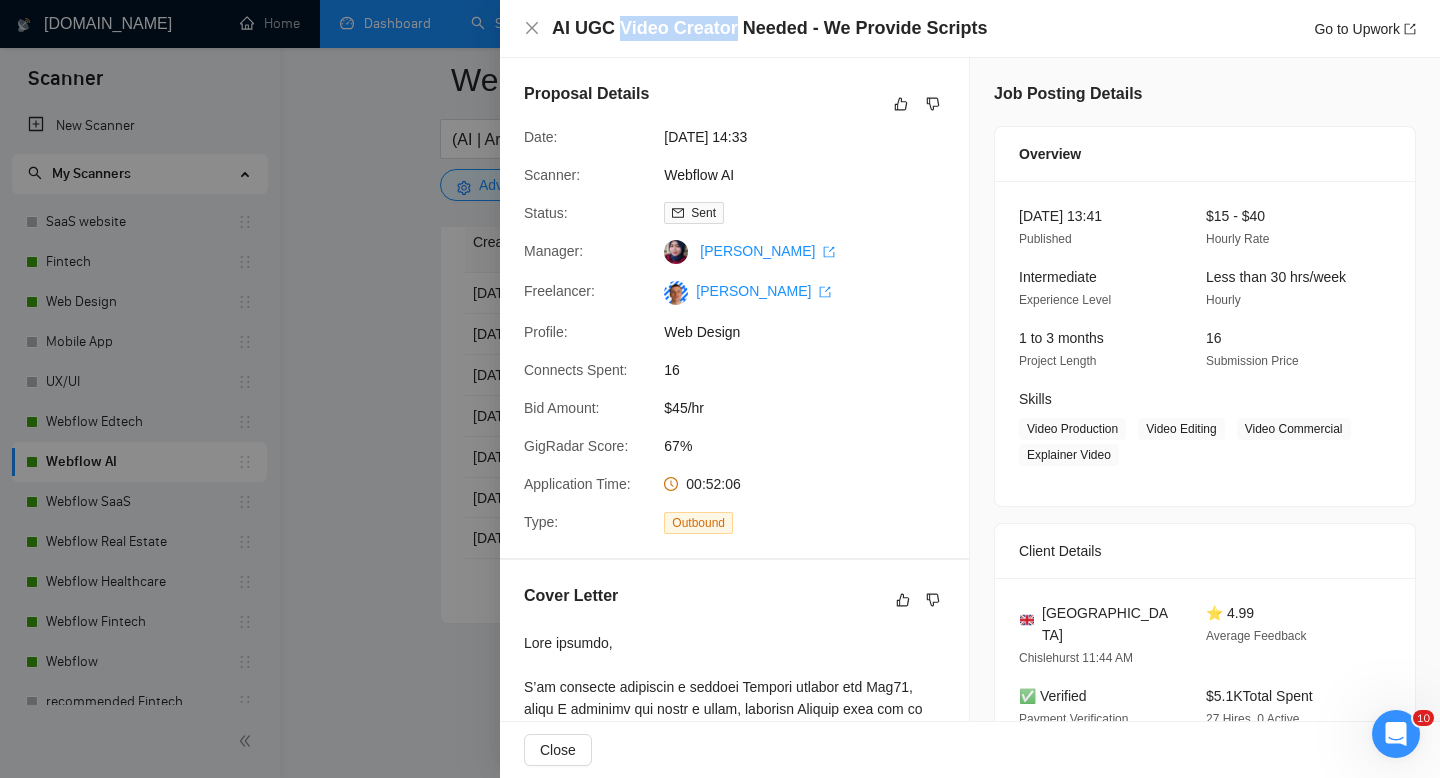 drag, startPoint x: 622, startPoint y: 29, endPoint x: 733, endPoint y: 36, distance: 111.220505 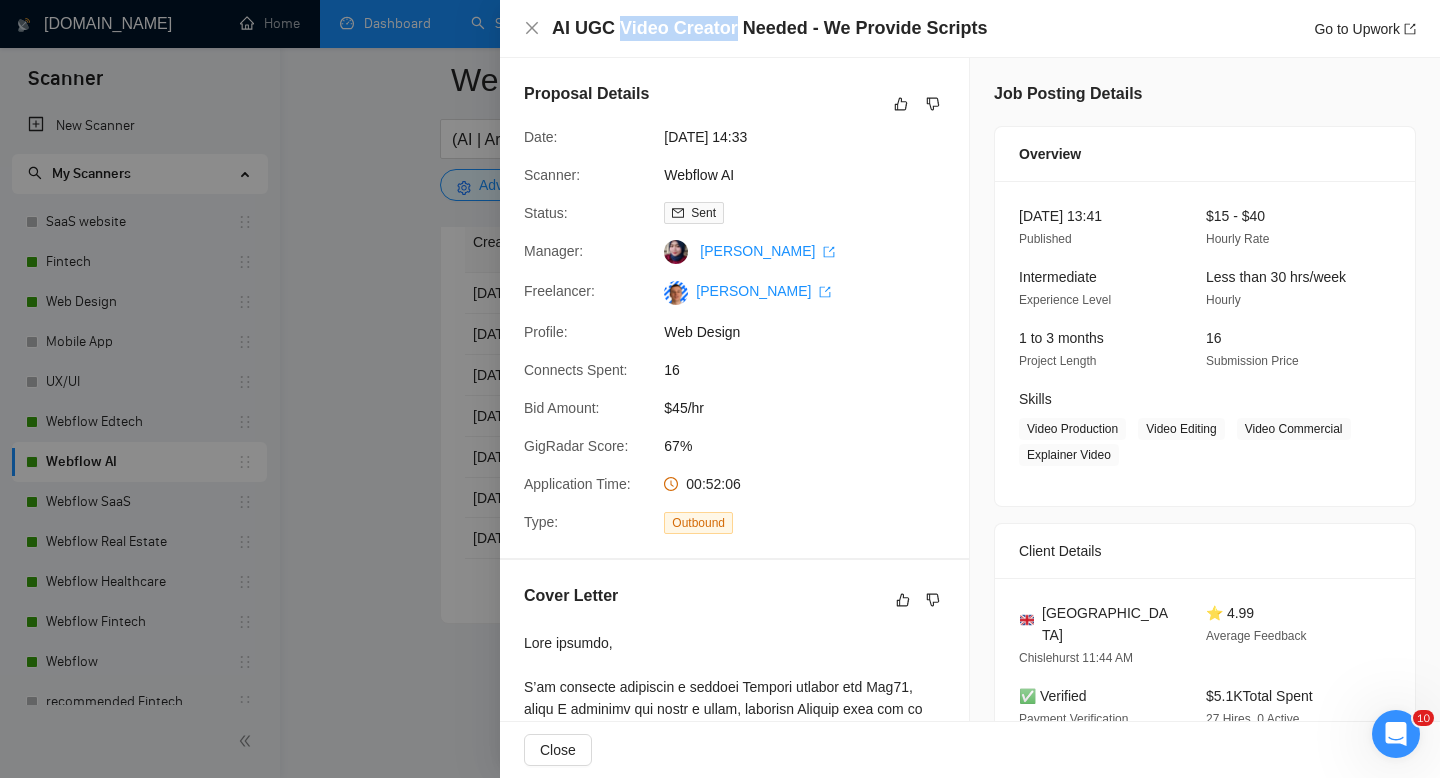 click on "AI UGC Video Creator Needed - We Provide Scripts" at bounding box center (769, 28) 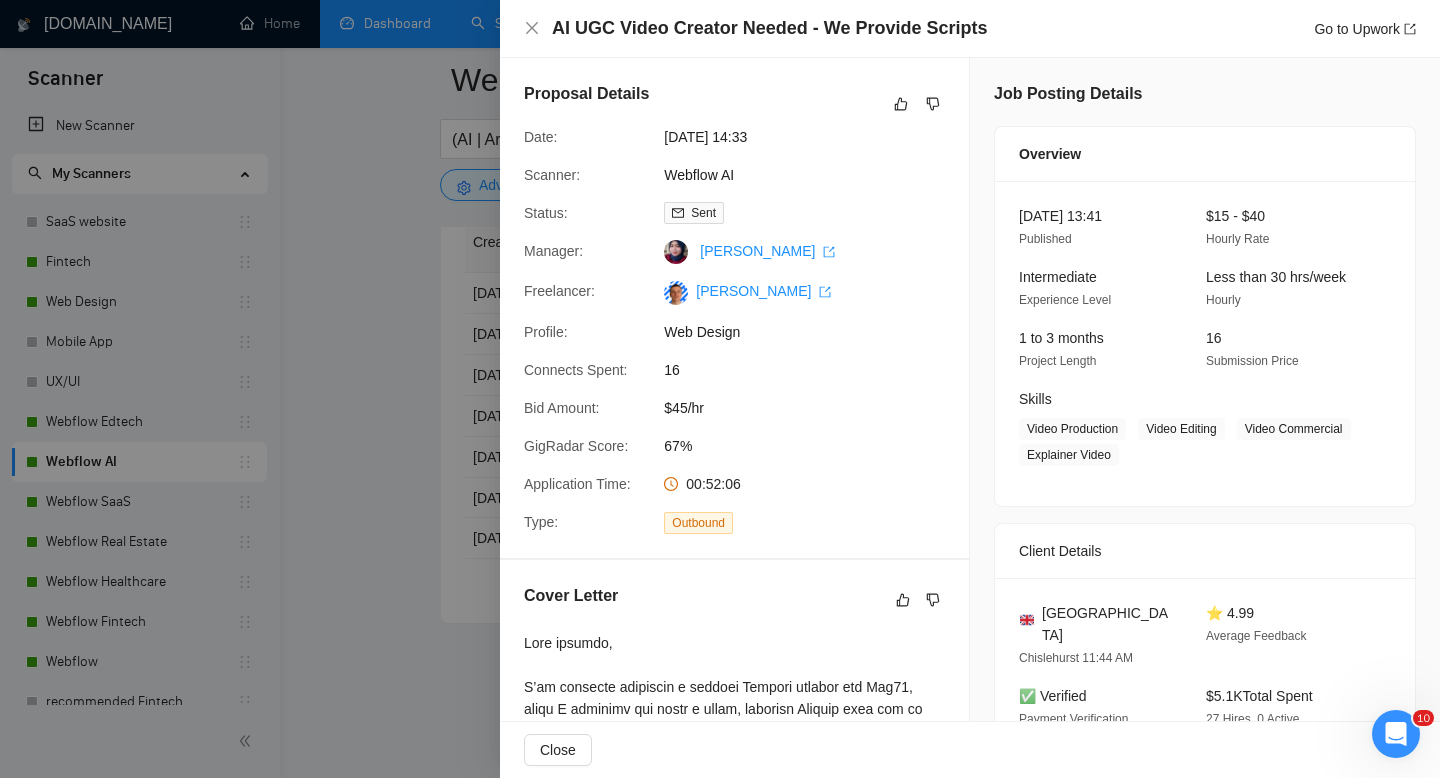 click at bounding box center [720, 389] 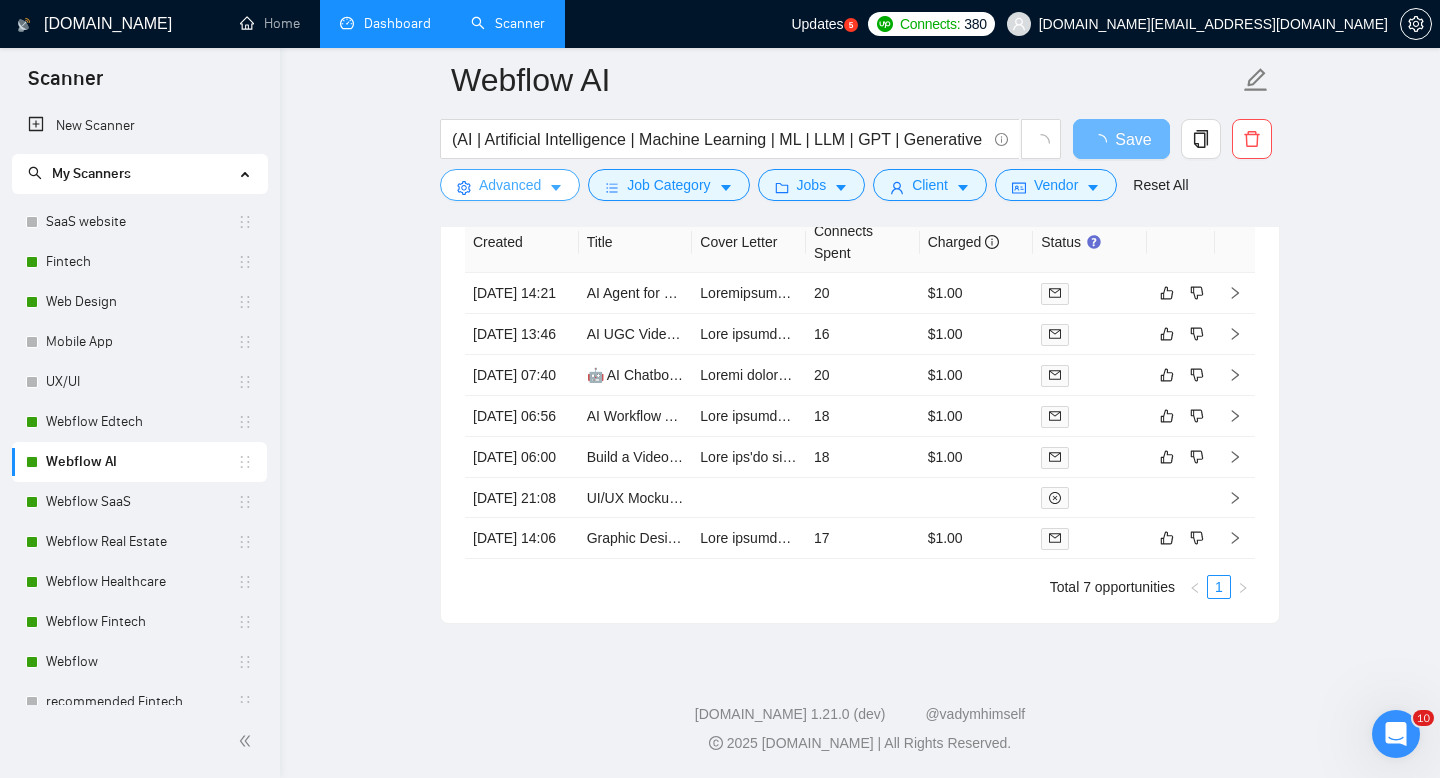 click on "Advanced" at bounding box center [510, 185] 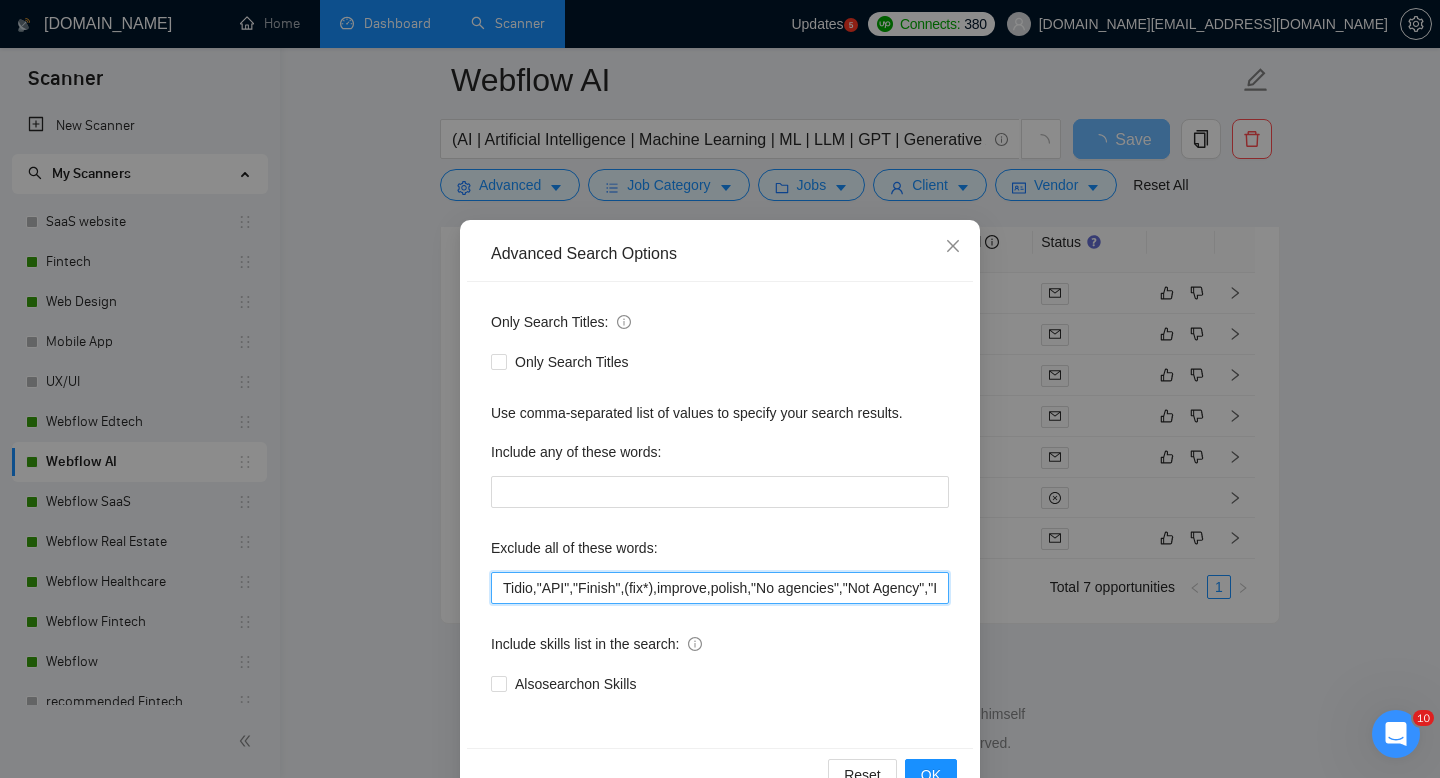click on "Tidio,"API","Finish",(fix*),improve,polish,"No agencies","Not Agency","Individual Only", "Join our team", "Join Team", (Consult*), "No Agencies", "German speaking", "Spanish Speaking", "to join a team", Closer, Python, Affiliate, "Bidder", funnels, "Marketing Strategy", "closing deals", "Optimizing workflows", "Instagram Management", Trainer, "appointment setter", "Media Buyer", [DEMOGRAPHIC_DATA], "Appointment Setting", "cold caller", "follow up", PPC, SEO, "cold calls", "WordPress", meeting, "automation funnel", "Marketing automation experience", "Video Editing", "Direct Sales", "closing sales", "to join a dynamic team", "Follow-up", (meet*), "commission based", "up-sales", deploying, "to join our innovative team", "Prompt Engineer", DevOps, "to enhance our team", "join the team", PyTorch, "Data Analysis", "AI Development", "AI Influencers", "Prompt Engineering", "Android SDK",  "Tax Account Advisor", "community manager",  "Business Plan", "Shopify Templates"" at bounding box center (720, 588) 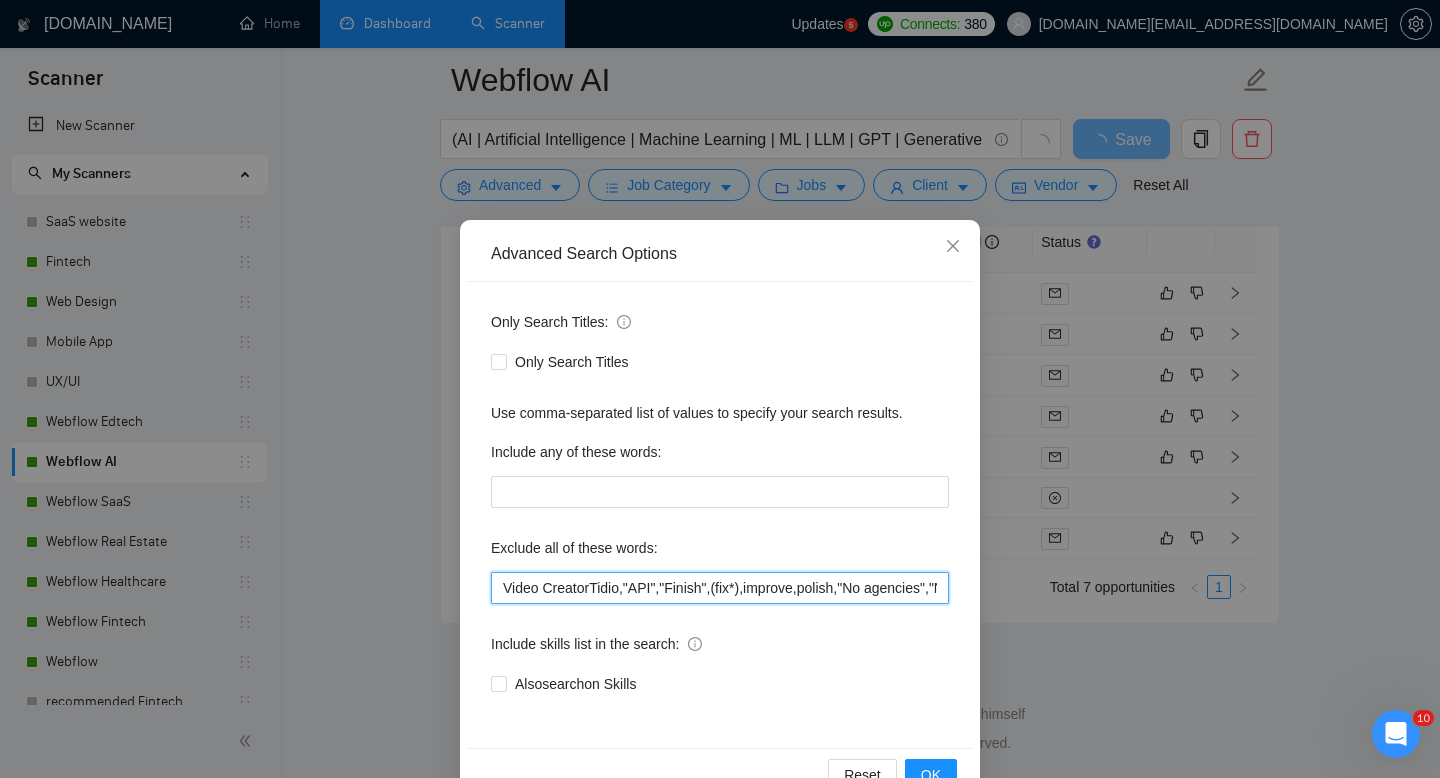 type on "Video Creator"Tidio,"API","Finish",(fix*),improve,polish,"No agencies","Not Agency","Individual Only", "Join our team", "Join Team", (Consult*), "No Agencies", "German speaking", "Spanish Speaking", "to join a team", Closer, Python, Affiliate, "Bidder", funnels, "Marketing Strategy", "closing deals", "Optimizing workflows", "Instagram Management", Trainer, "appointment setter", "Media Buyer", [DEMOGRAPHIC_DATA], "Appointment Setting", "cold caller", "follow up", PPC, SEO, "cold calls", "WordPress", meeting, "automation funnel", "Marketing automation experience", "Video Editing", "Direct Sales", "closing sales", "to join a dynamic team", "Follow-up", (meet*), "commission based", "up-sales", deploying, "to join our innovative team", "Prompt Engineer", DevOps, "to enhance our team", "join the team", PyTorch, "Data Analysis", "AI Development", "AI Influencers", "Prompt Engineering", "Android SDK",  "Tax Account Advisor", "community manager",  "Business Plan", "Shopify Templates"" 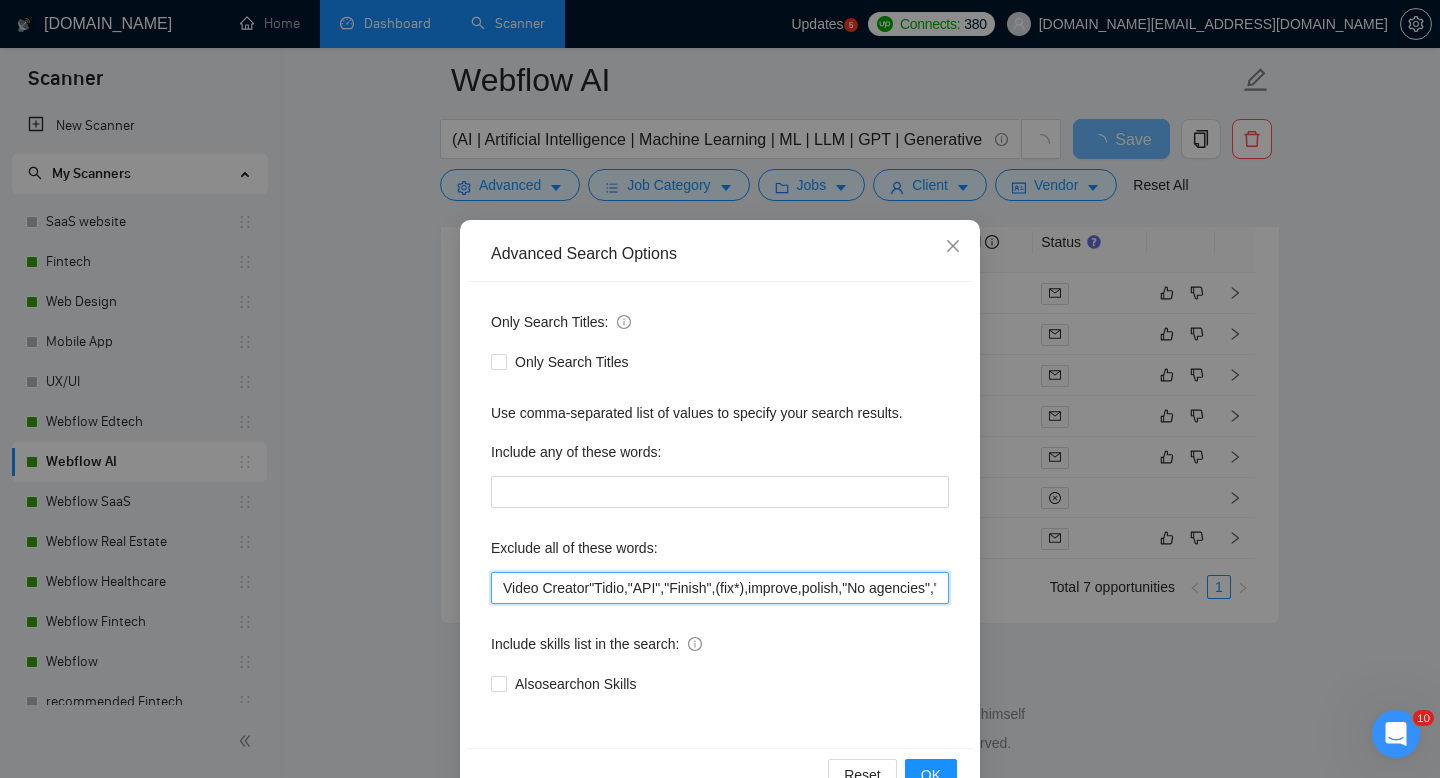 click on "Video Creator"Tidio,"API","Finish",(fix*),improve,polish,"No agencies","Not Agency","Individual Only", "Join our team", "Join Team", (Consult*), "No Agencies", "German speaking", "Spanish Speaking", "to join a team", Closer, Python, Affiliate, "Bidder", funnels, "Marketing Strategy", "closing deals", "Optimizing workflows", "Instagram Management", Trainer, "appointment setter", "Media Buyer", [DEMOGRAPHIC_DATA], "Appointment Setting", "cold caller", "follow up", PPC, SEO, "cold calls", "WordPress", meeting, "automation funnel", "Marketing automation experience", "Video Editing", "Direct Sales", "closing sales", "to join a dynamic team", "Follow-up", (meet*), "commission based", "up-sales", deploying, "to join our innovative team", "Prompt Engineer", DevOps, "to enhance our team", "join the team", PyTorch, "Data Analysis", "AI Development", "AI Influencers", "Prompt Engineering", "Android SDK",  "Tax Account Advisor", "community manager",  "Business Plan", "Shopify Templates"" at bounding box center [720, 588] 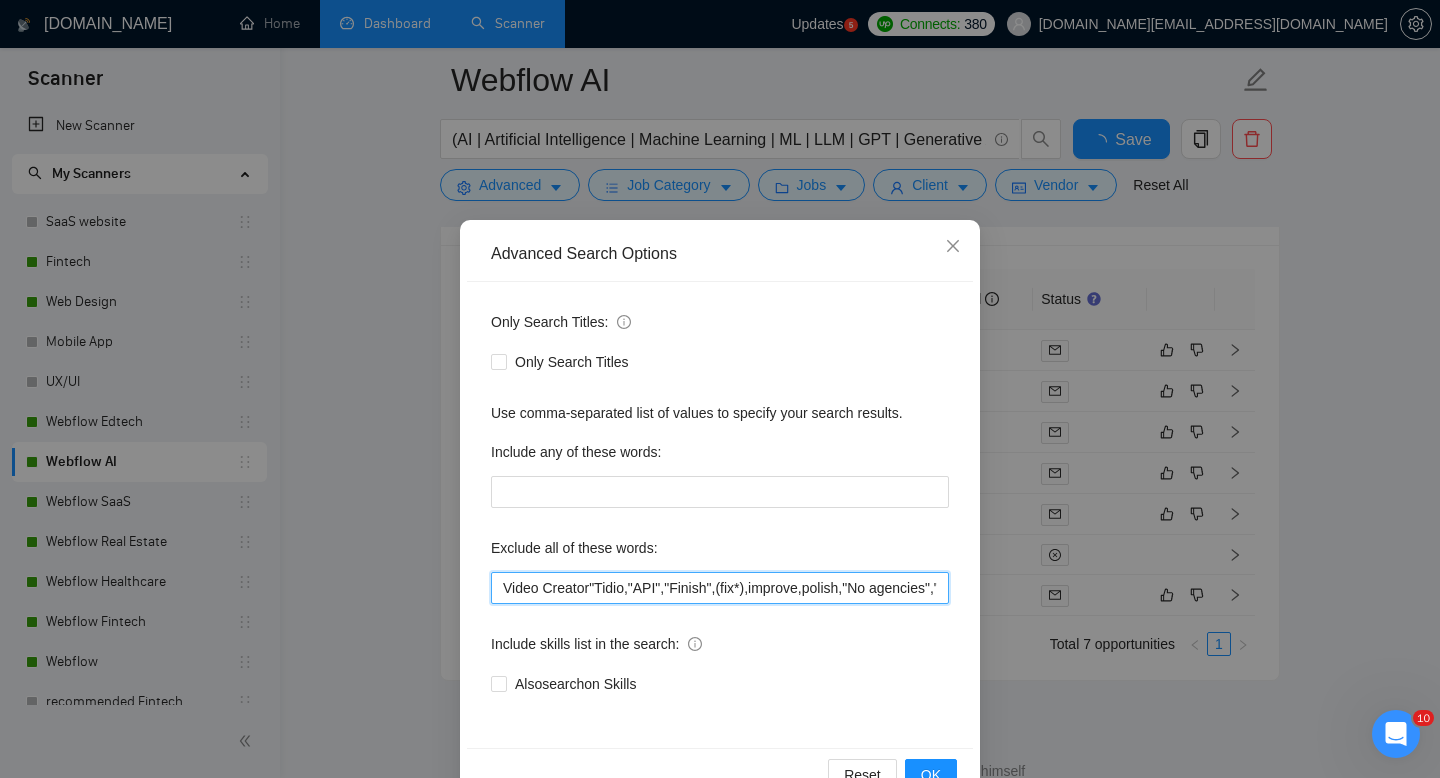 type 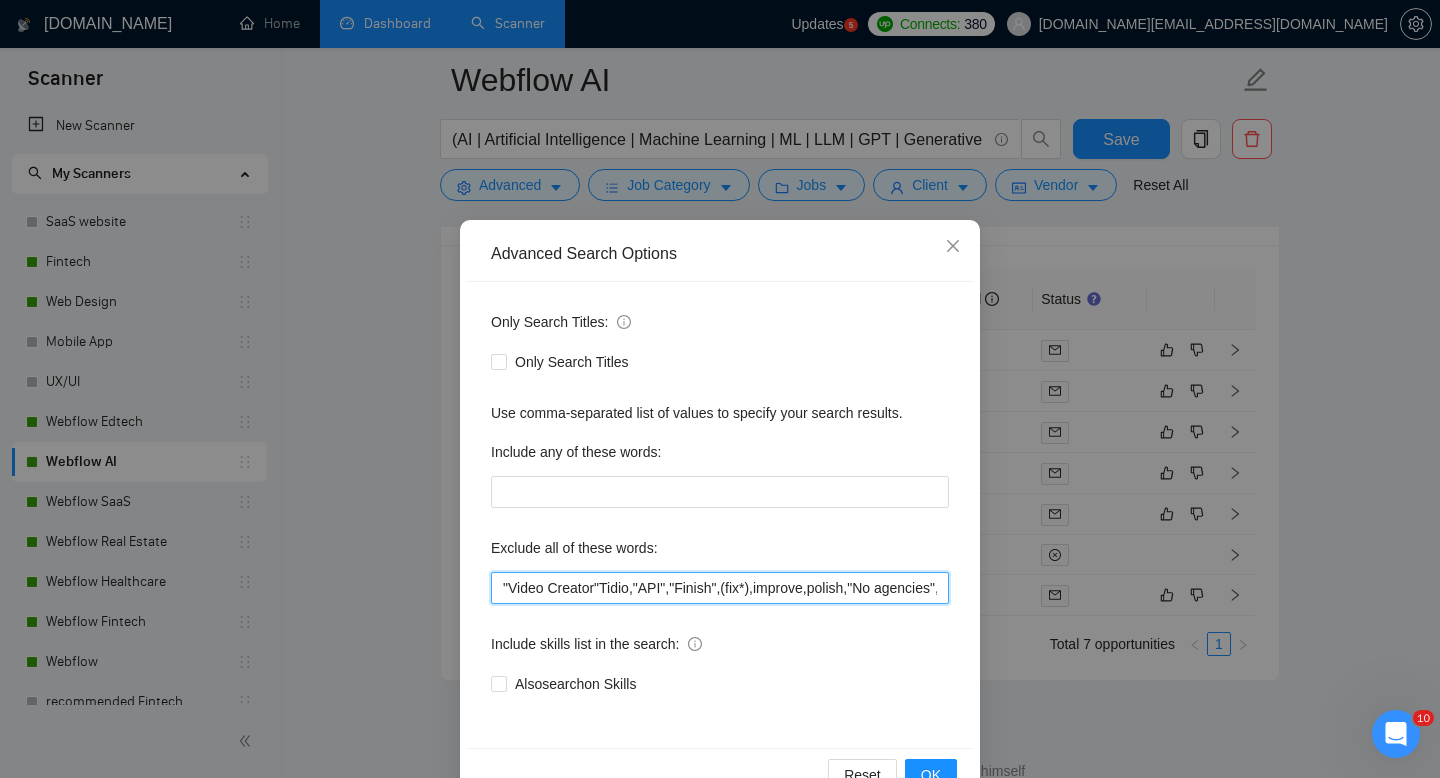 click on ""Video Creator"Tidio,"API","Finish",(fix*),improve,polish,"No agencies","Not Agency","Individual Only", "Join our team", "Join Team", (Consult*), "No Agencies", "German speaking", "Spanish Speaking", "to join a team", Closer, Python, Affiliate, "Bidder", funnels, "Marketing Strategy", "closing deals", "Optimizing workflows", "Instagram Management", Trainer, "appointment setter", "Media Buyer", [DEMOGRAPHIC_DATA], "Appointment Setting", "cold caller", "follow up", PPC, SEO, "cold calls", "WordPress", meeting, "automation funnel", "Marketing automation experience", "Video Editing", "Direct Sales", "closing sales", "to join a dynamic team", "Follow-up", (meet*), "commission based", "up-sales", deploying, "to join our innovative team", "Prompt Engineer", DevOps, "to enhance our team", "join the team", PyTorch, "Data Analysis", "AI Development", "AI Influencers", "Prompt Engineering", "Android SDK",  "Tax Account Advisor", "community manager",  "Business Plan", "Shopify Templates"" at bounding box center [720, 588] 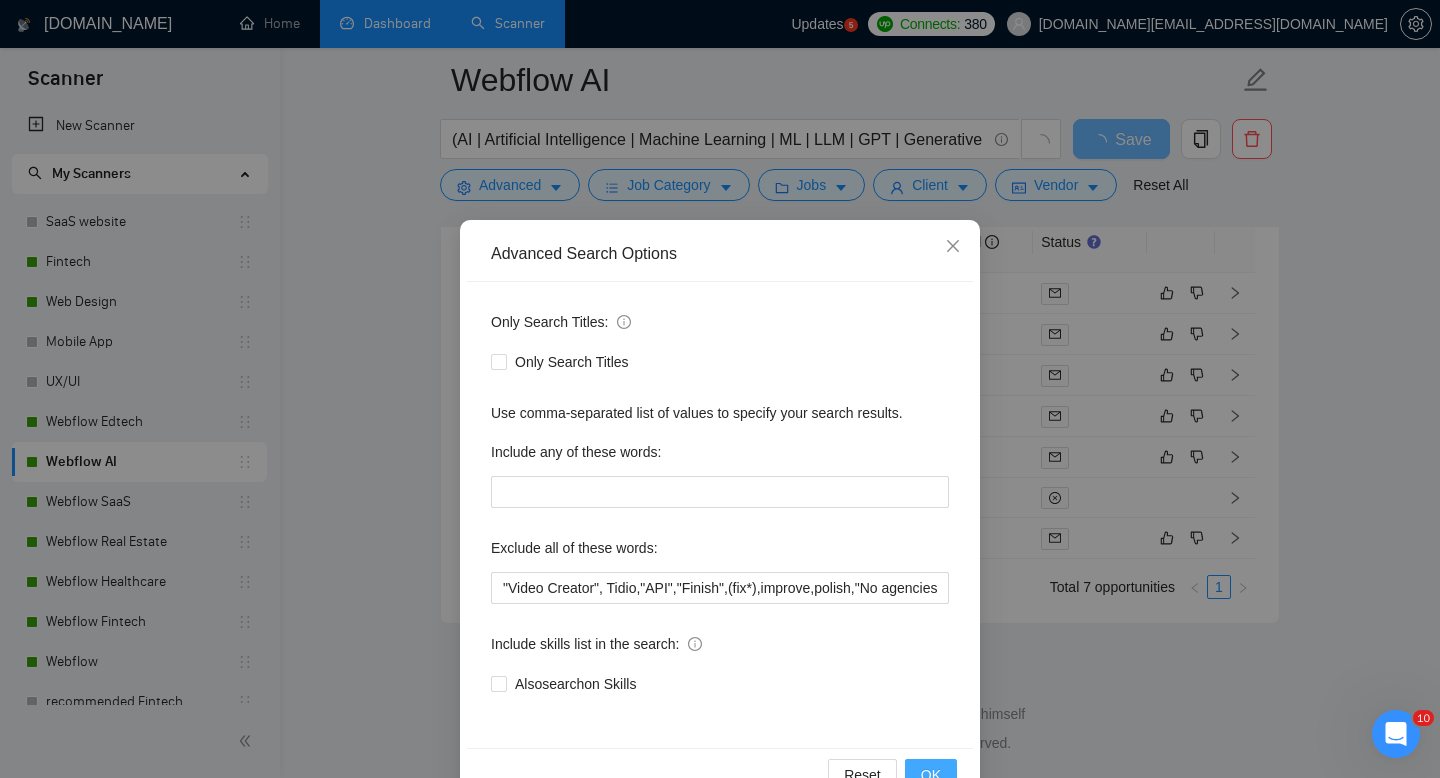 click on "OK" at bounding box center [931, 775] 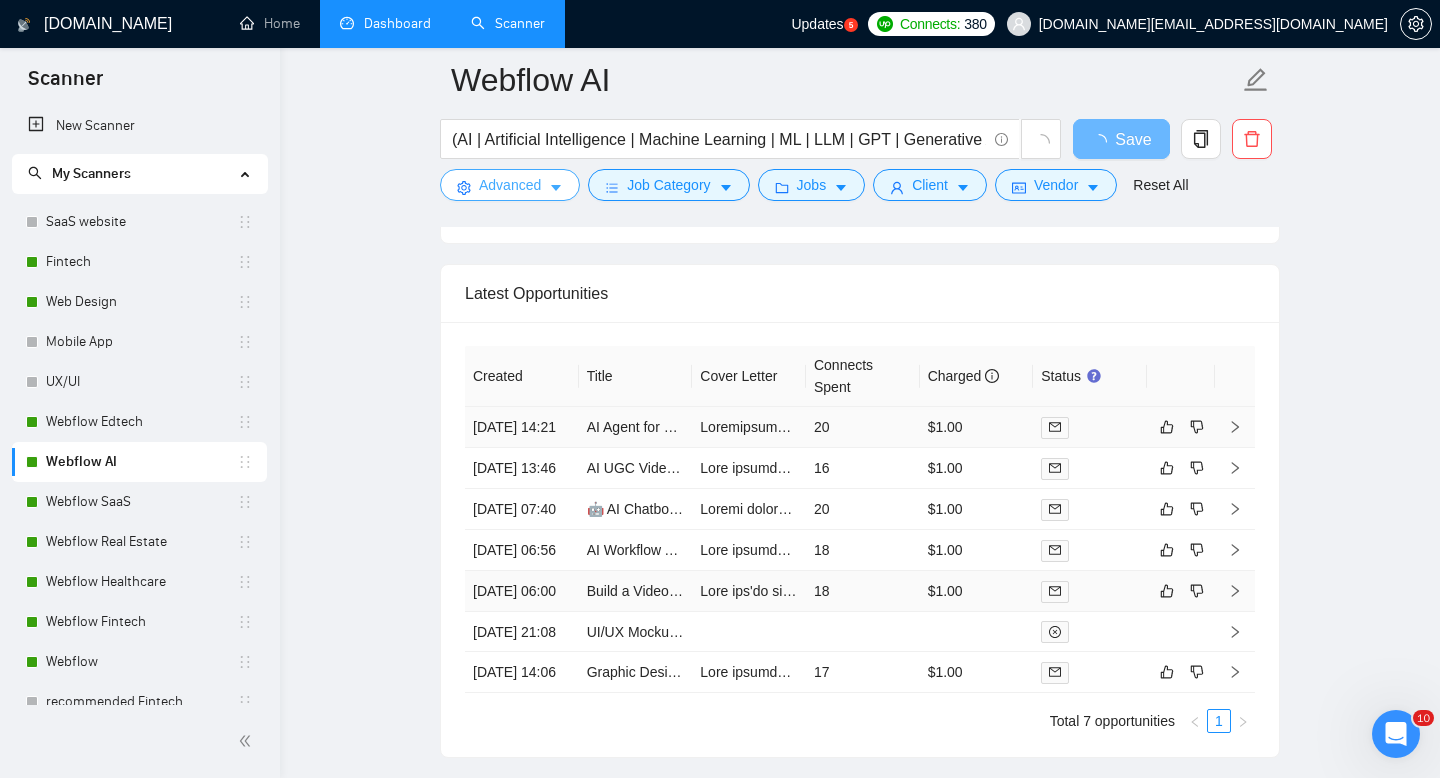 scroll, scrollTop: 3830, scrollLeft: 0, axis: vertical 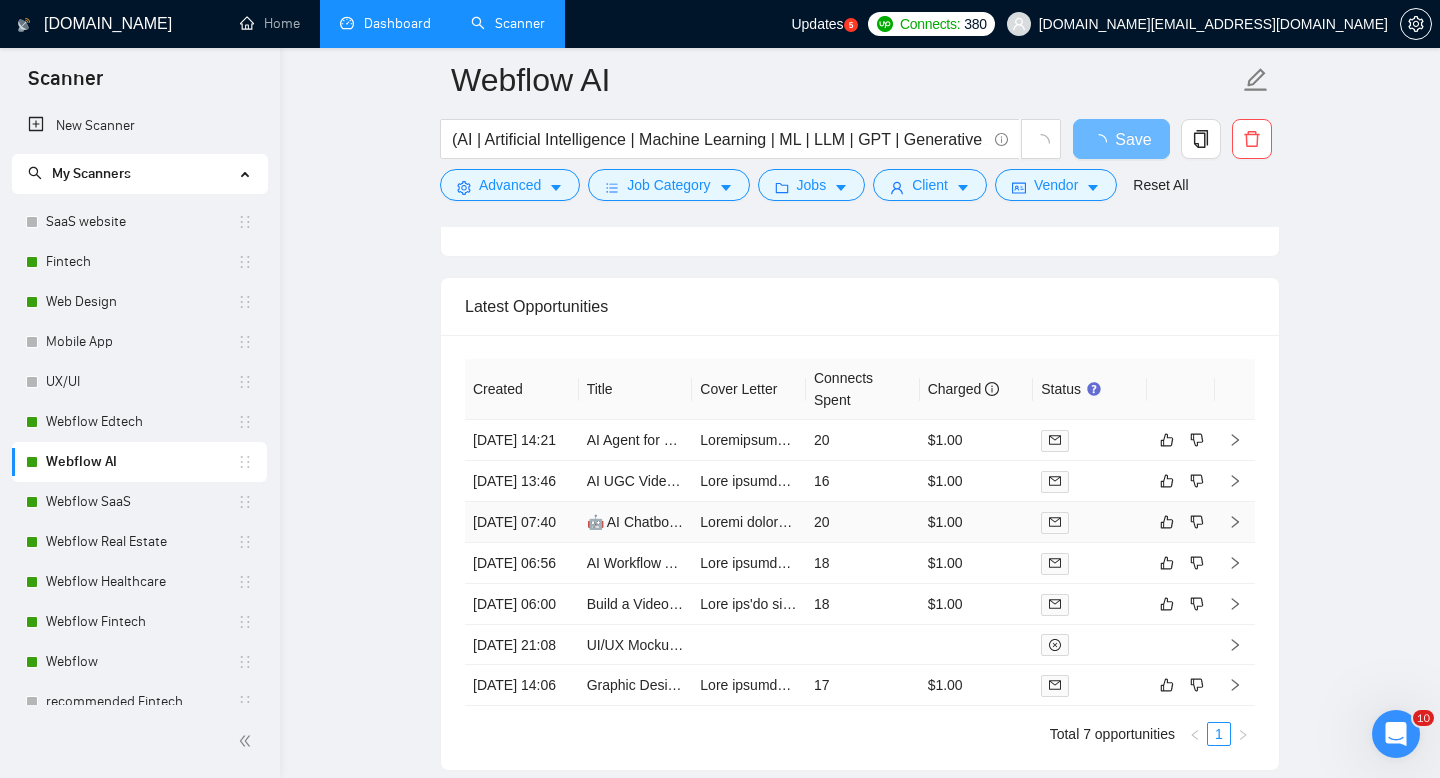click on "🤖 AI Chatbot Developer for B2B SaaS Platform – NLP to SQL + Smart Support" at bounding box center [636, 522] 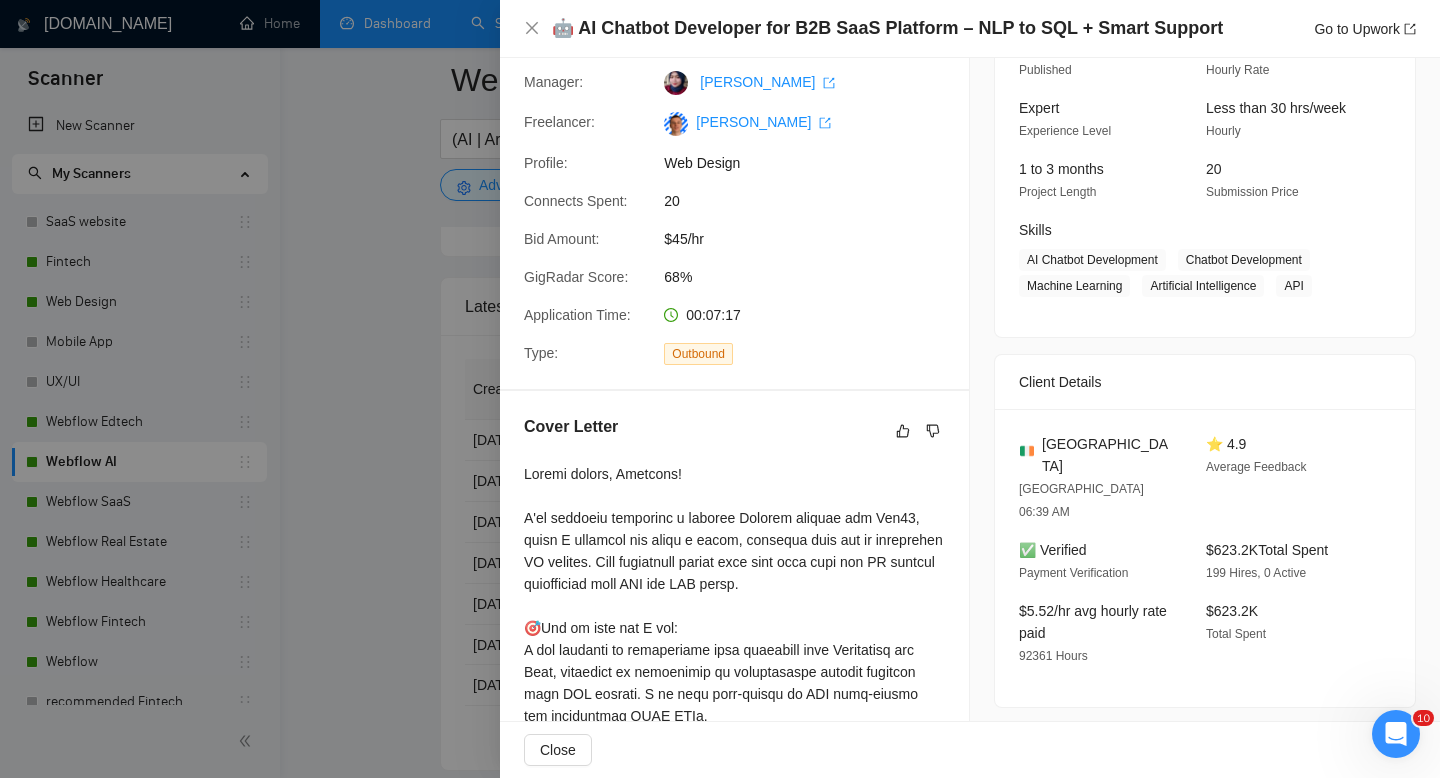 scroll, scrollTop: 0, scrollLeft: 0, axis: both 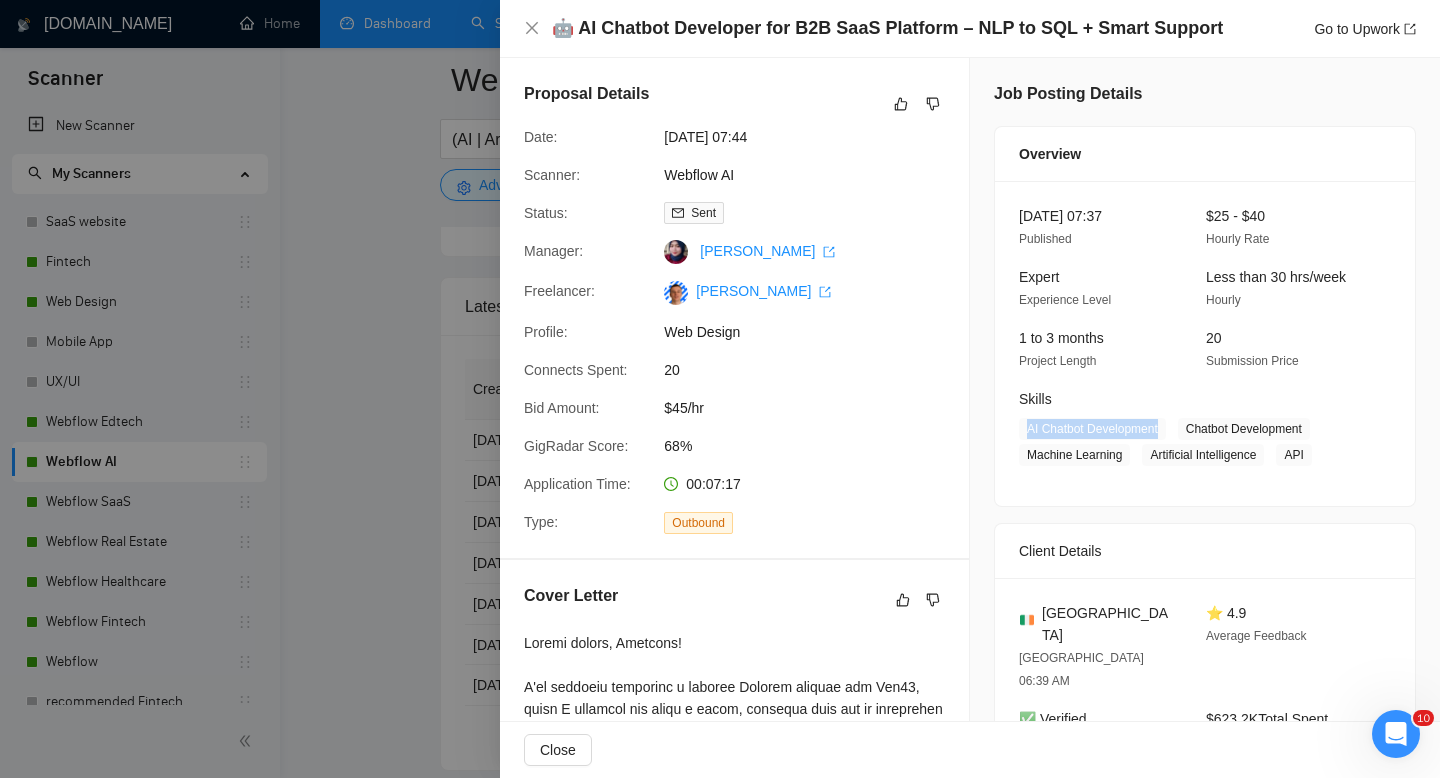 drag, startPoint x: 1173, startPoint y: 427, endPoint x: 1028, endPoint y: 423, distance: 145.05516 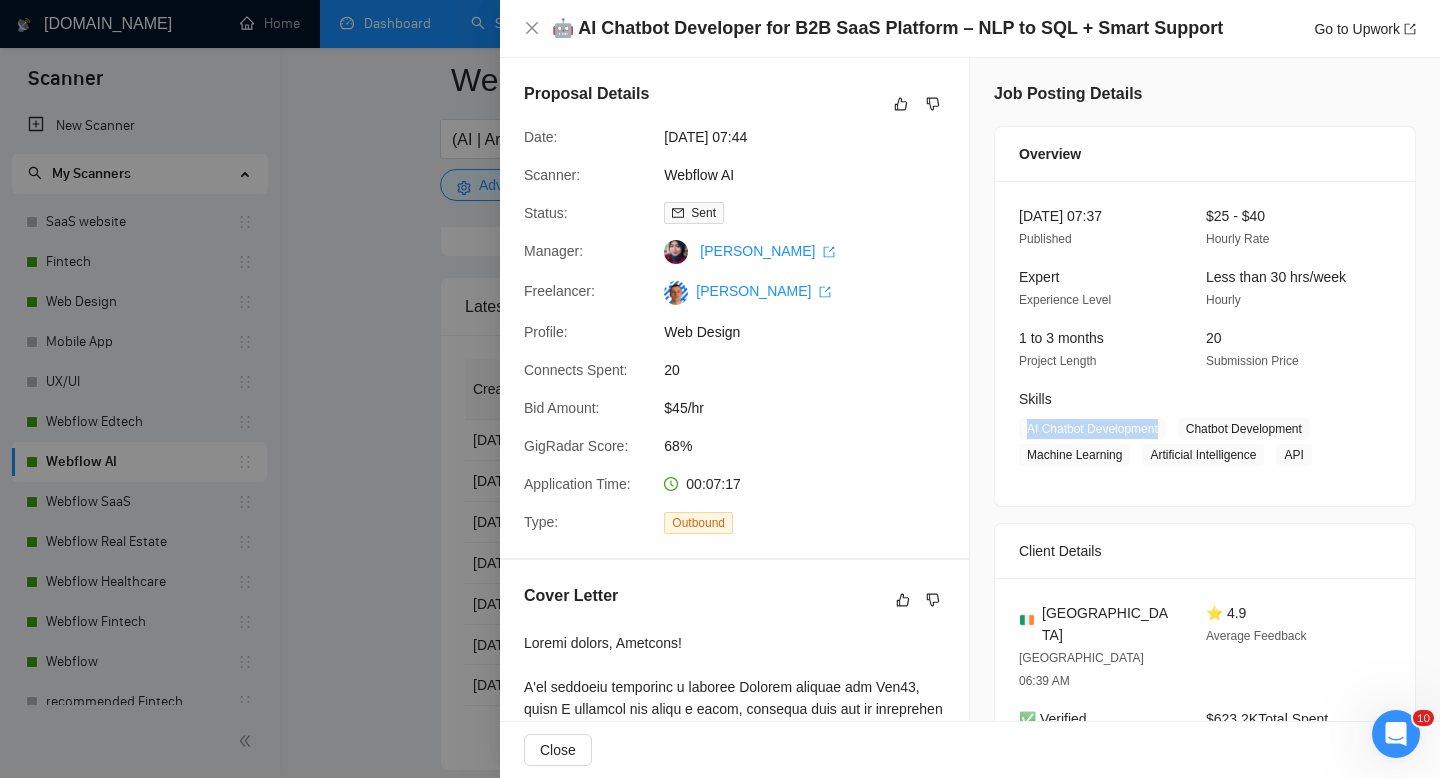 click on "AI Chatbot Development Chatbot Development Machine Learning Artificial Intelligence API" at bounding box center (1190, 442) 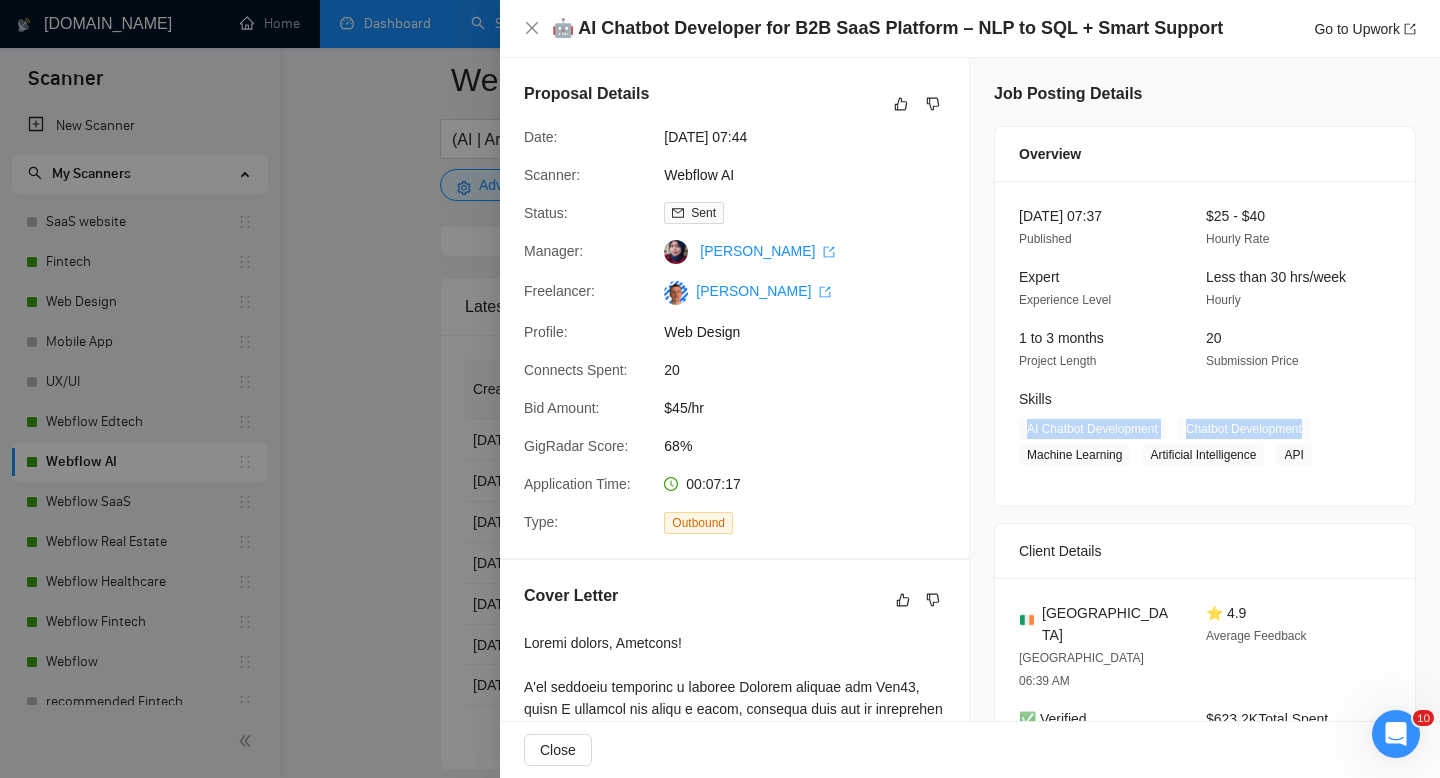 drag, startPoint x: 1008, startPoint y: 427, endPoint x: 1317, endPoint y: 430, distance: 309.01456 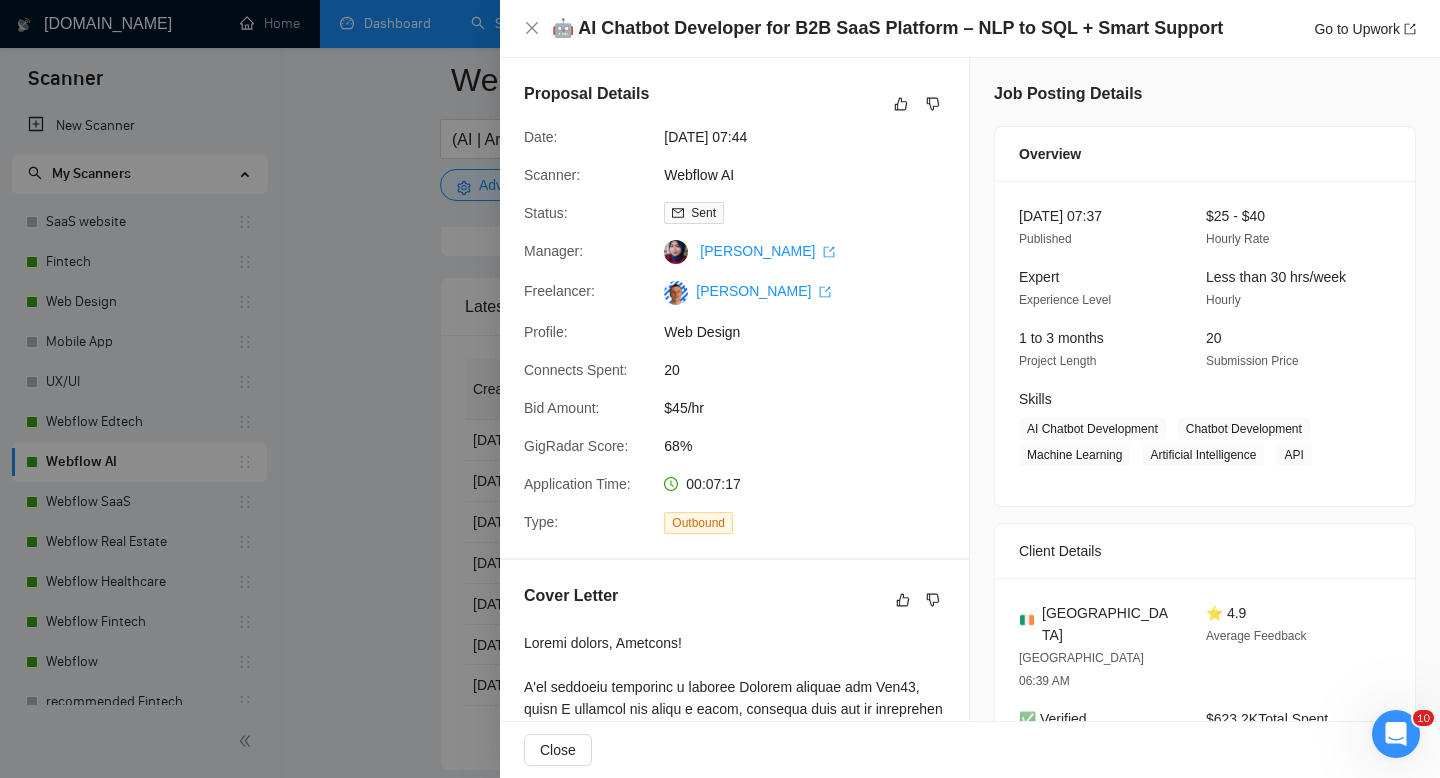 click at bounding box center [720, 389] 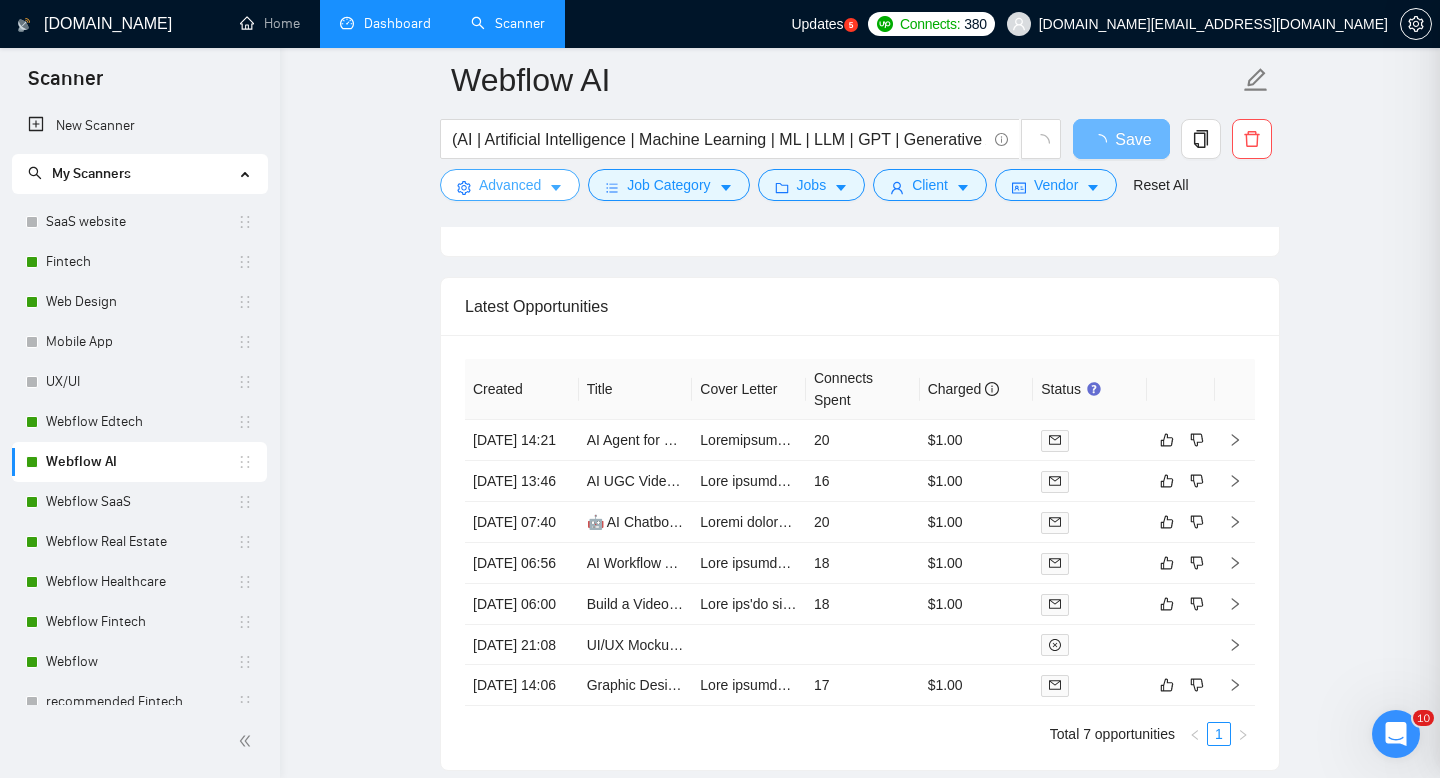 click on "Advanced" at bounding box center [510, 185] 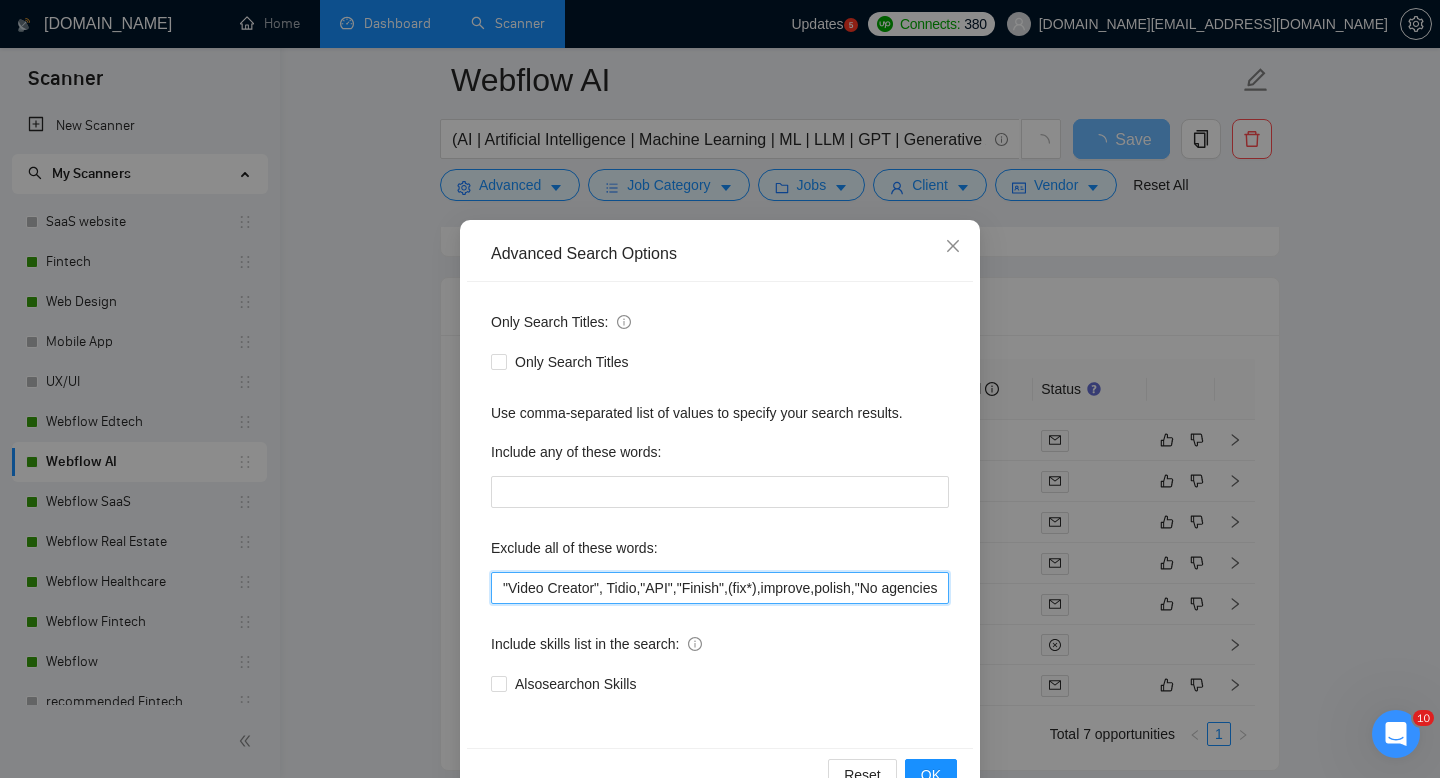 click on ""Video Creator", Tidio,"API","Finish",(fix*),improve,polish,"No agencies","Not Agency","Individual Only", "Join our team", "Join Team", (Consult*), "No Agencies", "German speaking", "Spanish Speaking", "to join a team", Closer, Python, Affiliate, "Bidder", funnels, "Marketing Strategy", "closing deals", "Optimizing workflows", "Instagram Management", Trainer, "appointment setter", "Media Buyer", [DEMOGRAPHIC_DATA], "Appointment Setting", "cold caller", "follow up", PPC, SEO, "cold calls", "WordPress", meeting, "automation funnel", "Marketing automation experience", "Video Editing", "Direct Sales", "closing sales", "to join a dynamic team", "Follow-up", (meet*), "commission based", "up-sales", deploying, "to join our innovative team", "Prompt Engineer", DevOps, "to enhance our team", "join the team", PyTorch, "Data Analysis", "AI Development", "AI Influencers", "Prompt Engineering", "Android SDK",  "Tax Account Advisor", "community manager",  "Business Plan", "Shopify Templates"" at bounding box center [720, 588] 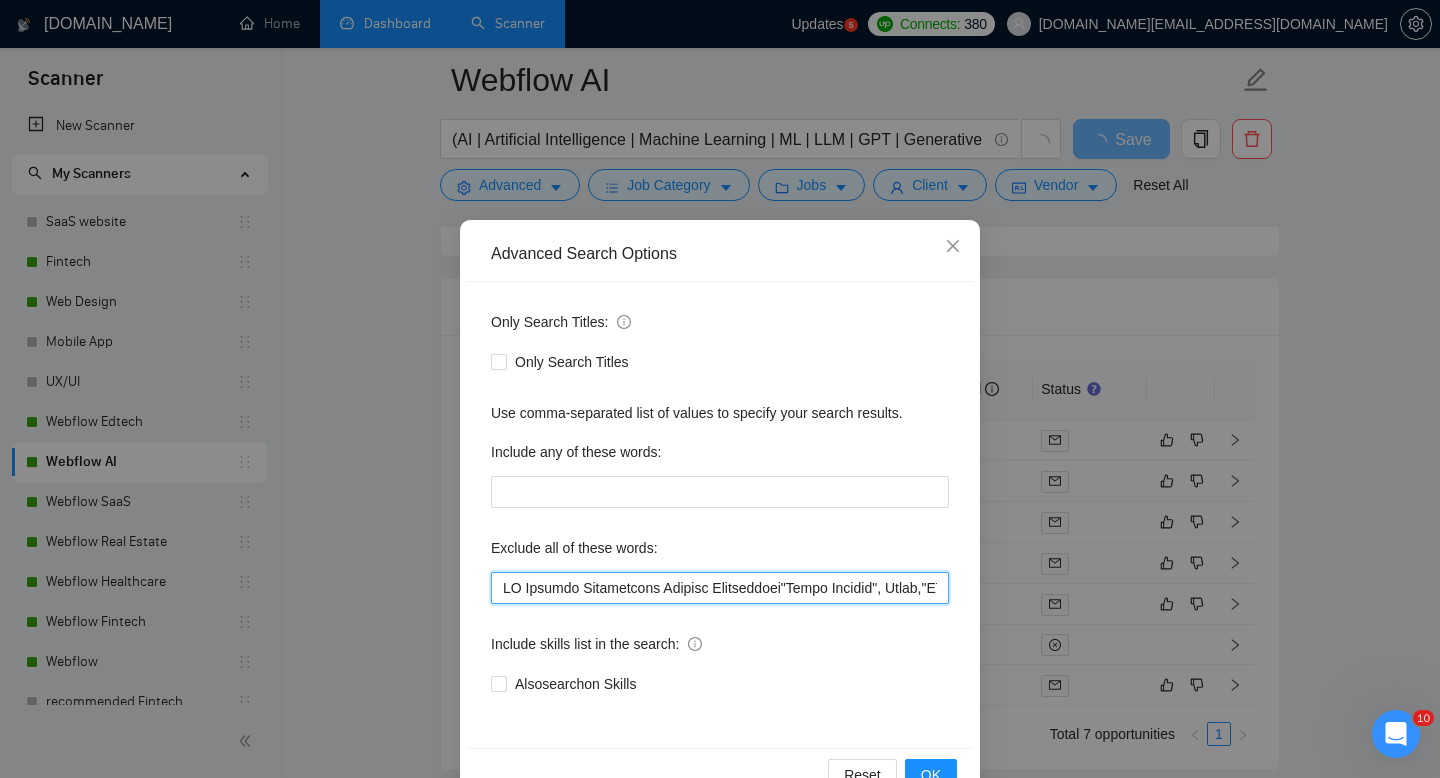 click at bounding box center (720, 588) 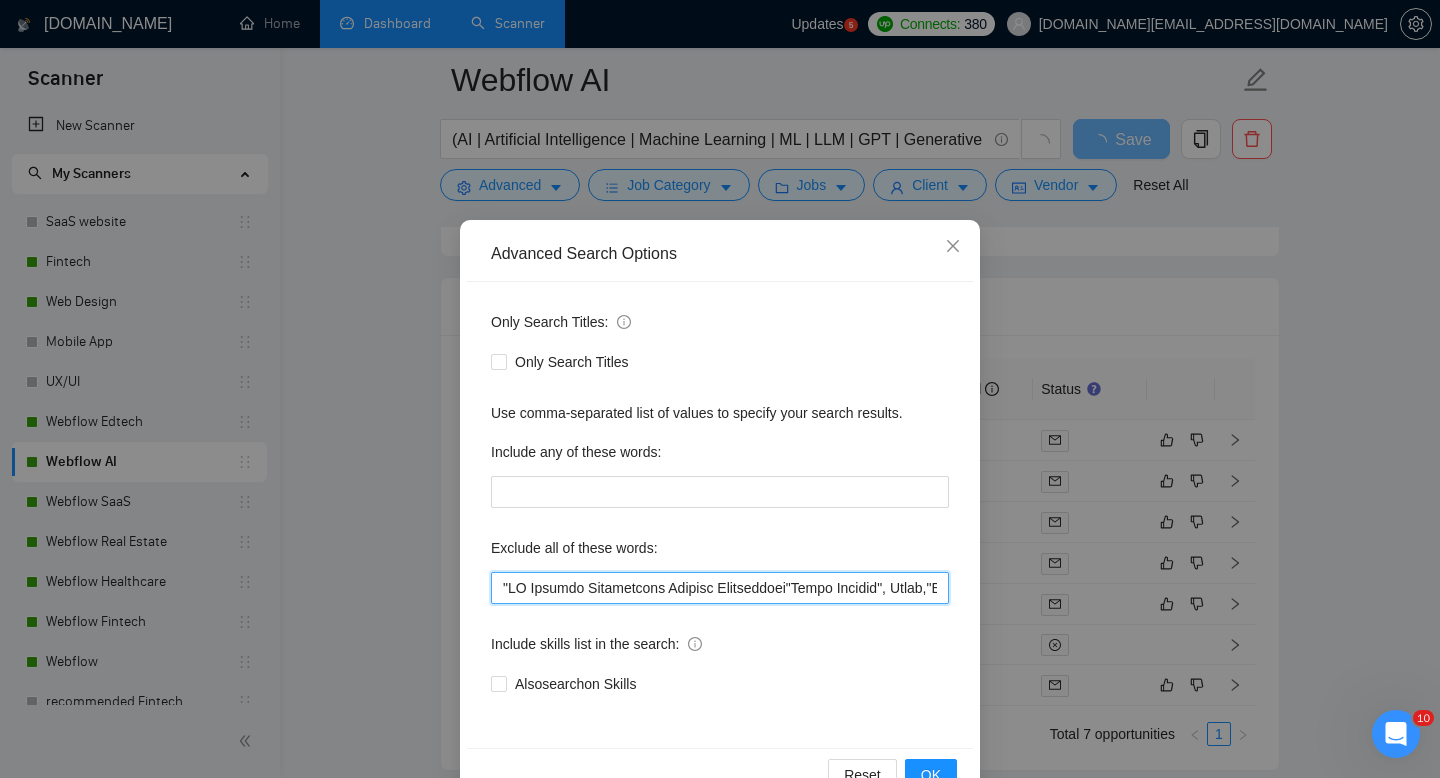 click at bounding box center [720, 588] 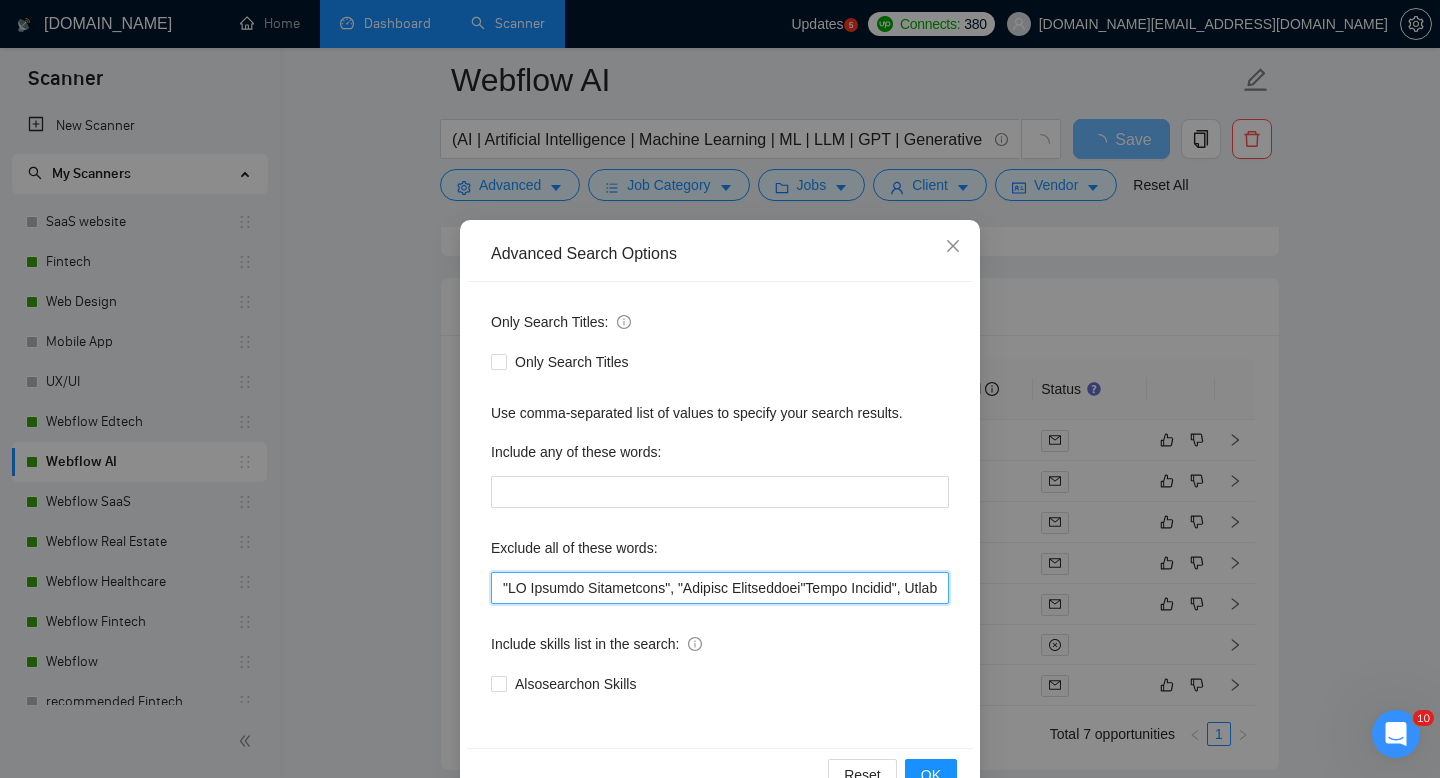 click at bounding box center (720, 588) 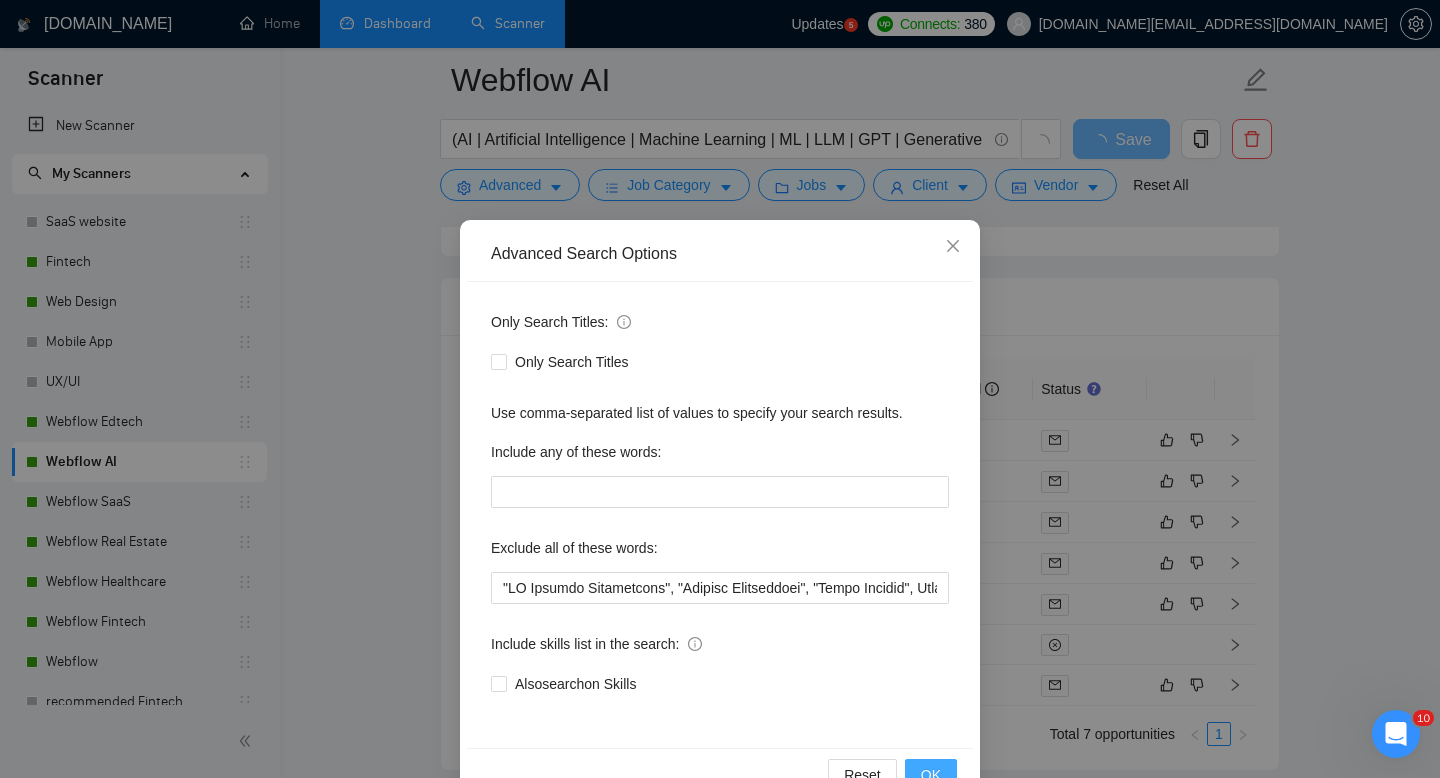 click on "OK" at bounding box center (931, 775) 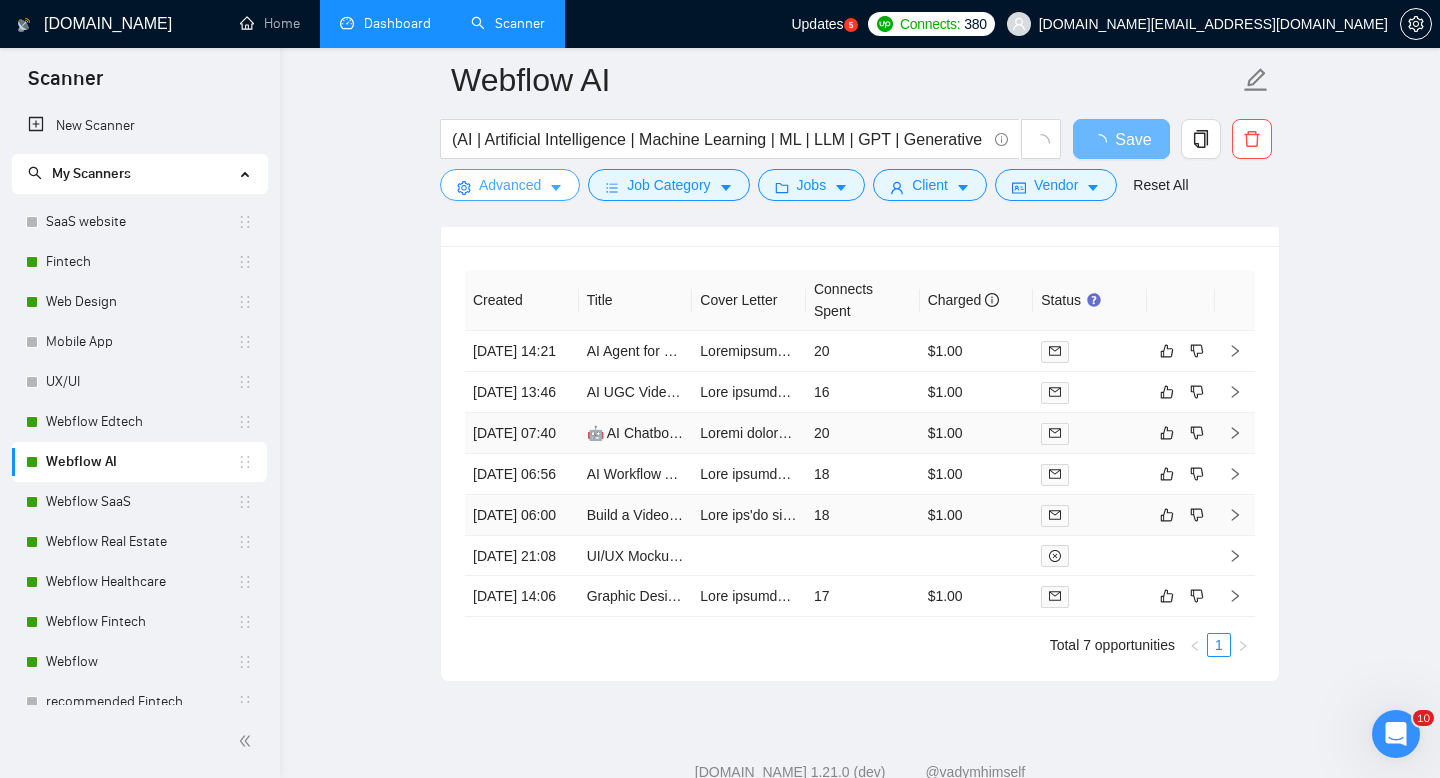 scroll, scrollTop: 3949, scrollLeft: 0, axis: vertical 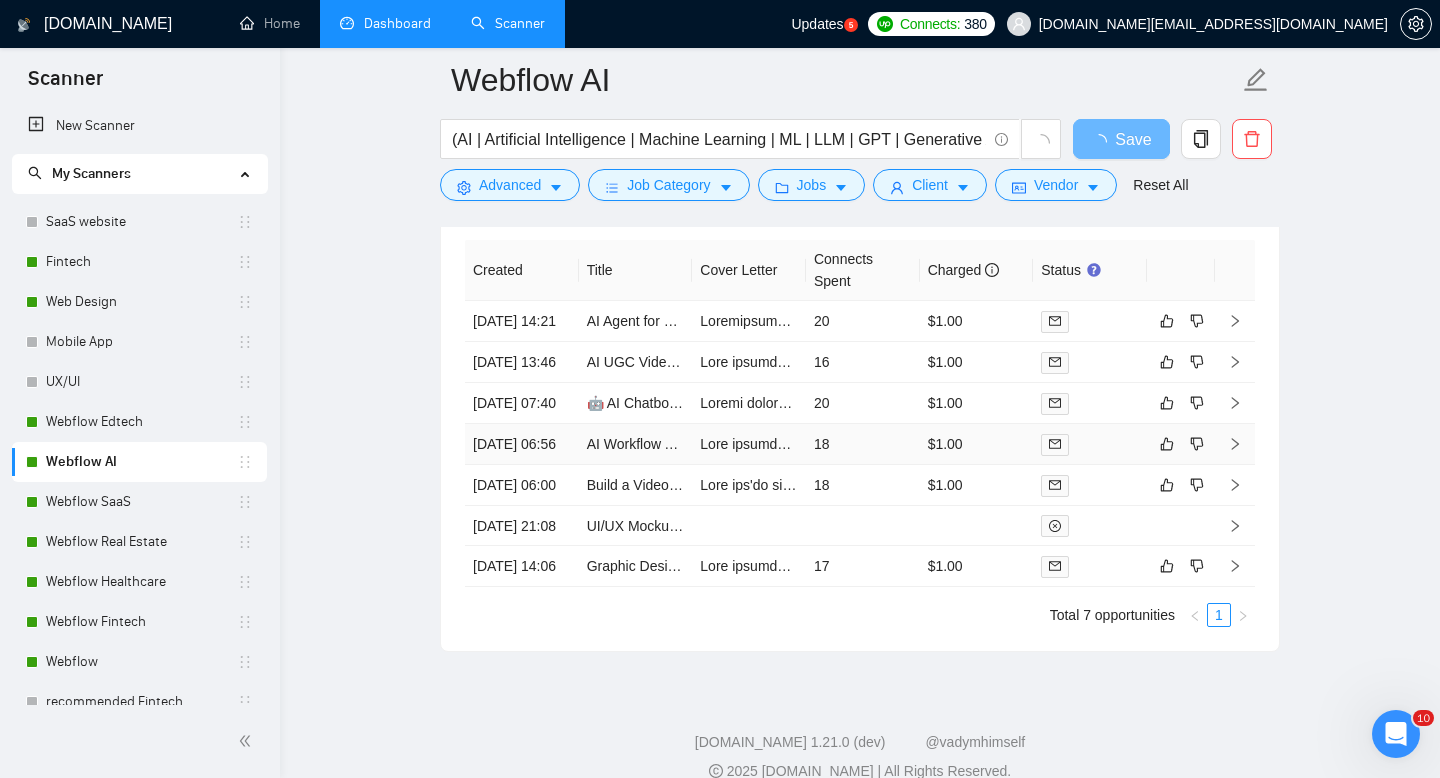click on "18" at bounding box center [863, 444] 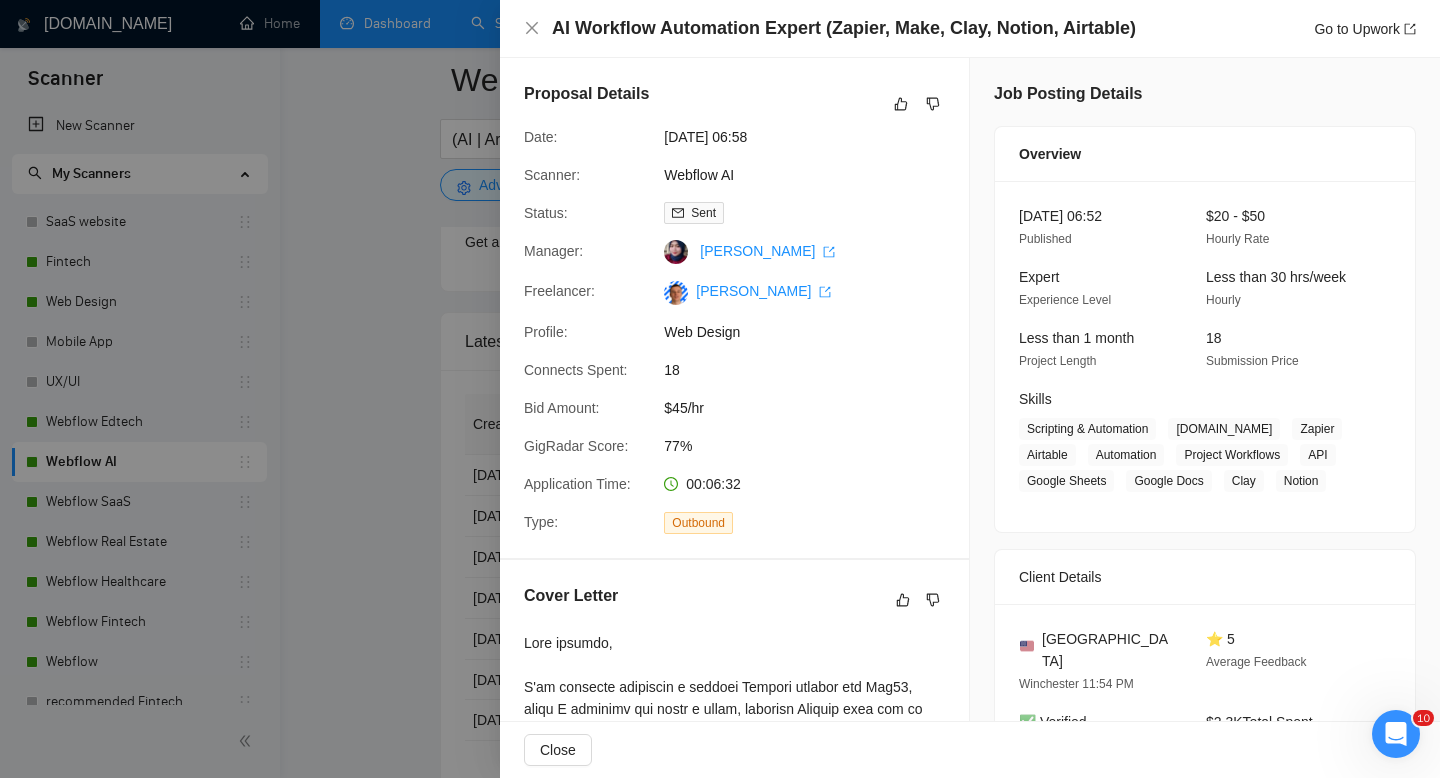 scroll, scrollTop: 28, scrollLeft: 0, axis: vertical 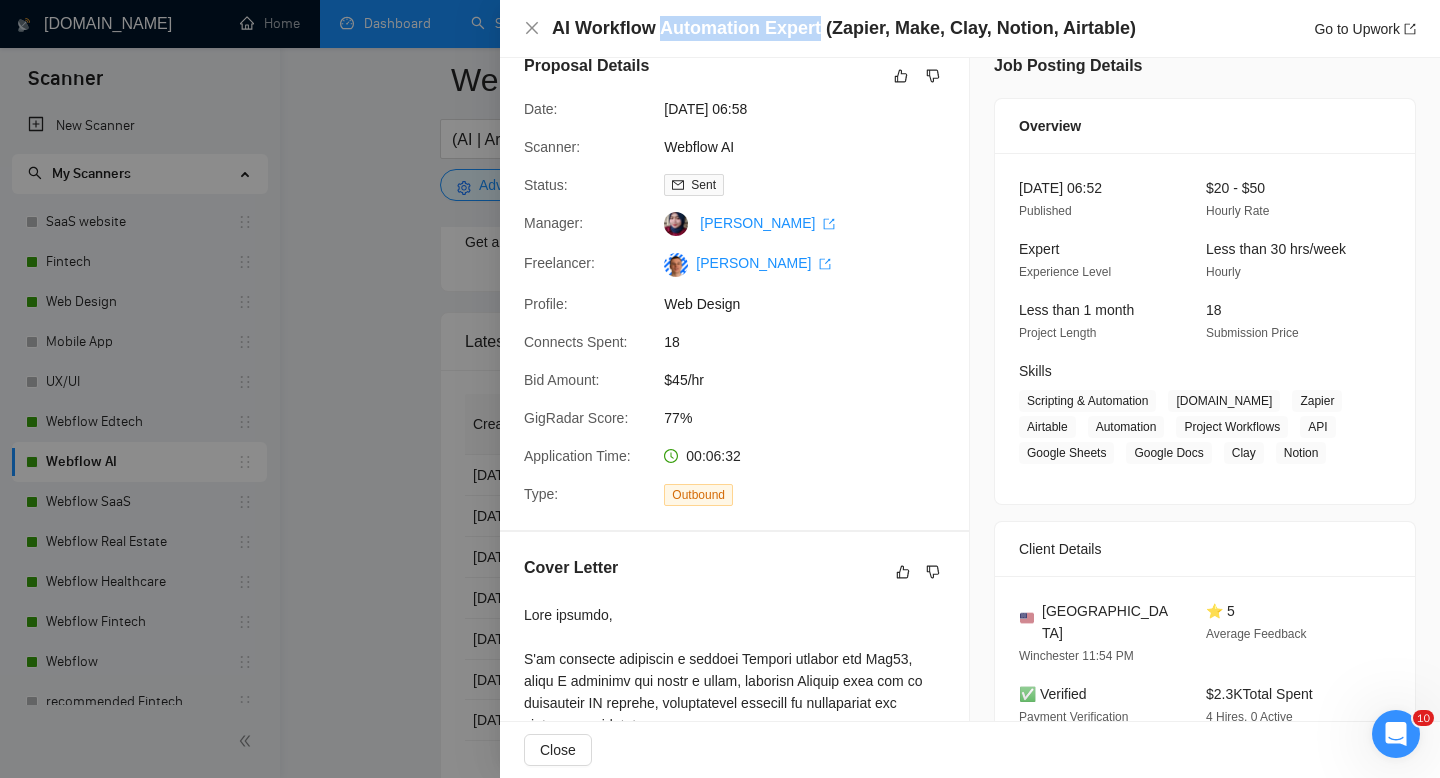 drag, startPoint x: 661, startPoint y: 25, endPoint x: 814, endPoint y: 27, distance: 153.01308 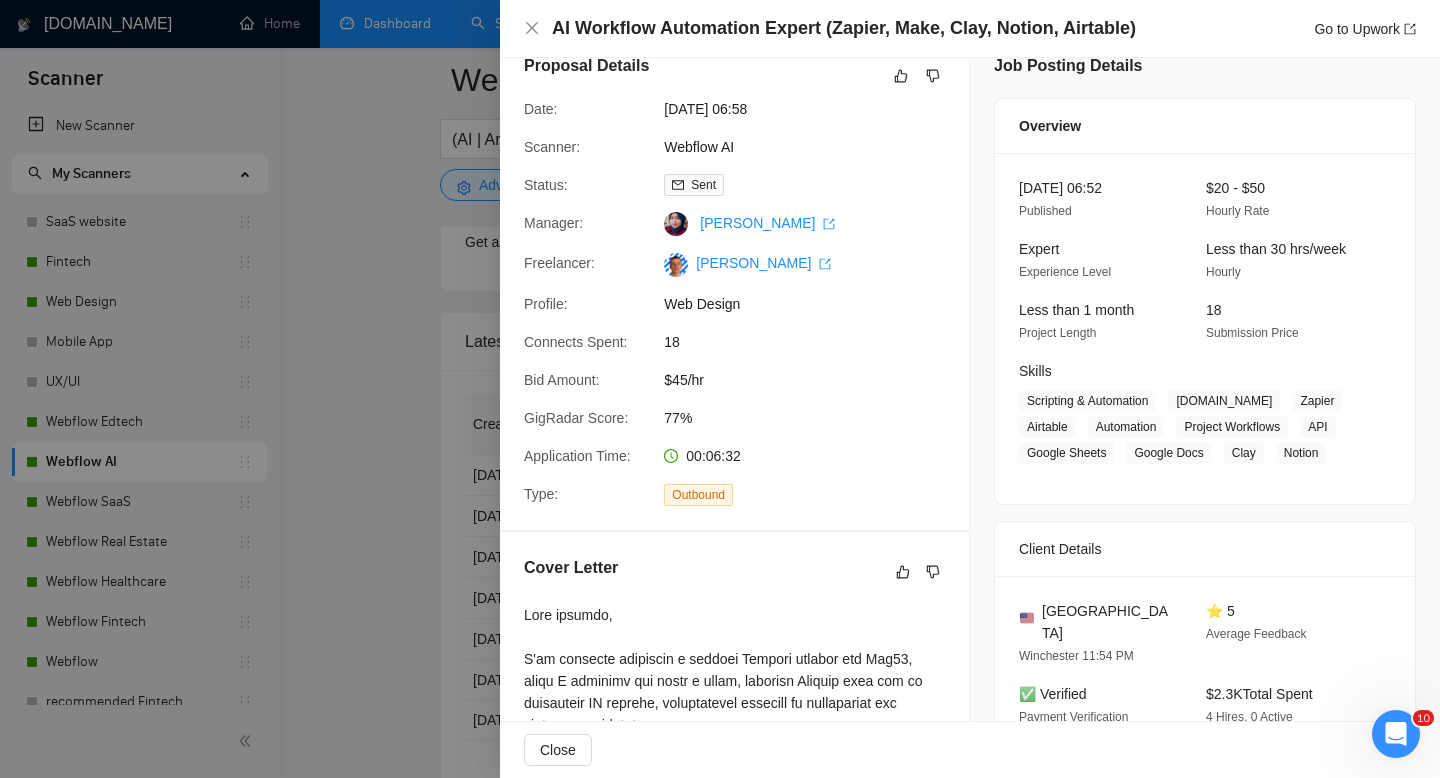 click at bounding box center (720, 389) 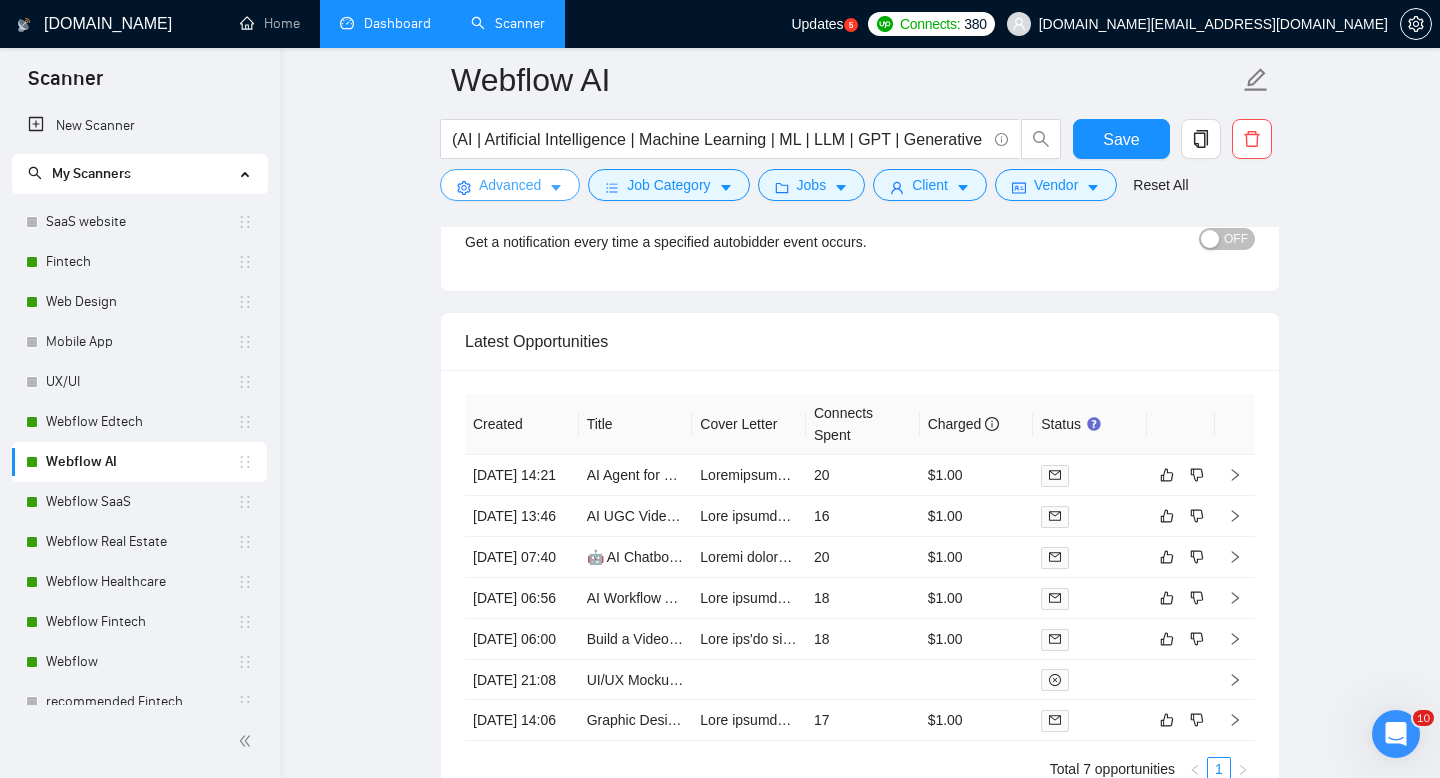 click on "Advanced" at bounding box center (510, 185) 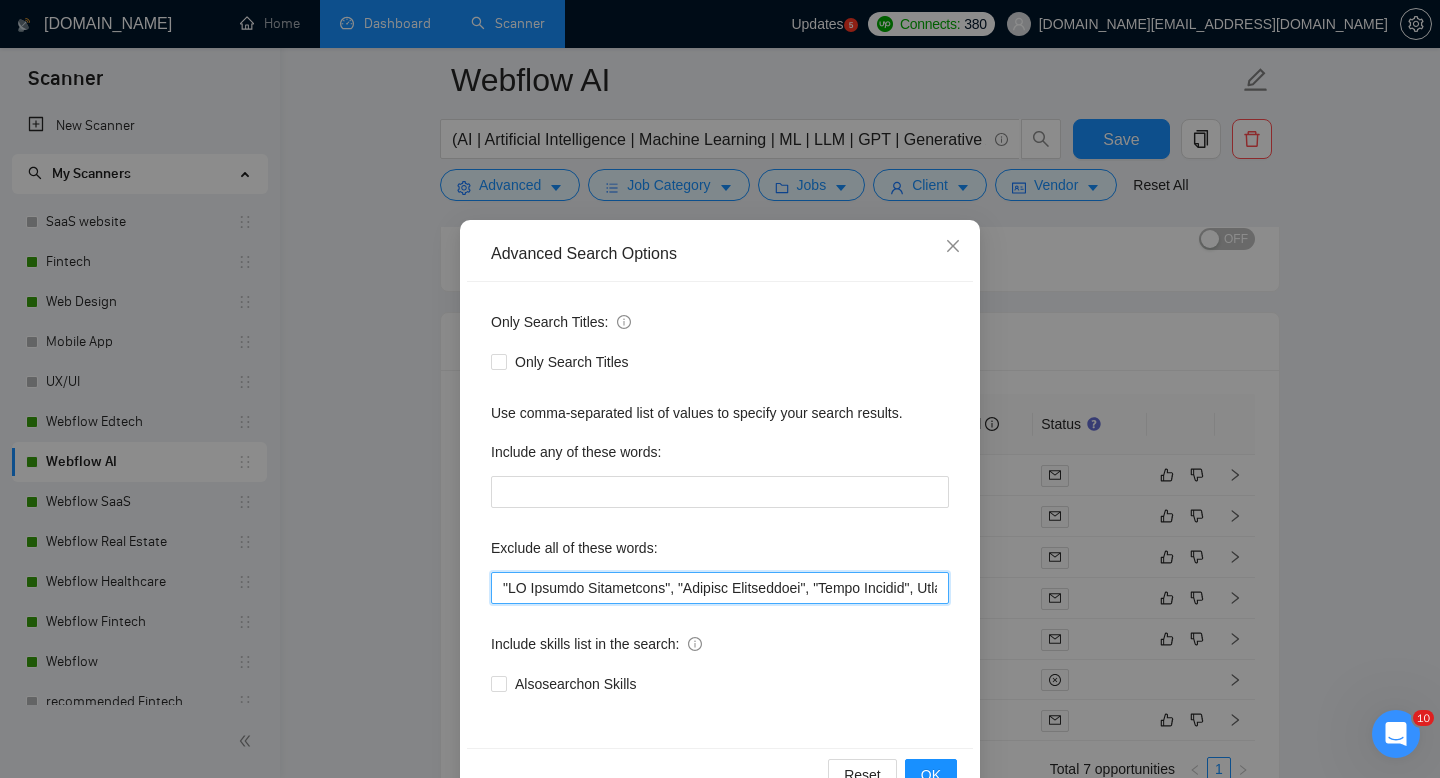 click at bounding box center [720, 588] 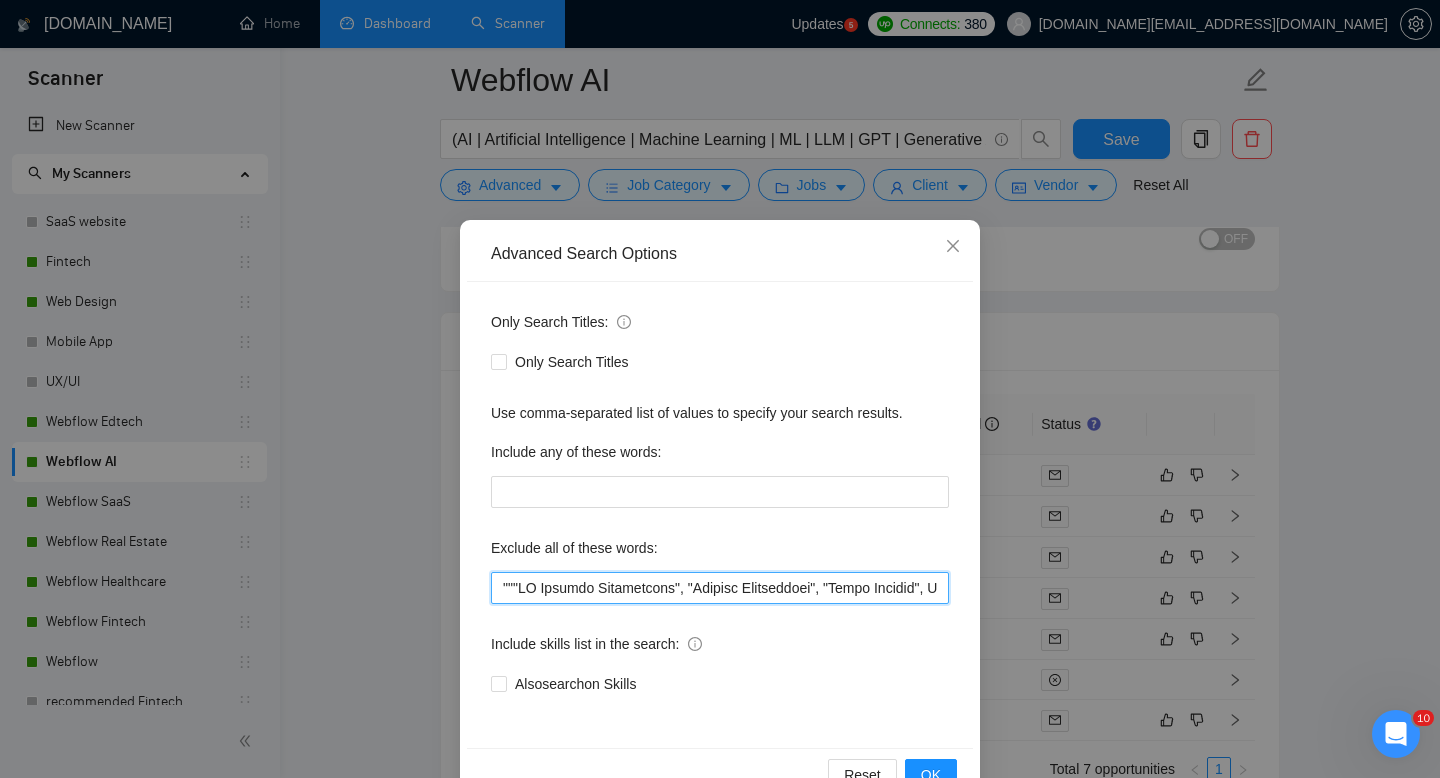 paste on "Automation Expert" 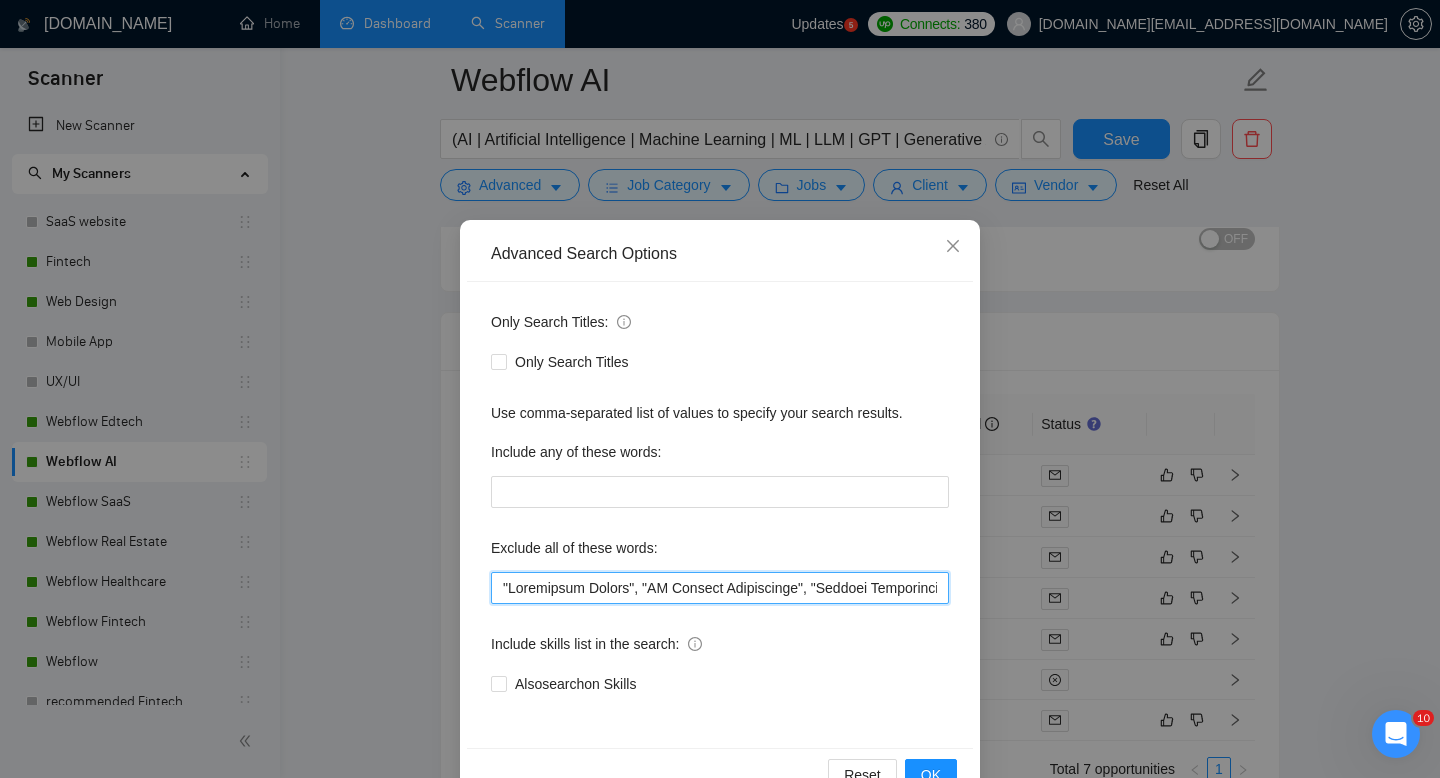 type on ""Automation Expert", "AI Chatbot Development", "Chatbot Development", "Video Creator", Tidio,"API","Finish",(fix*),improve,polish,"No agencies","Not Agency","Individual Only", "Join our team", "Join Team", (Consult*), "No Agencies", "German speaking", "Spanish Speaking", "to join a team", Closer, Python, Affiliate, "Bidder", funnels, "Marketing Strategy", "closing deals", "Optimizing workflows", "Instagram Management", Trainer, "appointment setter", "Media Buyer", Portuguese, "Appointment Setting", "cold caller", "follow up", PPC, SEO, "cold calls", "WordPress", meeting, "automation funnel", "Marketing automation experience", "Video Editing", "Direct Sales", "closing sales", "to join a dynamic team", "Follow-up", (meet*), "commission based", "up-sales", deploying, "to join our innovative team", "Prompt Engineer", DevOps, "to enhance our team", "join the team", PyTorch, "Data Analysis", "AI Development", "AI Influencers", "Prompt Engineering", "Android SDK",  "Tax Account Advisor", "community manager",  "Bu..." 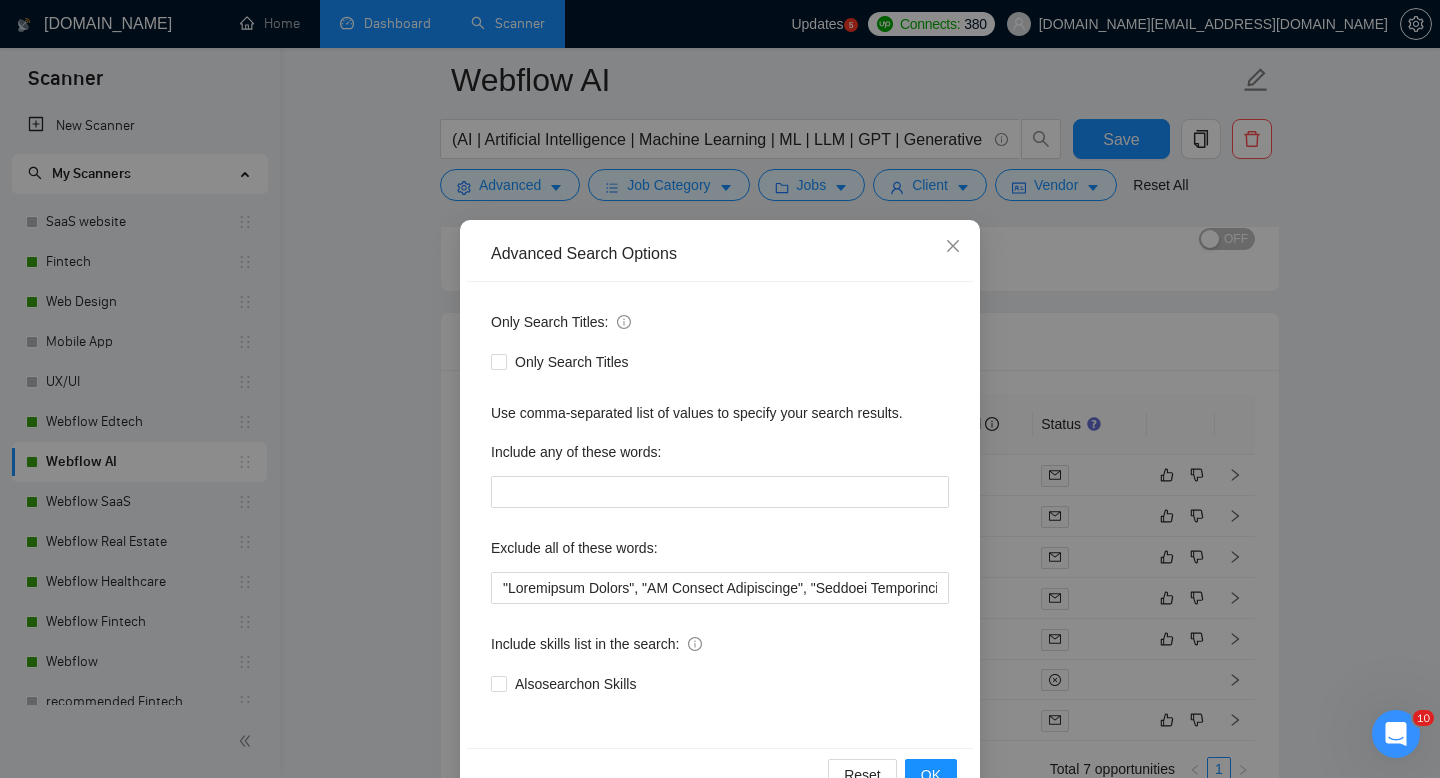 click on "Reset OK" at bounding box center [720, 774] 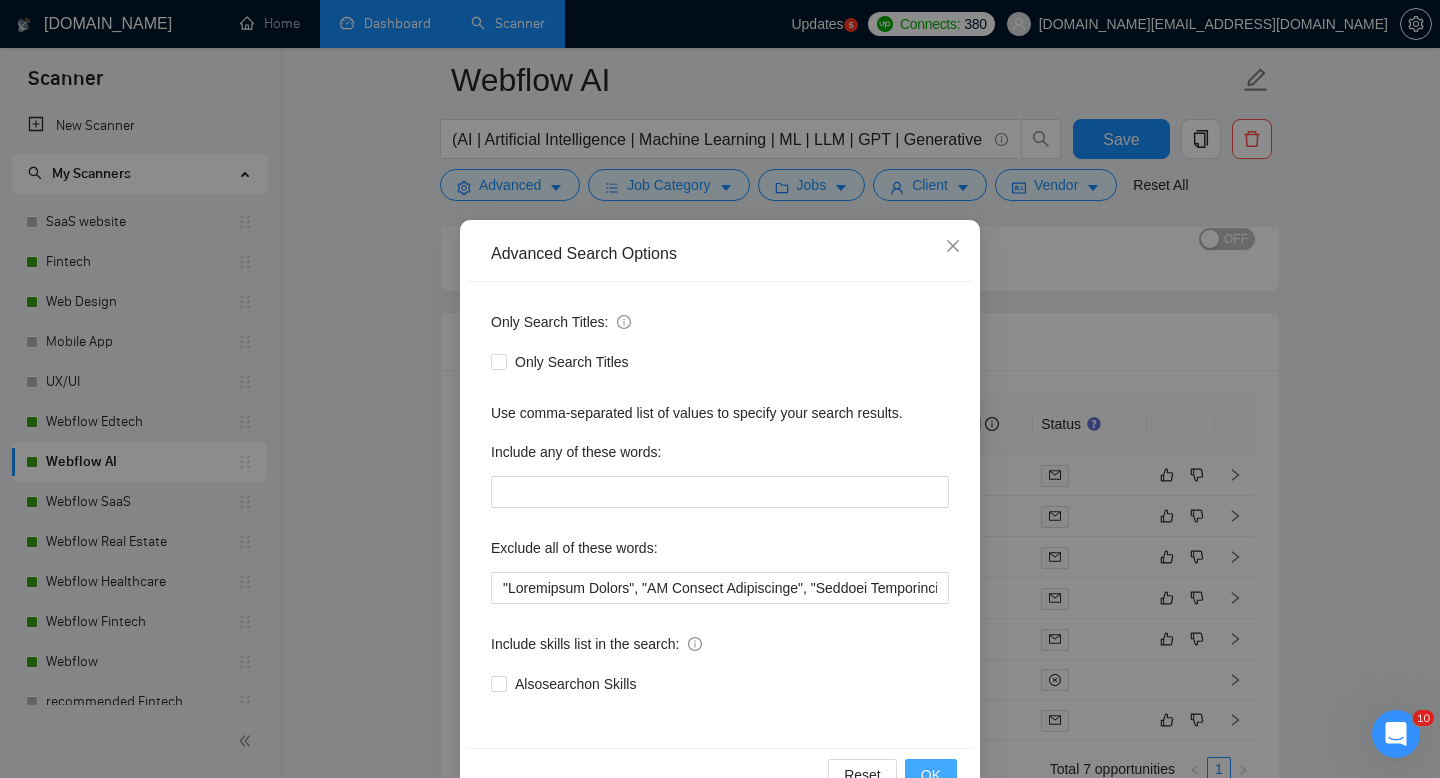 click on "OK" at bounding box center [931, 775] 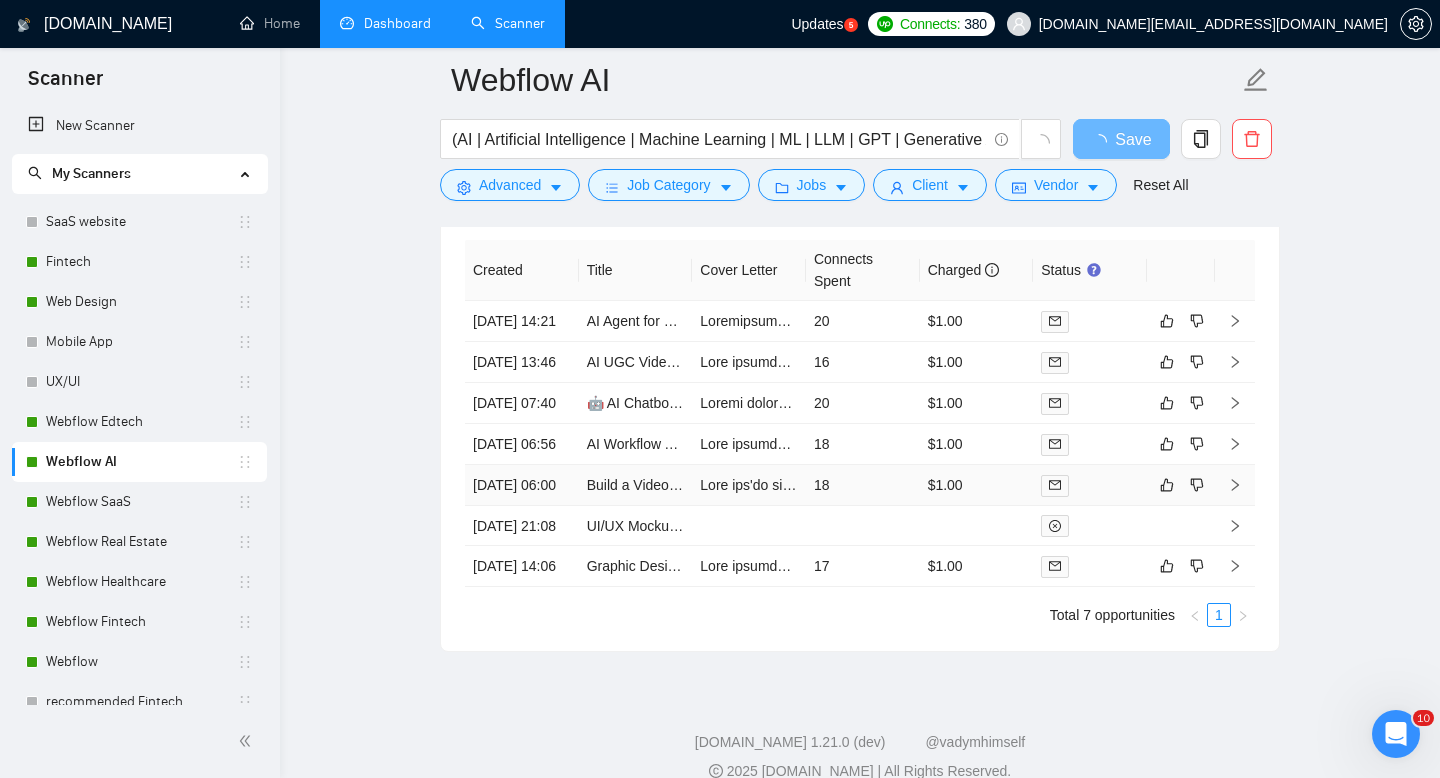 click on "18" at bounding box center (863, 485) 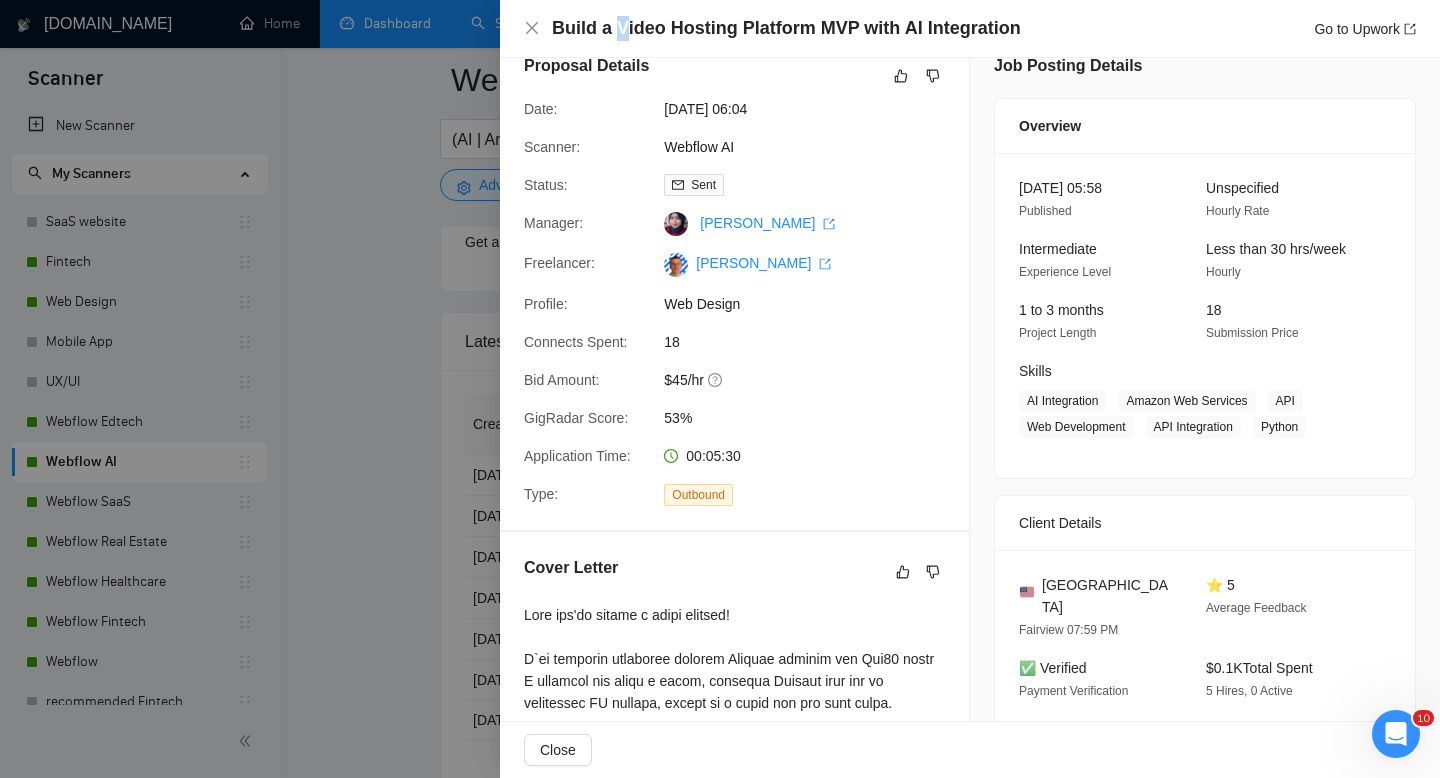 click on "Build a Video Hosting Platform MVP with AI Integration" at bounding box center (786, 28) 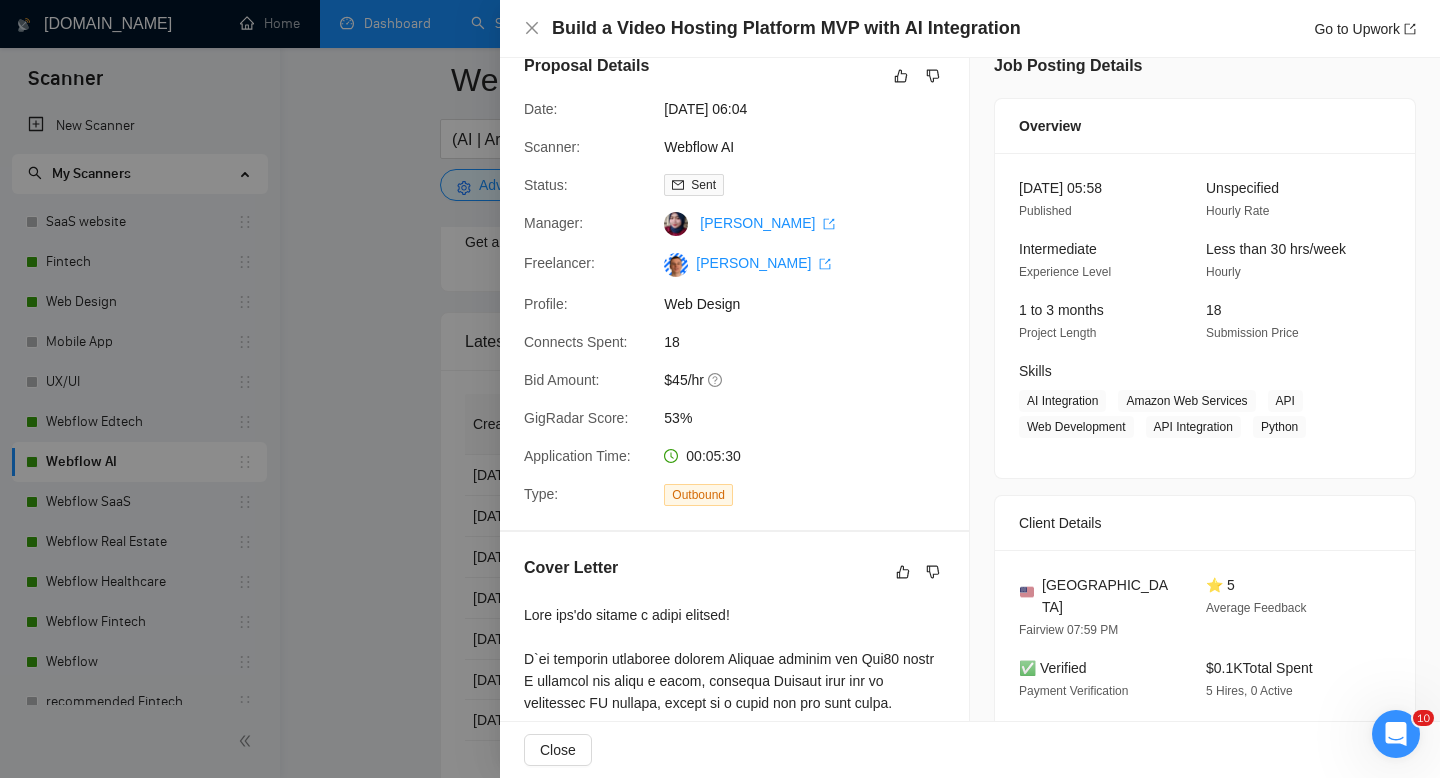 click on "Proposal Details Date: [DATE] 06:04 Scanner: Webflow AI Status: Sent     Manager: [PERSON_NAME]   Freelancer: [PERSON_NAME]   Profile: Web Design Connects Spent: 18 Bid Amount: $45/hr GigRadar Score: 53% Application Time: 00:05:30 Type: Outbound" at bounding box center [734, 280] 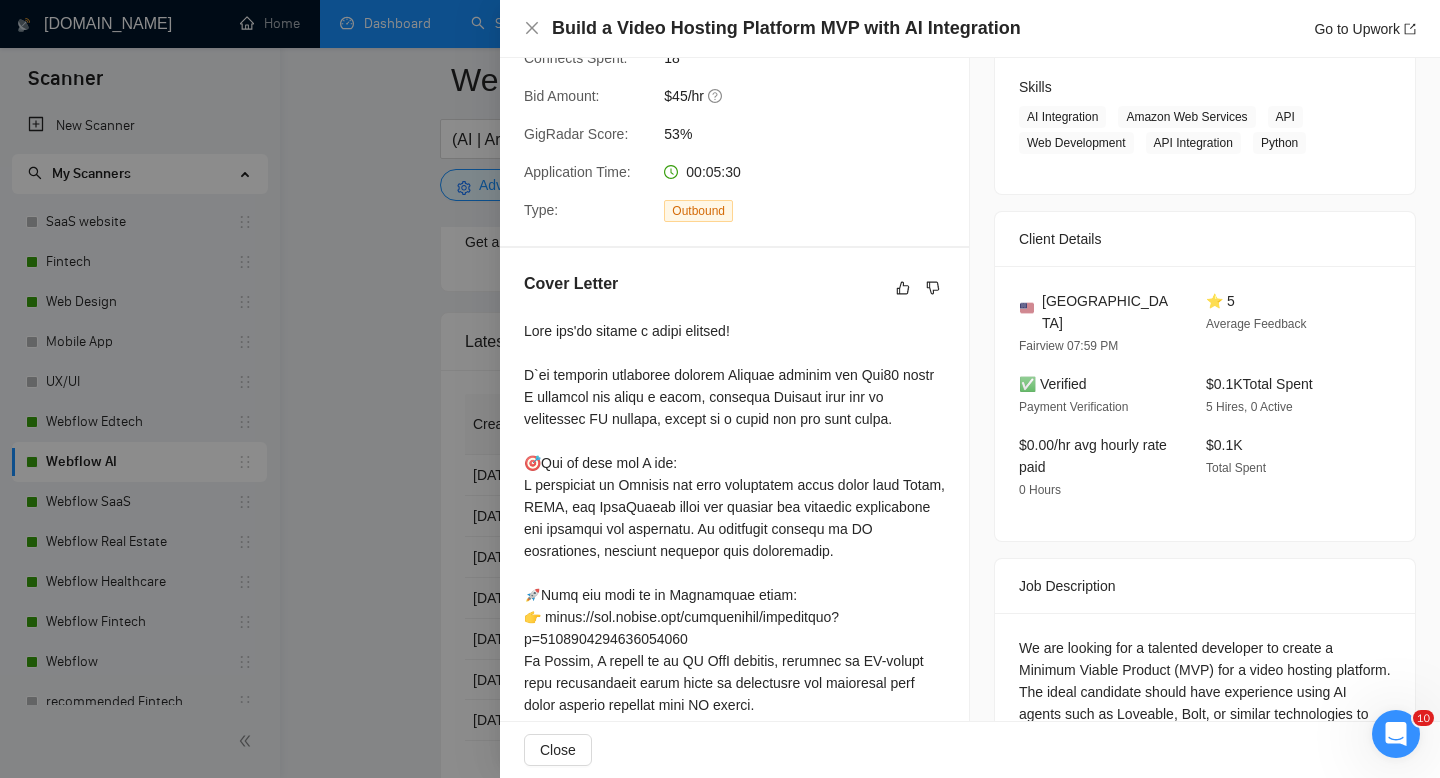 scroll, scrollTop: 800, scrollLeft: 0, axis: vertical 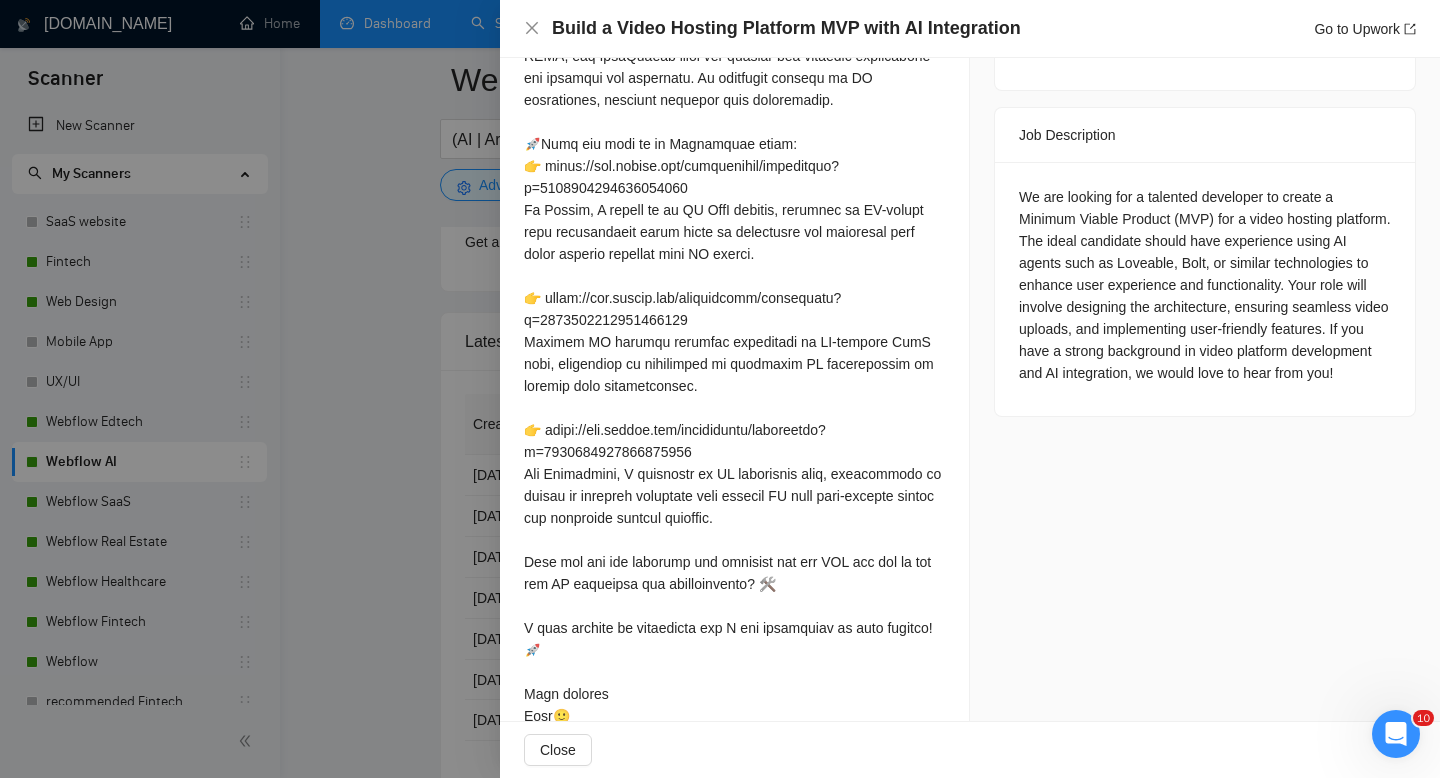 click at bounding box center (720, 389) 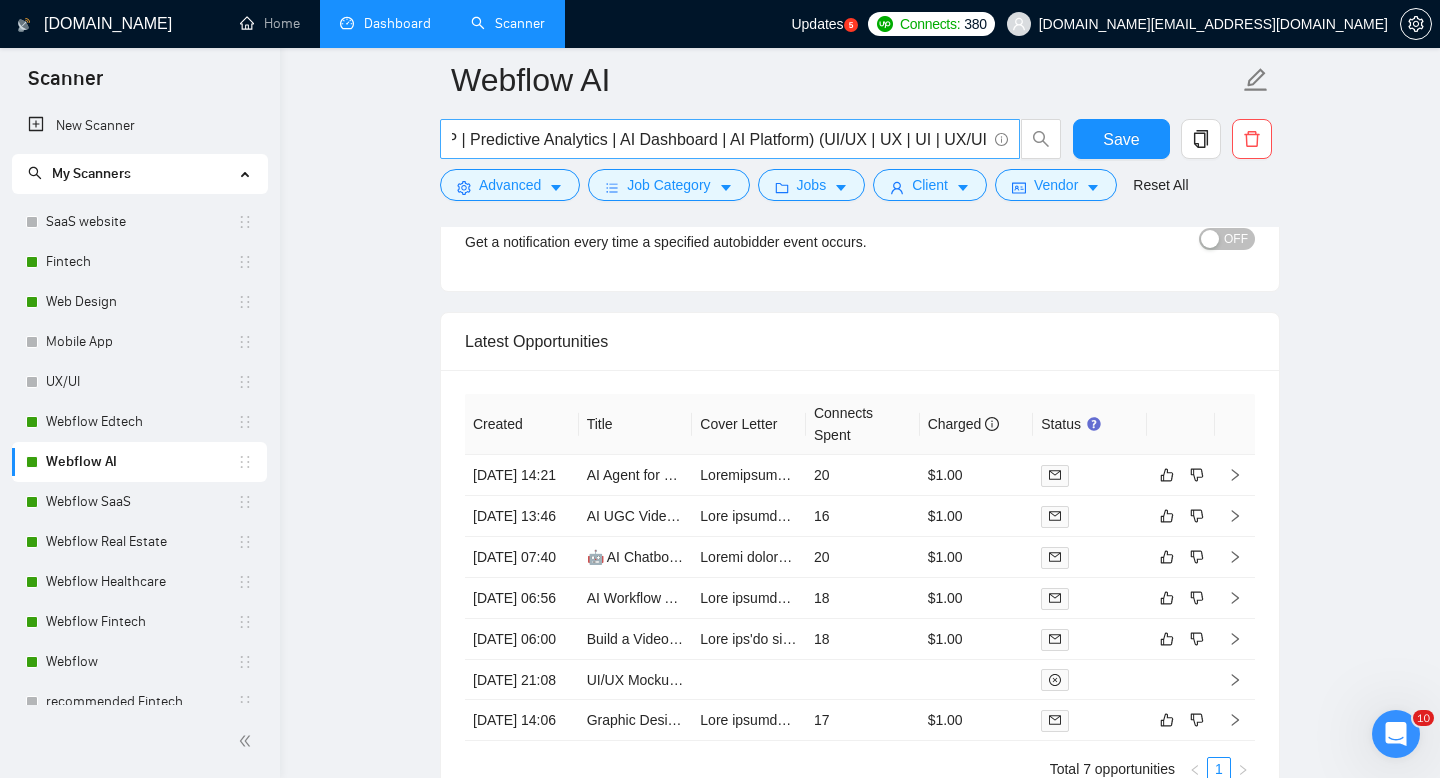 scroll, scrollTop: 0, scrollLeft: 1410, axis: horizontal 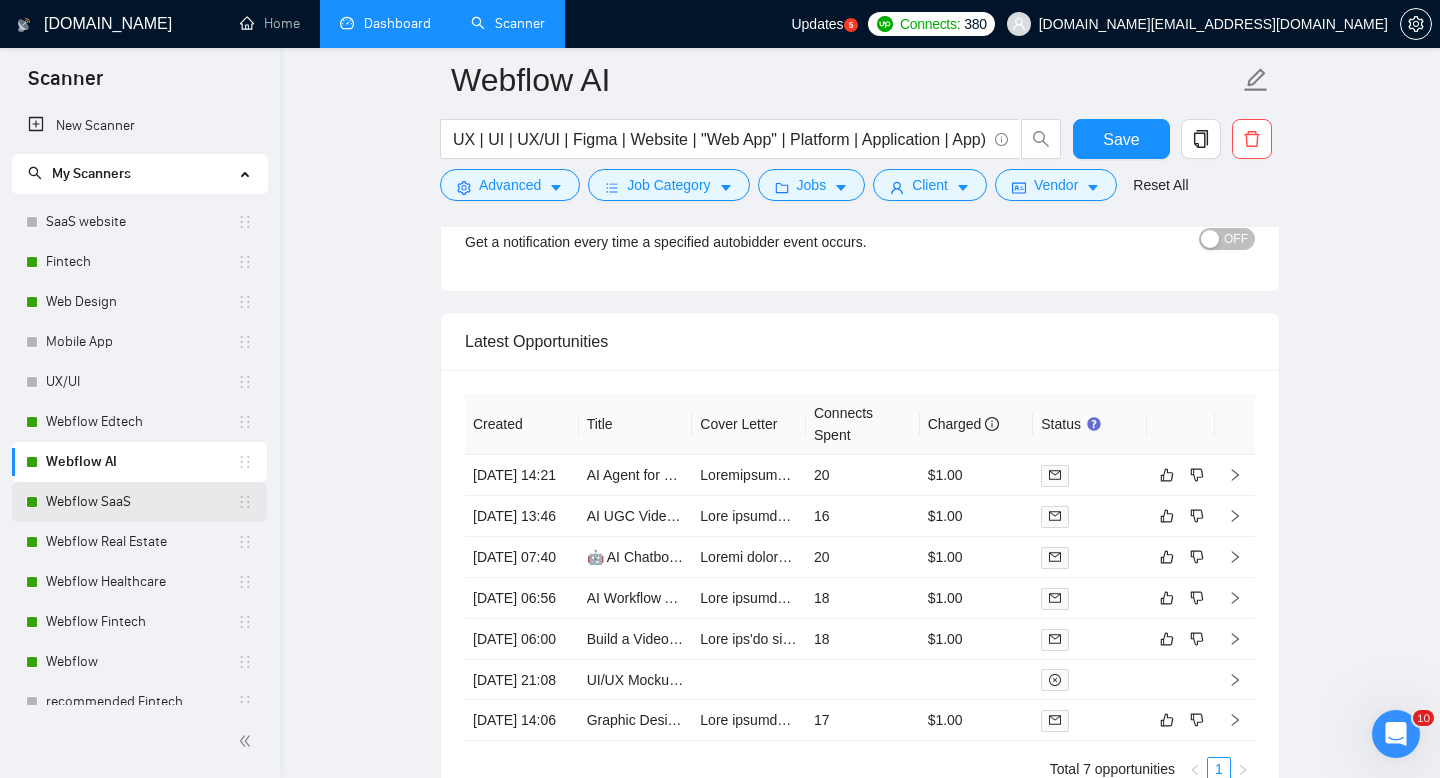 click on "Webflow SaaS" at bounding box center [141, 502] 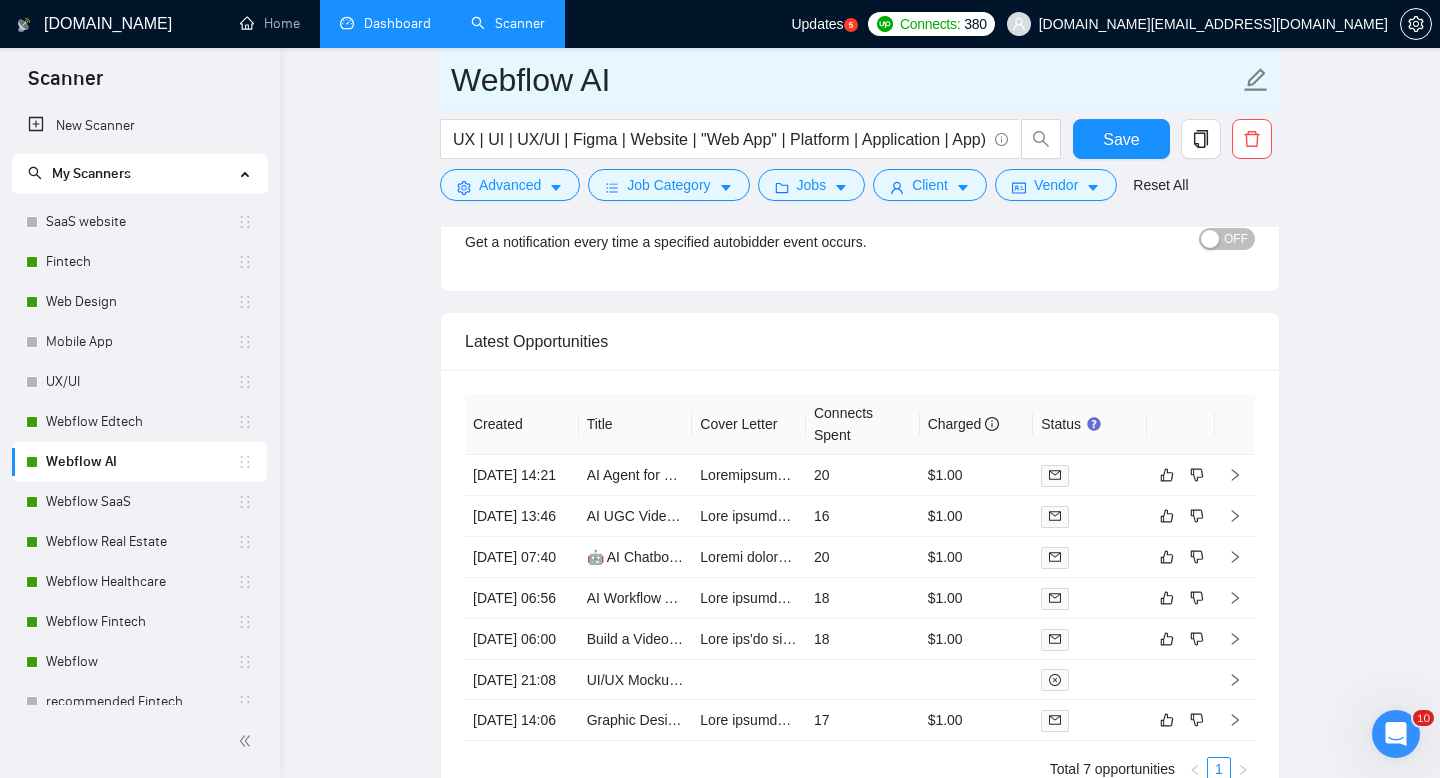 scroll, scrollTop: 0, scrollLeft: 0, axis: both 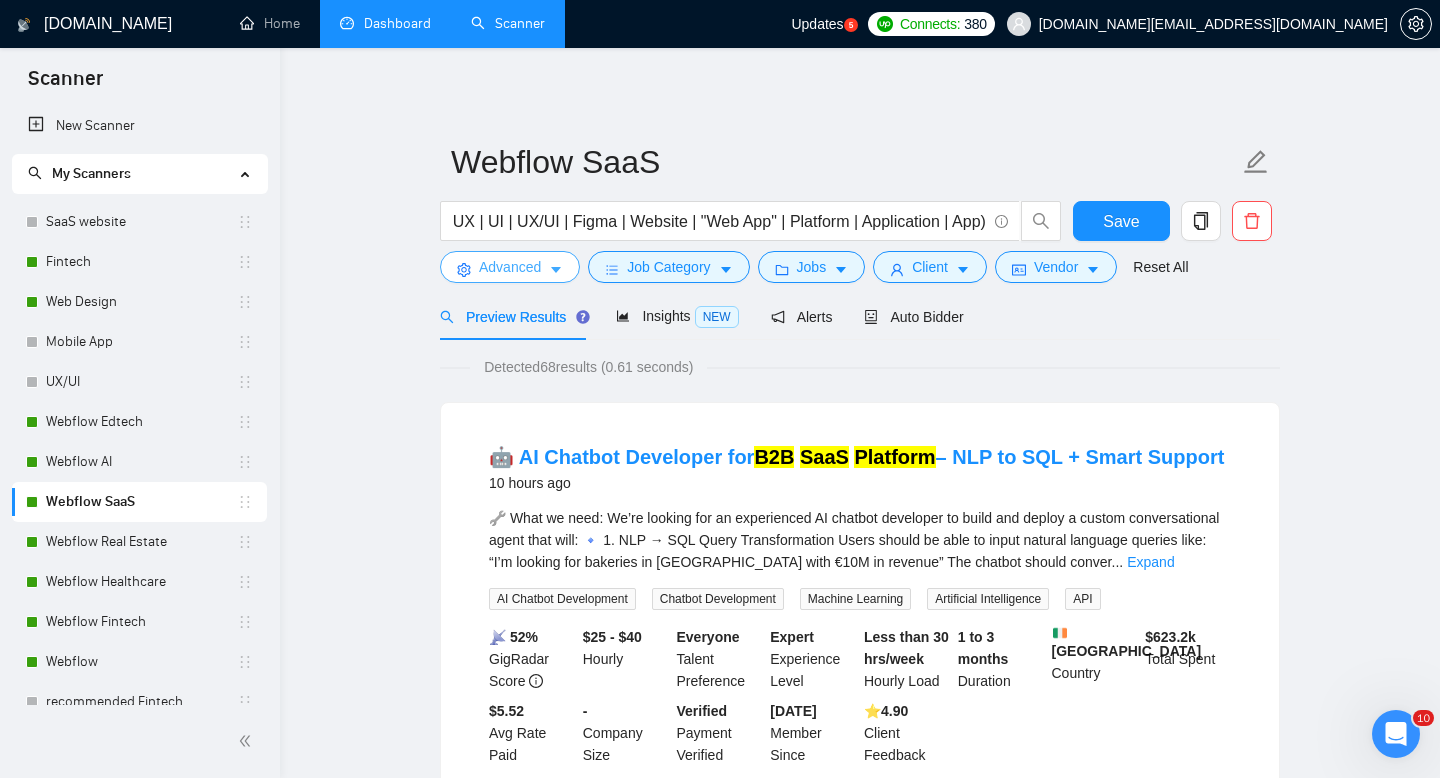 click on "Advanced" at bounding box center [510, 267] 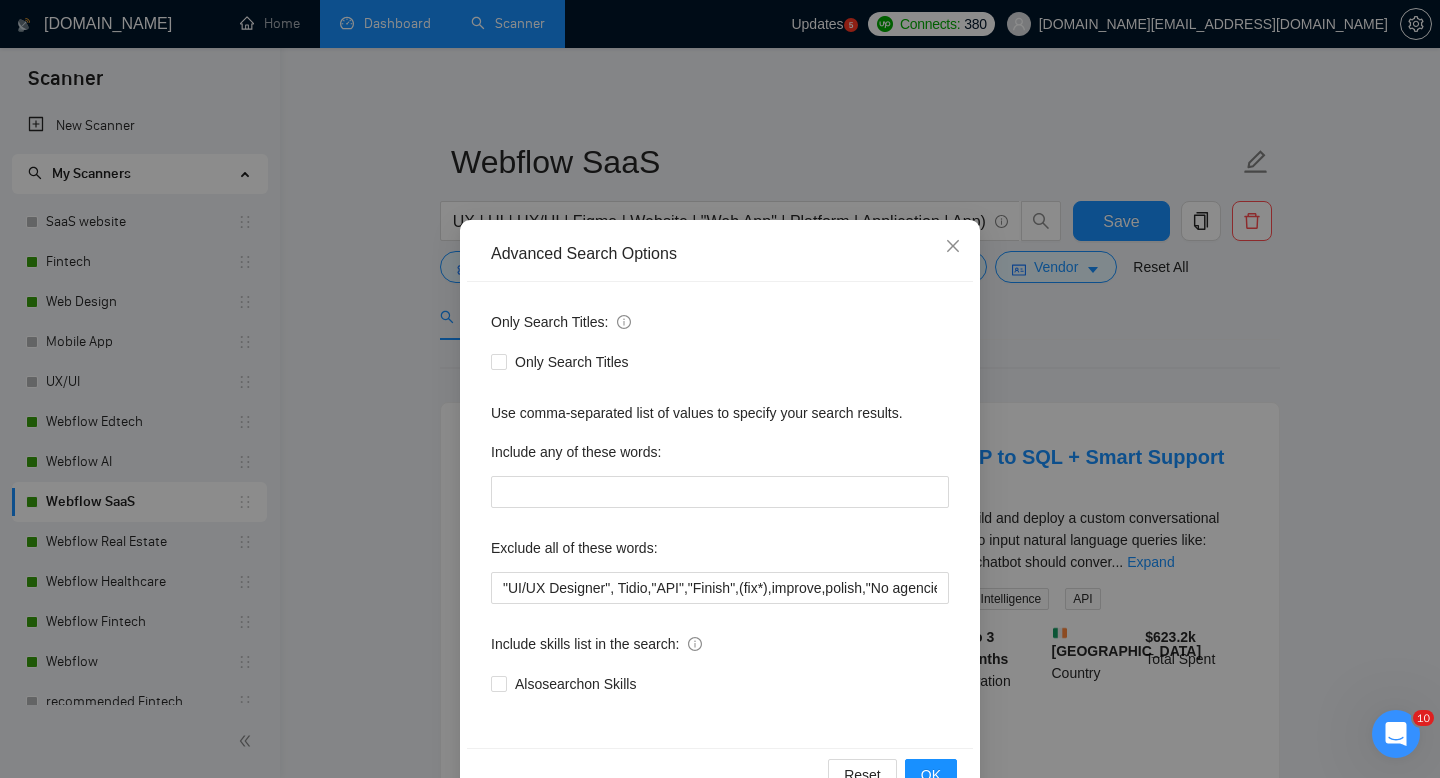 click on "Advanced Search Options Only Search Titles:   Only Search Titles Use comma-separated list of values to specify your search results. Include any of these words: Exclude all of these words: Include skills list in the search:   Also  search  on Skills Reset OK" at bounding box center (720, 389) 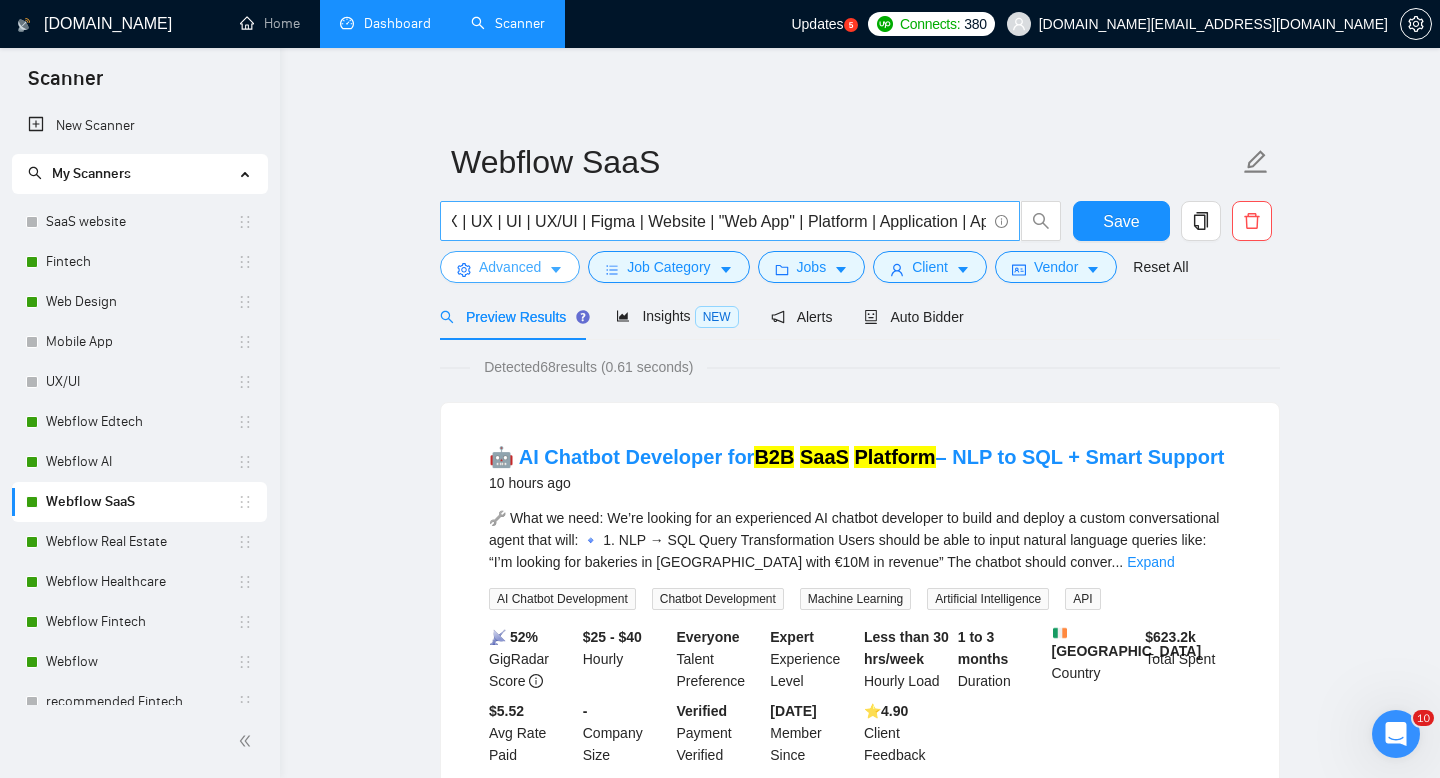 scroll, scrollTop: 0, scrollLeft: 1416, axis: horizontal 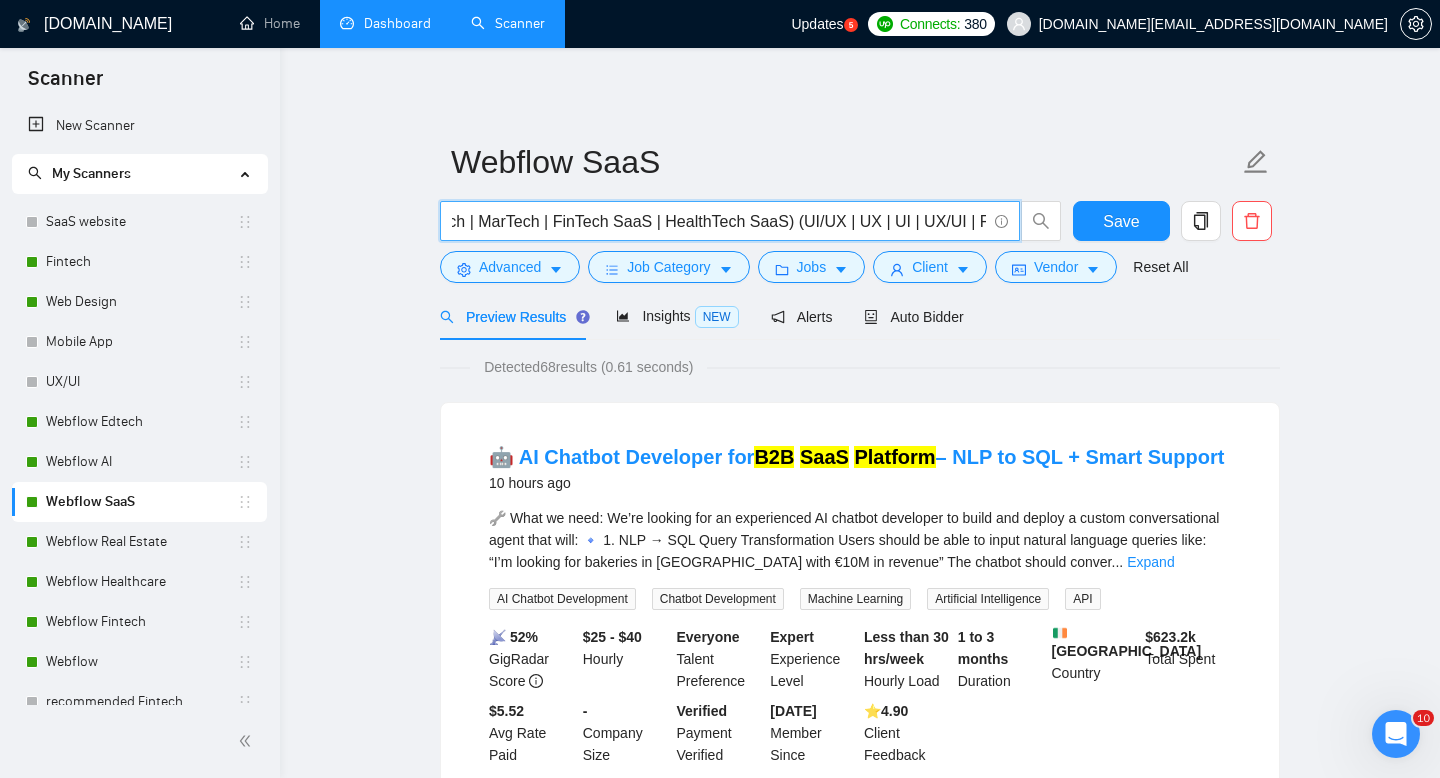 drag, startPoint x: 982, startPoint y: 224, endPoint x: 804, endPoint y: 227, distance: 178.02528 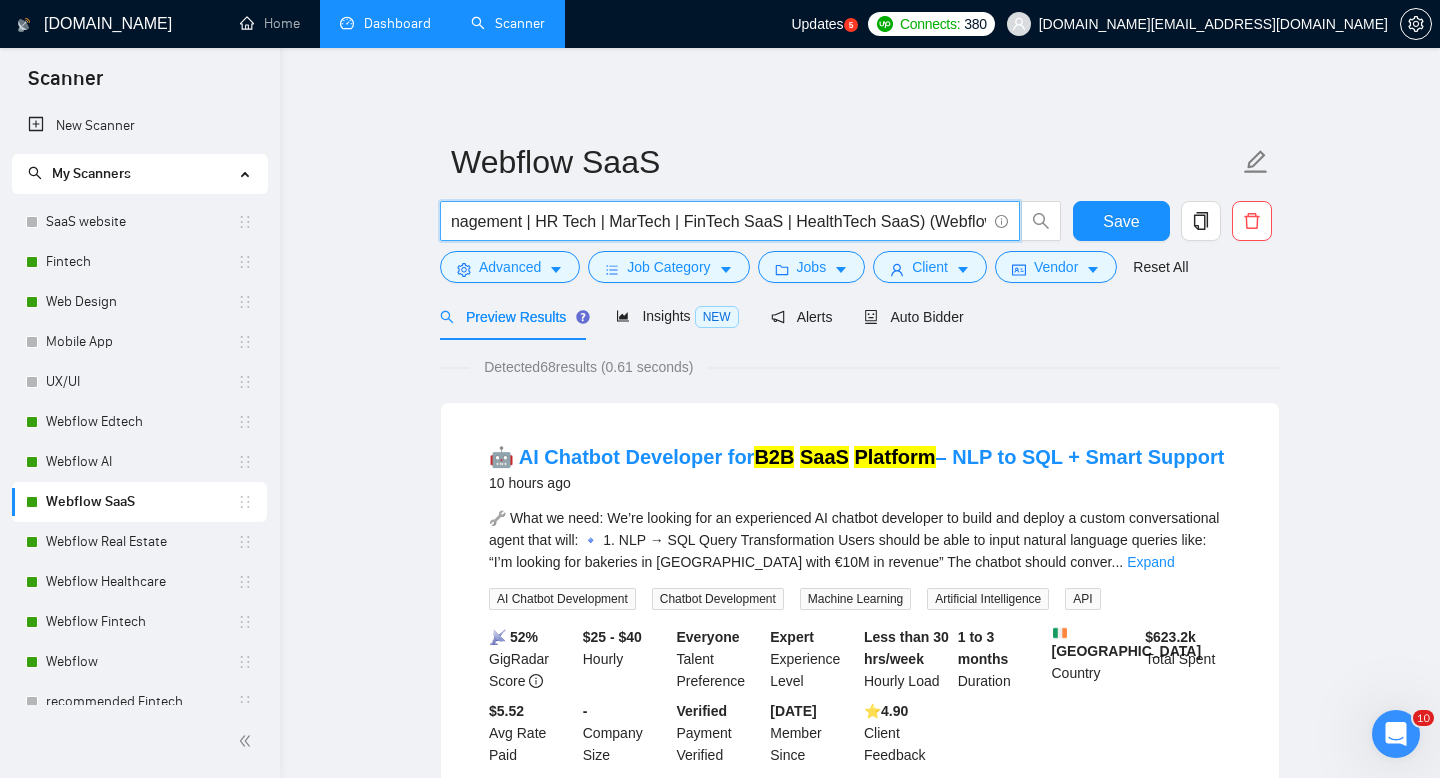scroll, scrollTop: 0, scrollLeft: 887, axis: horizontal 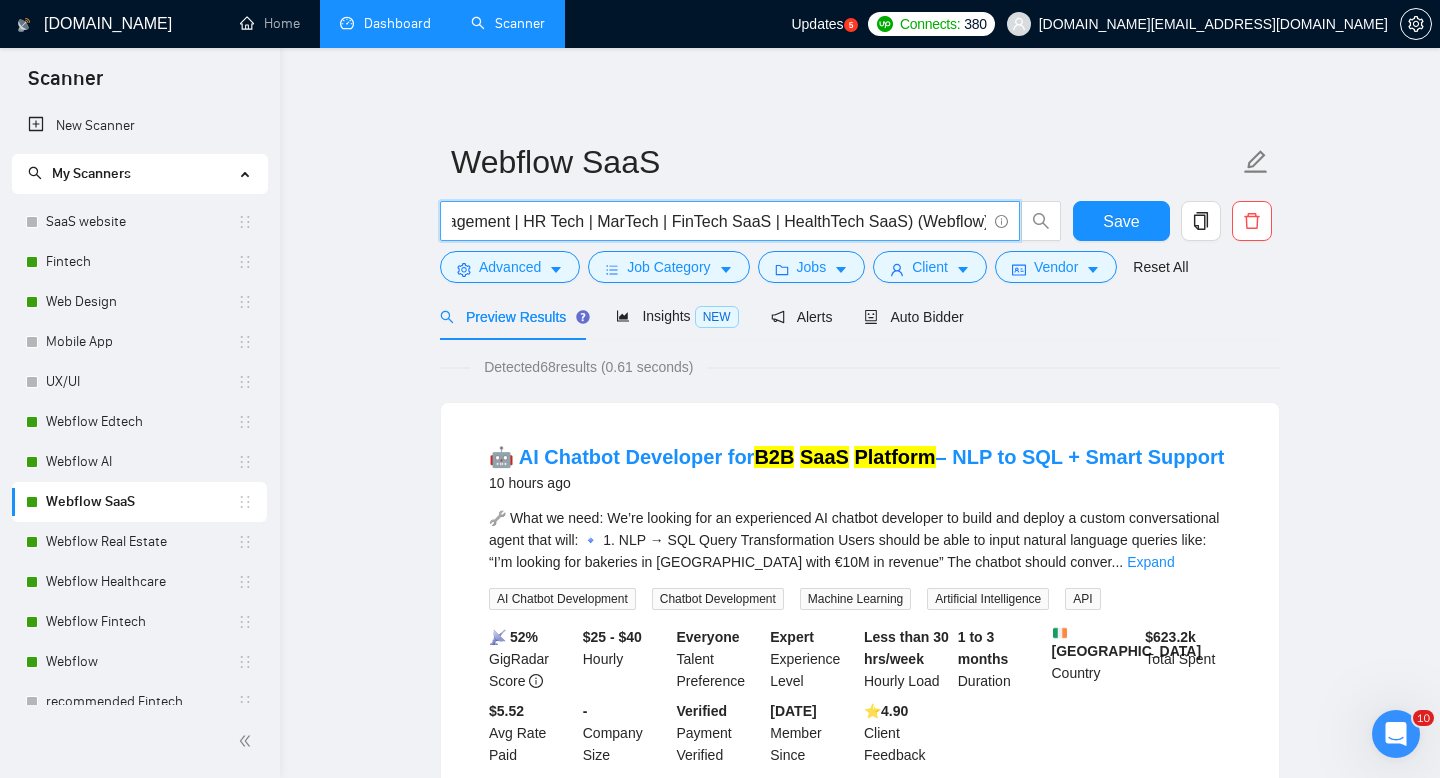 type on "(SaaS | Software | Startup | Product | B2B | B2C | CRM | Analytics | Tool | Platform | Productivity | Collaboration | Project Management | HR Tech | MarTech | FinTech SaaS | HealthTech SaaS) (Webflow)" 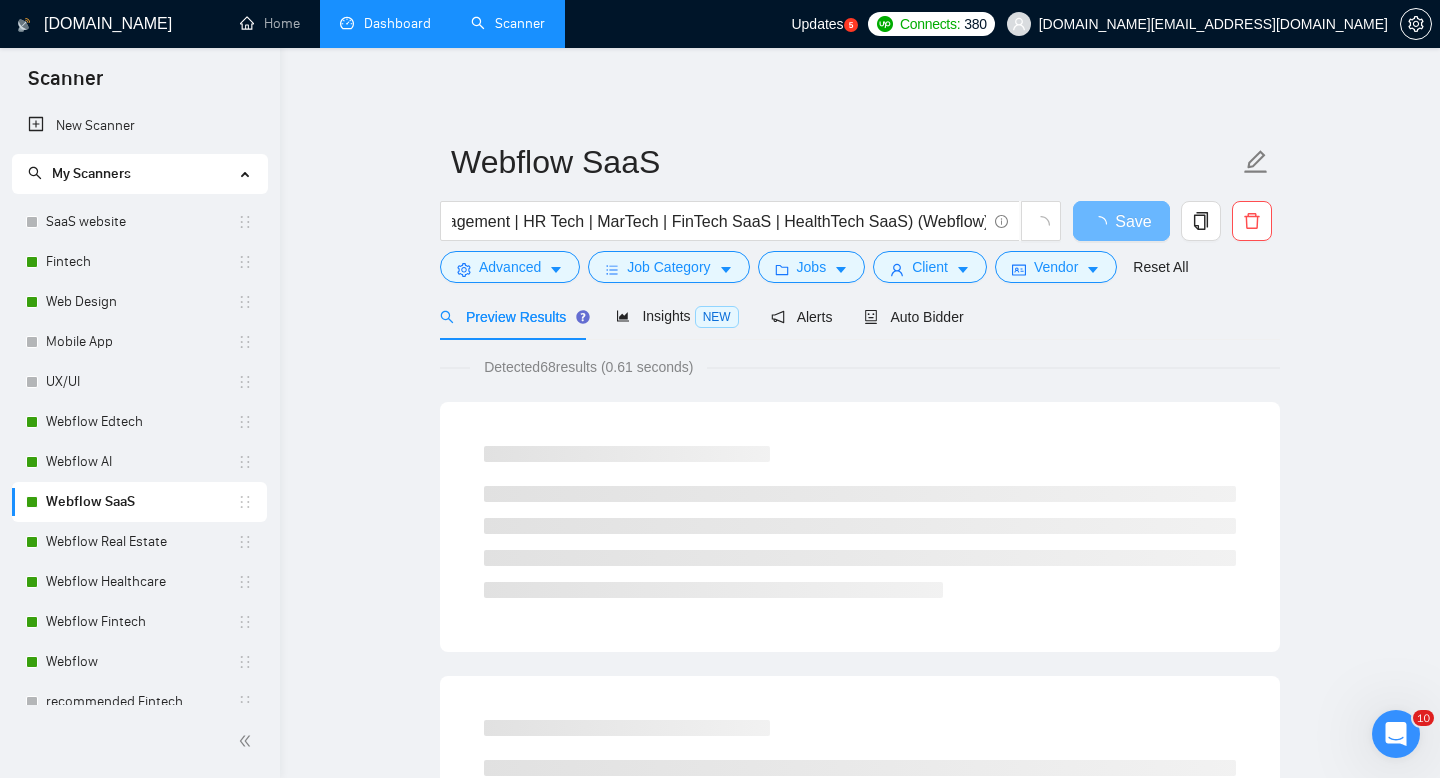 click on "Detected   68  results   (0.61 seconds) Loading..." at bounding box center [860, 1753] 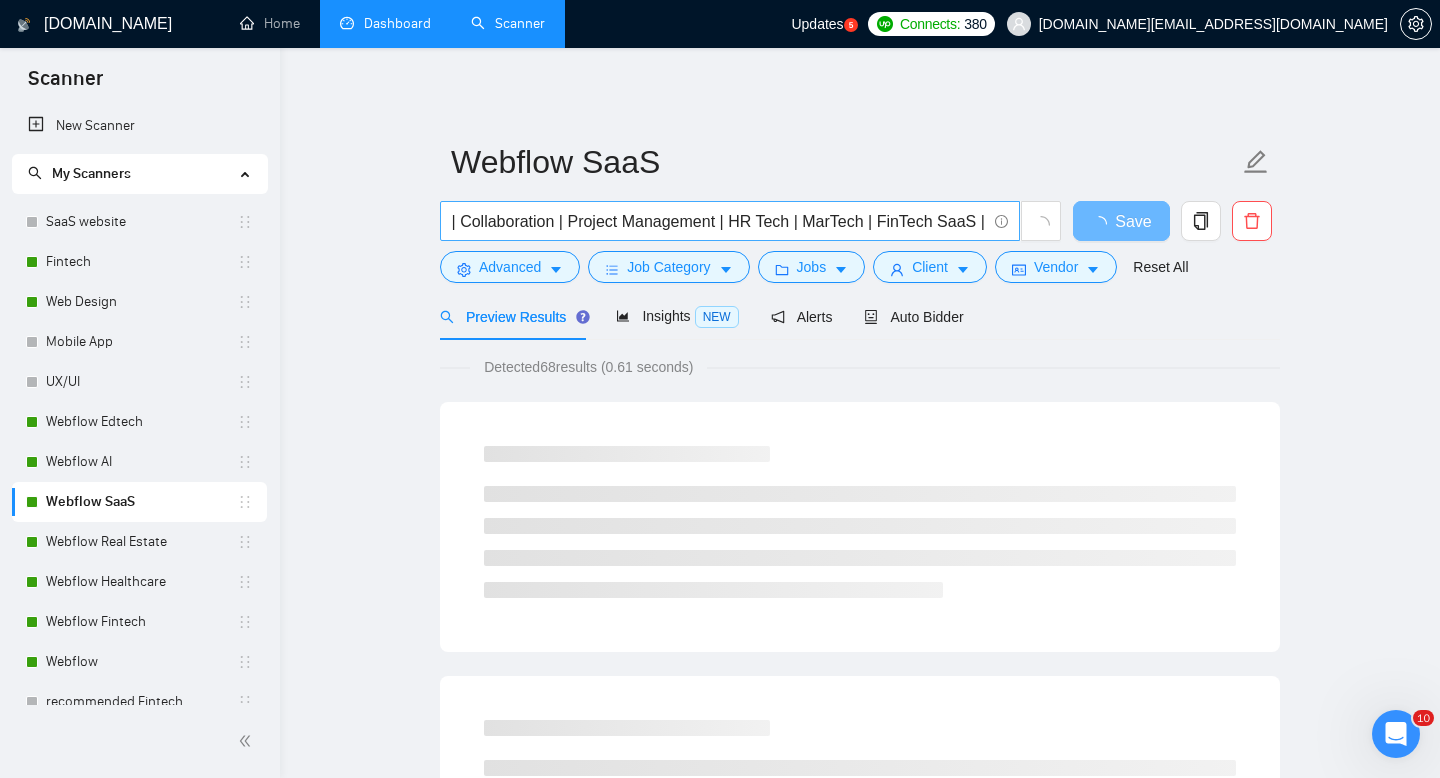 scroll, scrollTop: 0, scrollLeft: 892, axis: horizontal 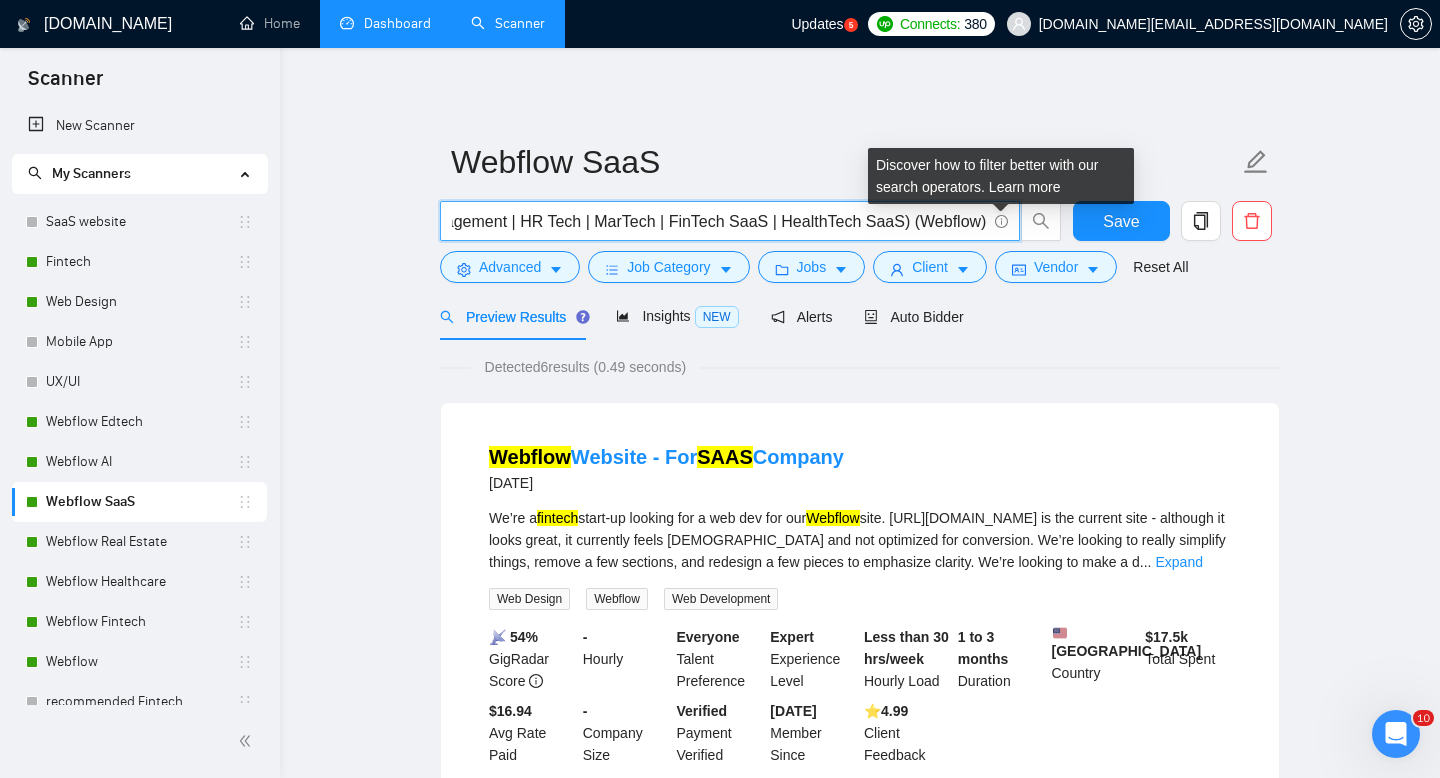 drag, startPoint x: 910, startPoint y: 224, endPoint x: 999, endPoint y: 224, distance: 89 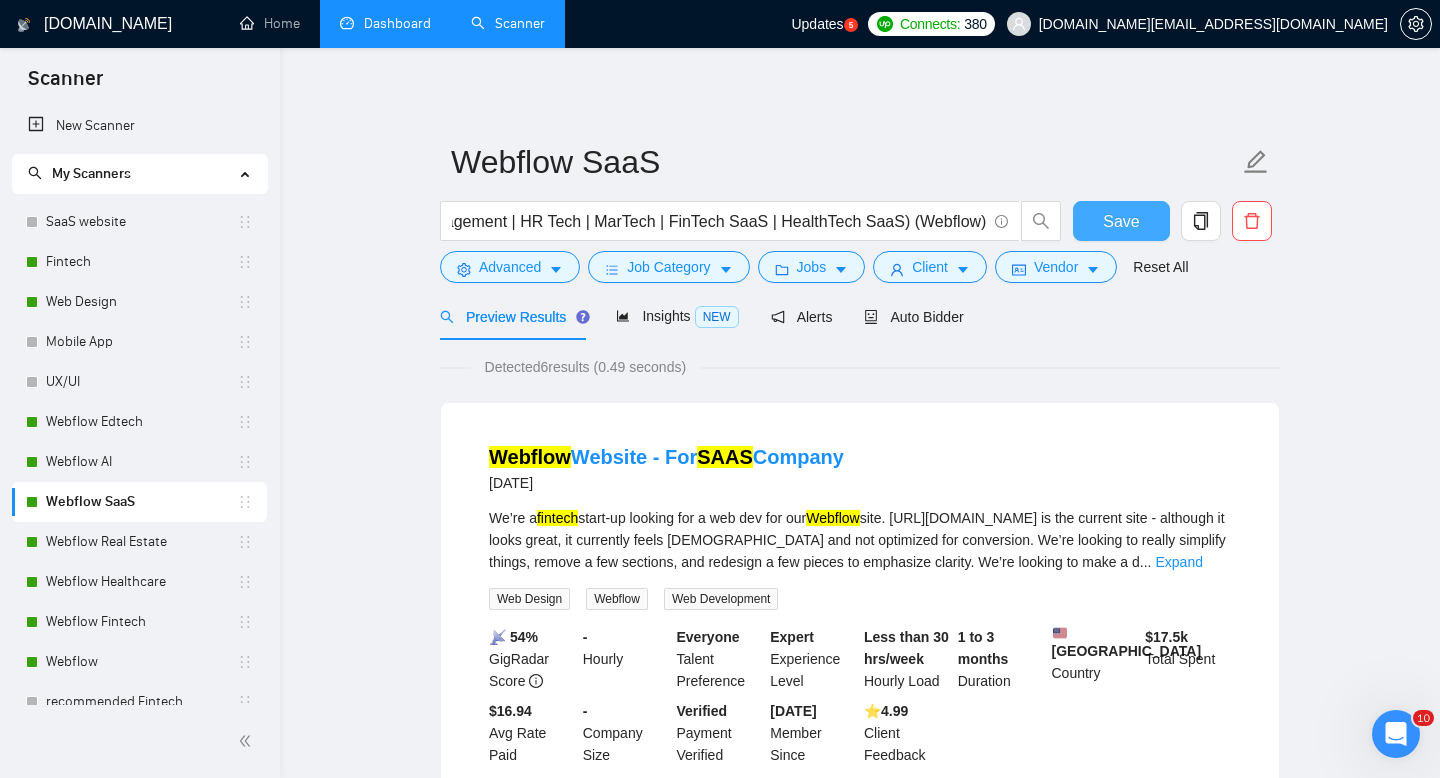 click on "Save" at bounding box center [1121, 221] 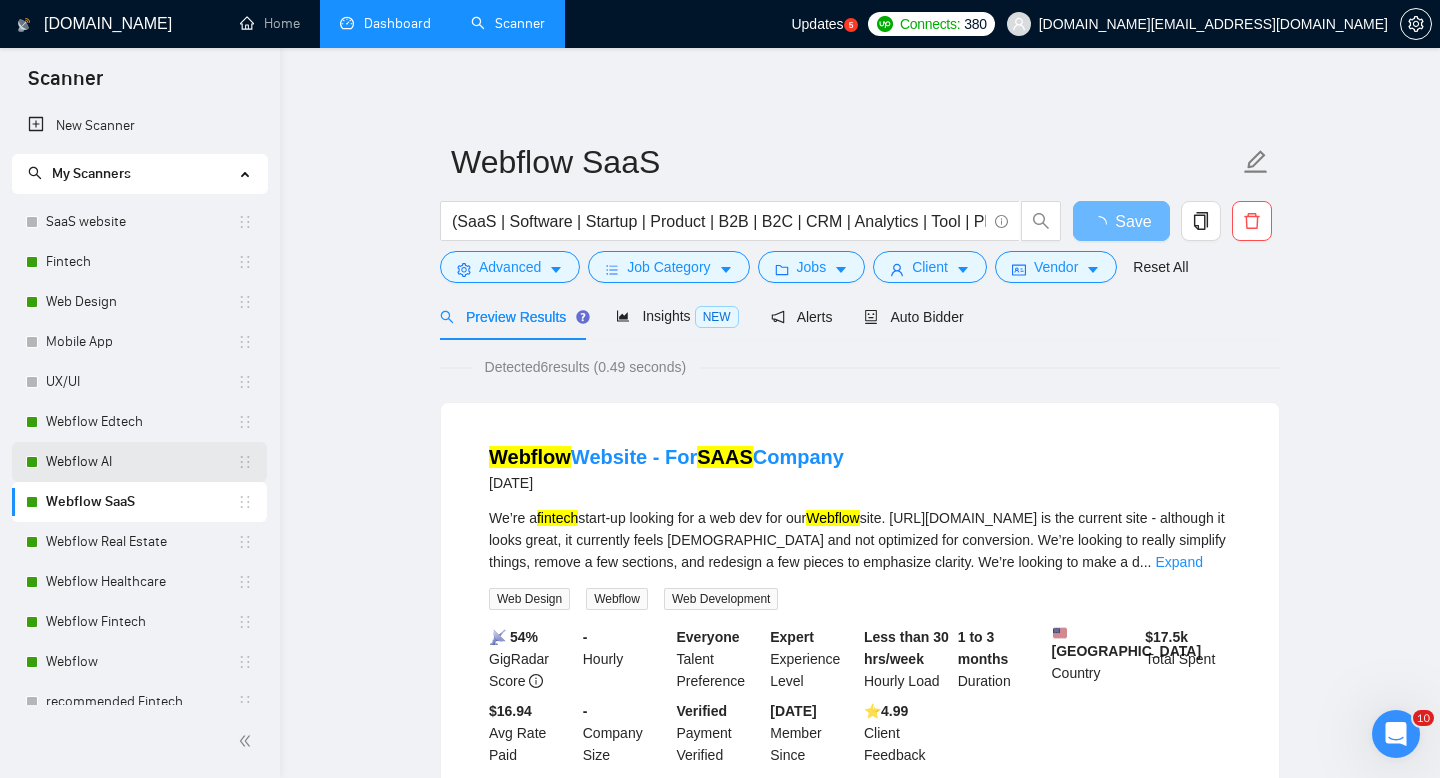 click on "Webflow AI" at bounding box center (141, 462) 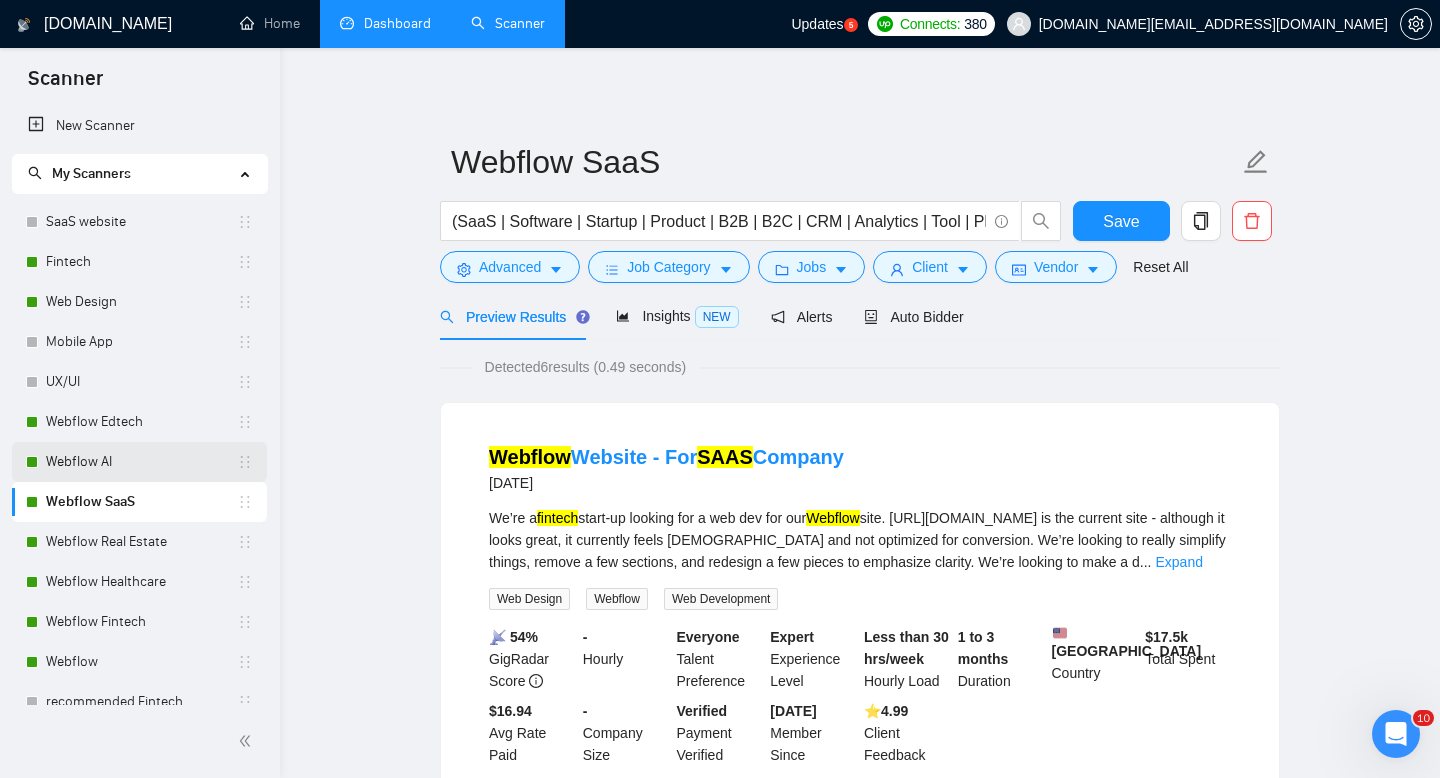 click on "Webflow AI" at bounding box center (141, 462) 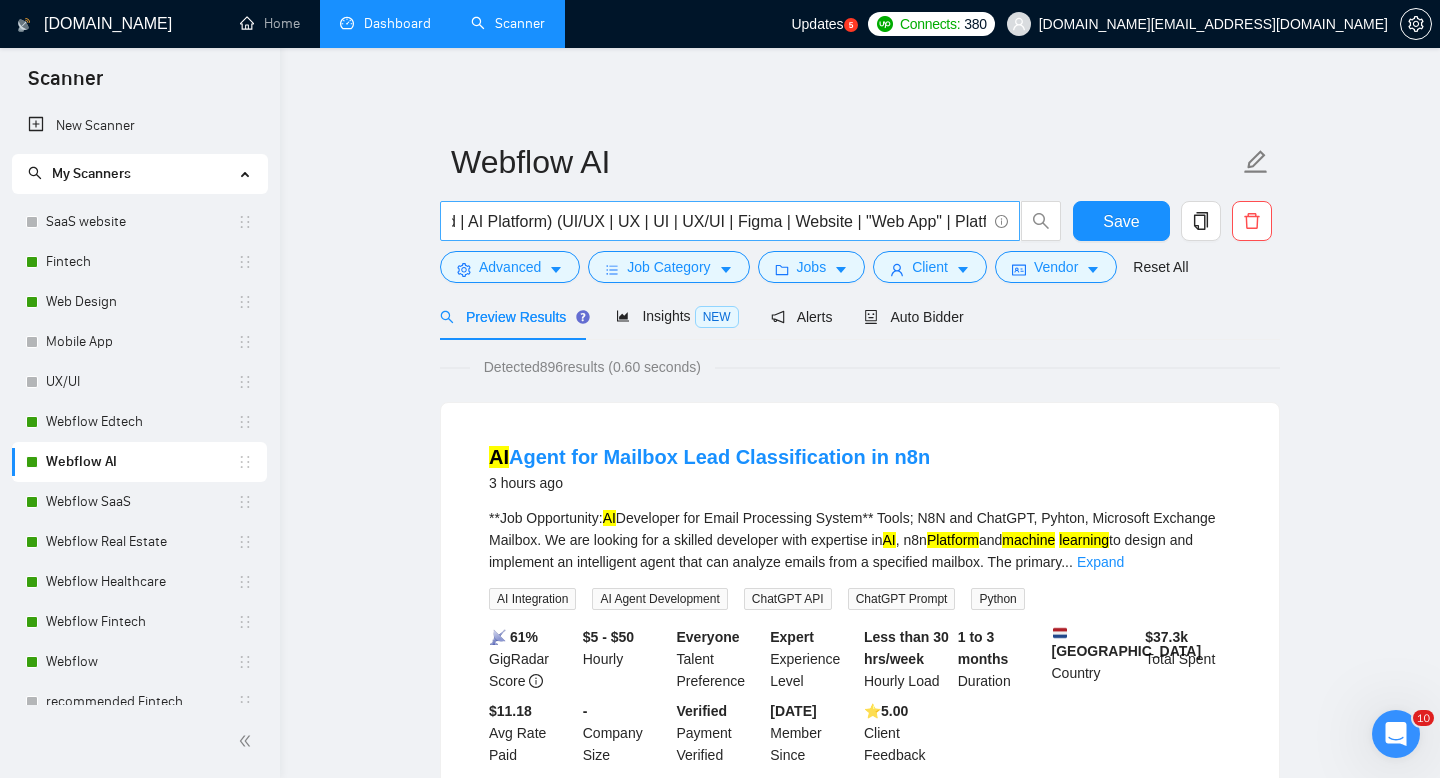 scroll, scrollTop: 0, scrollLeft: 1141, axis: horizontal 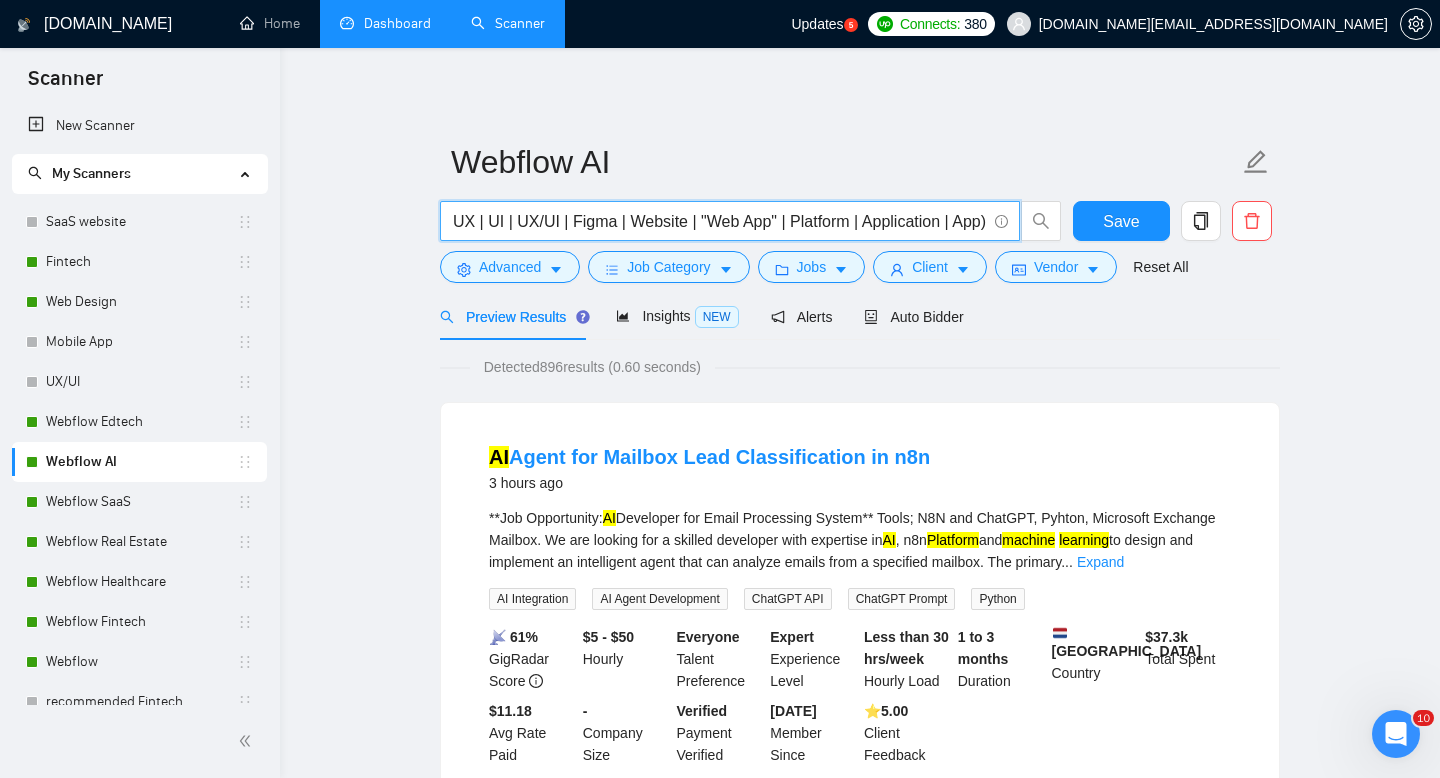 drag, startPoint x: 665, startPoint y: 222, endPoint x: 980, endPoint y: 218, distance: 315.0254 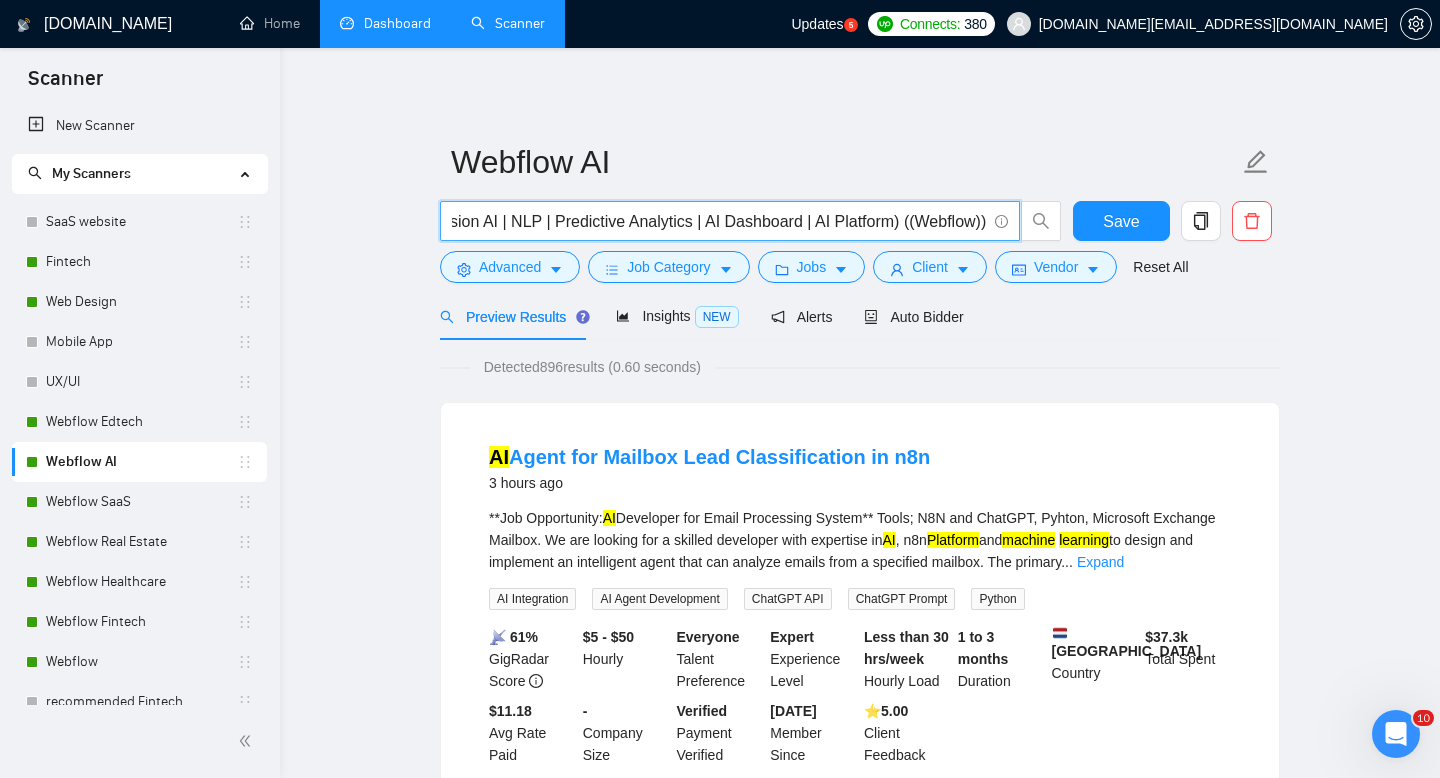 scroll, scrollTop: 0, scrollLeft: 898, axis: horizontal 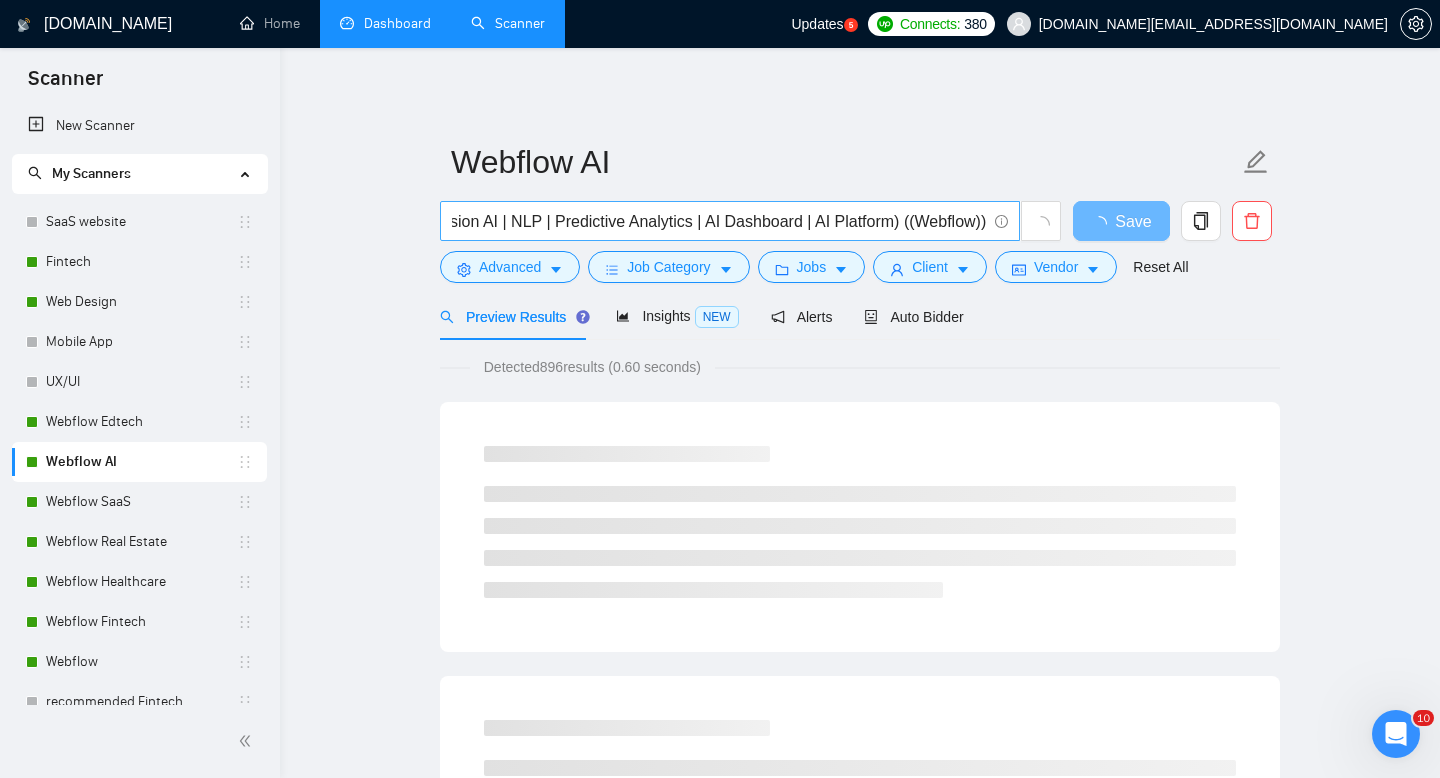 click on "(AI | Artificial Intelligence | Machine Learning | ML | LLM | GPT | Generative AI | AI Tool | AI Startup | Chatbot | Automation | Vision AI | NLP | Predictive Analytics | AI Dashboard | AI Platform) ((Webflow))" at bounding box center (730, 221) 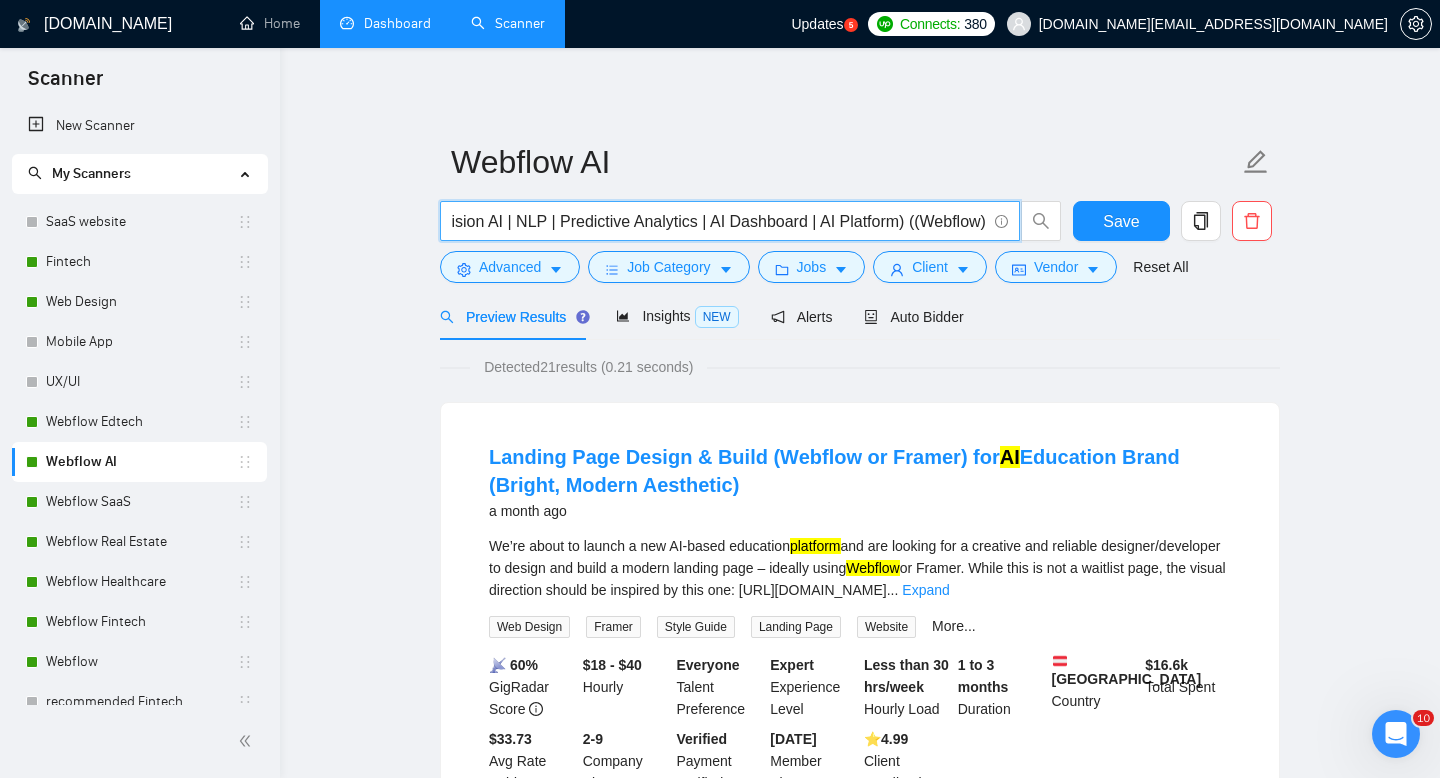 scroll, scrollTop: 0, scrollLeft: 892, axis: horizontal 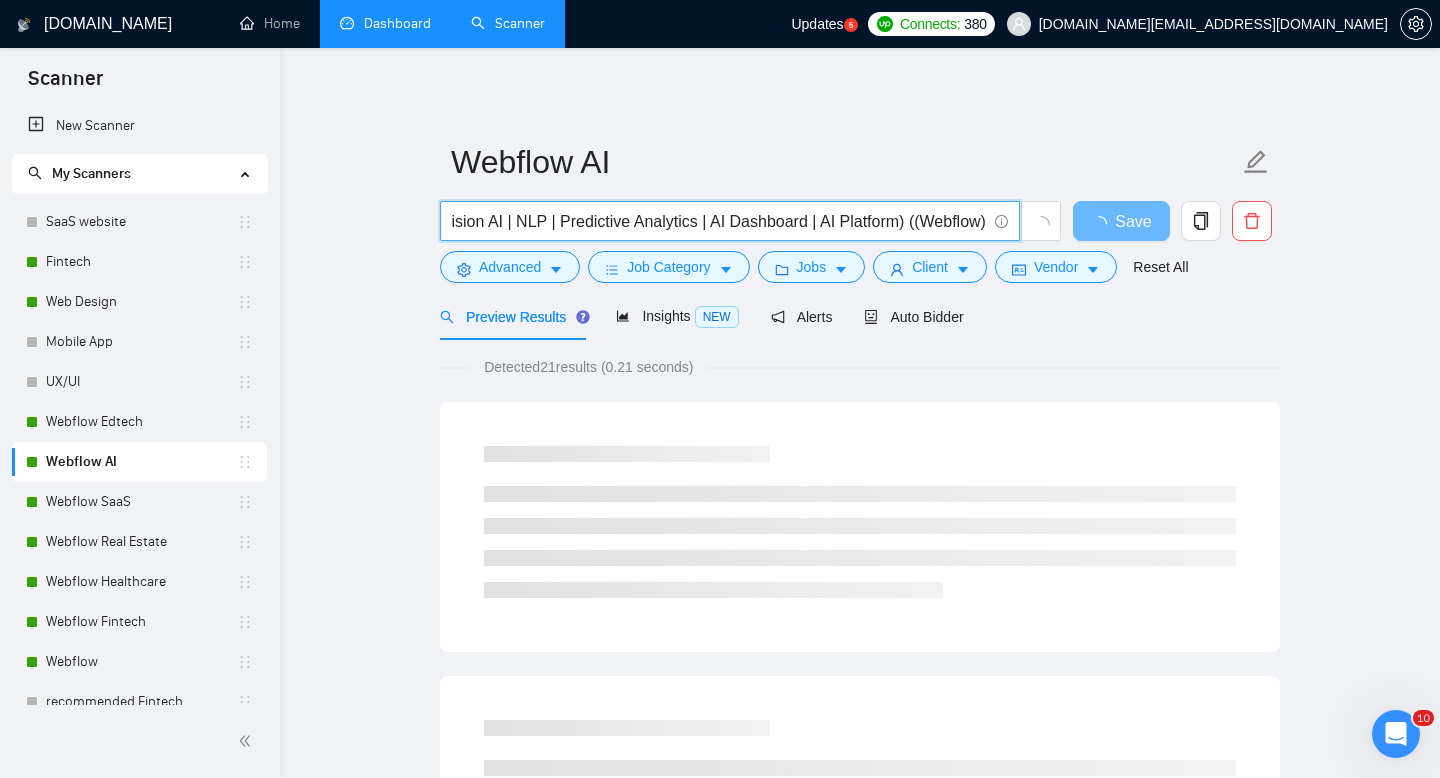 click on "(AI | Artificial Intelligence | Machine Learning | ML | LLM | GPT | Generative AI | AI Tool | AI Startup | Chatbot | Automation | Vision AI | NLP | Predictive Analytics | AI Dashboard | AI Platform) ((Webflow)" at bounding box center [719, 221] 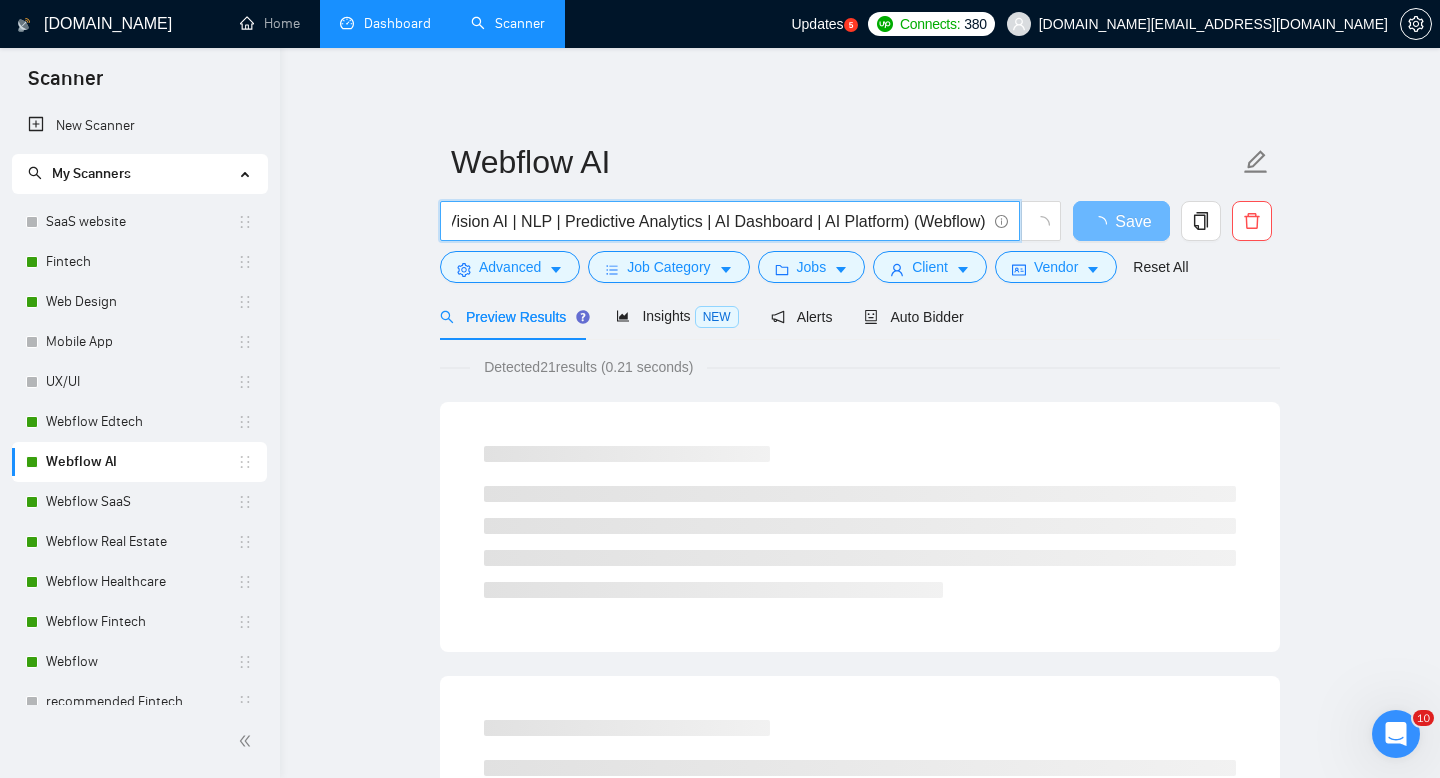 scroll, scrollTop: 0, scrollLeft: 886, axis: horizontal 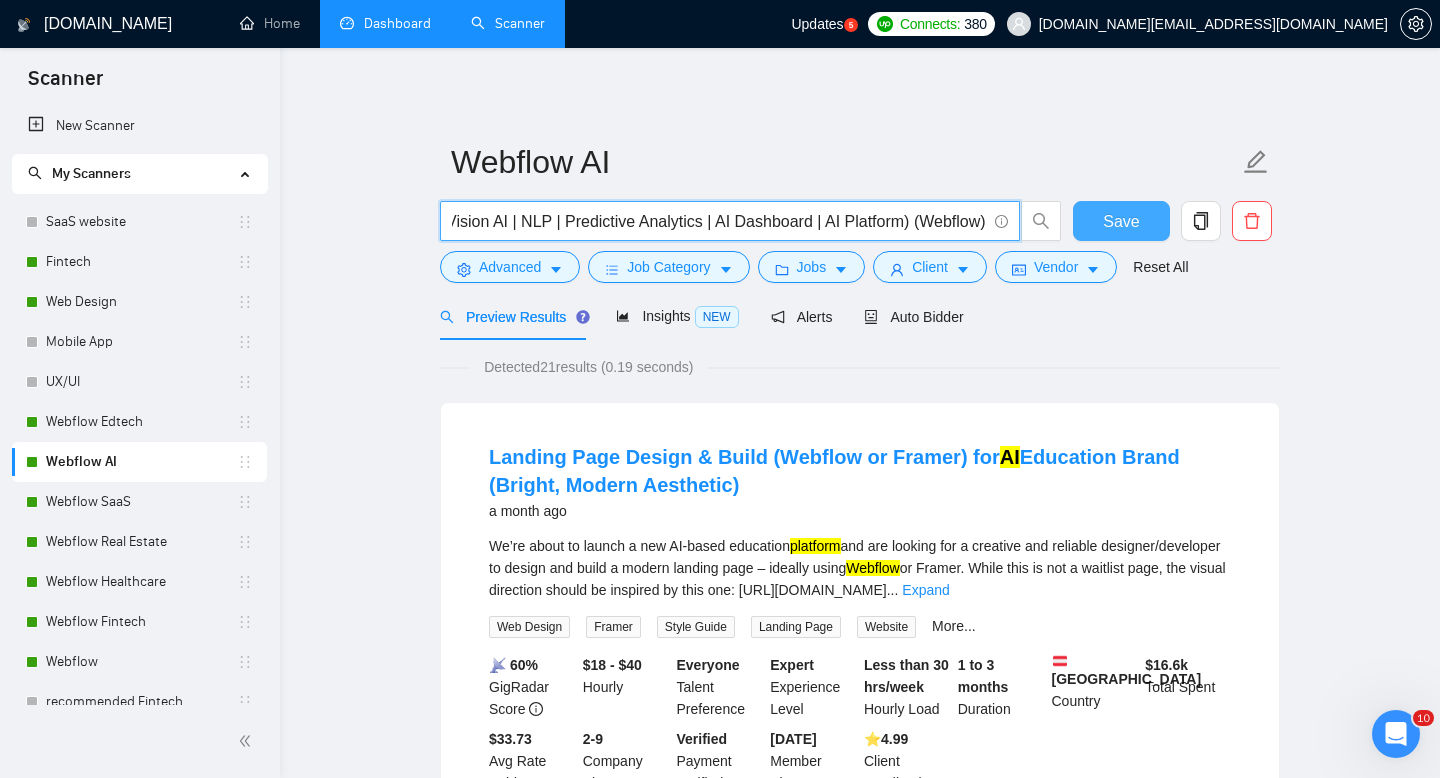 type on "(AI | Artificial Intelligence | Machine Learning | ML | LLM | GPT | Generative AI | AI Tool | AI Startup | Chatbot | Automation | Vision AI | NLP | Predictive Analytics | AI Dashboard | AI Platform) (Webflow)" 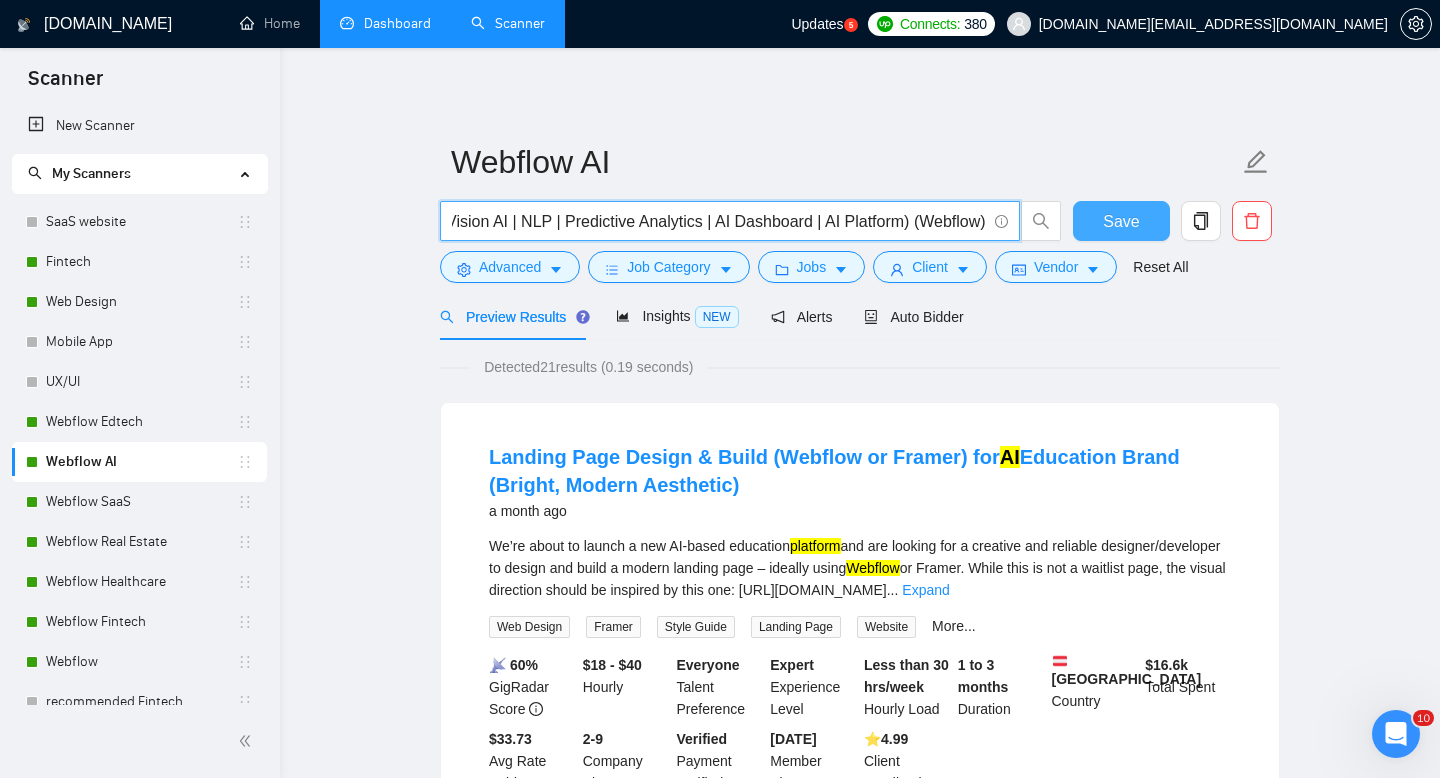 click on "Save" at bounding box center [1121, 221] 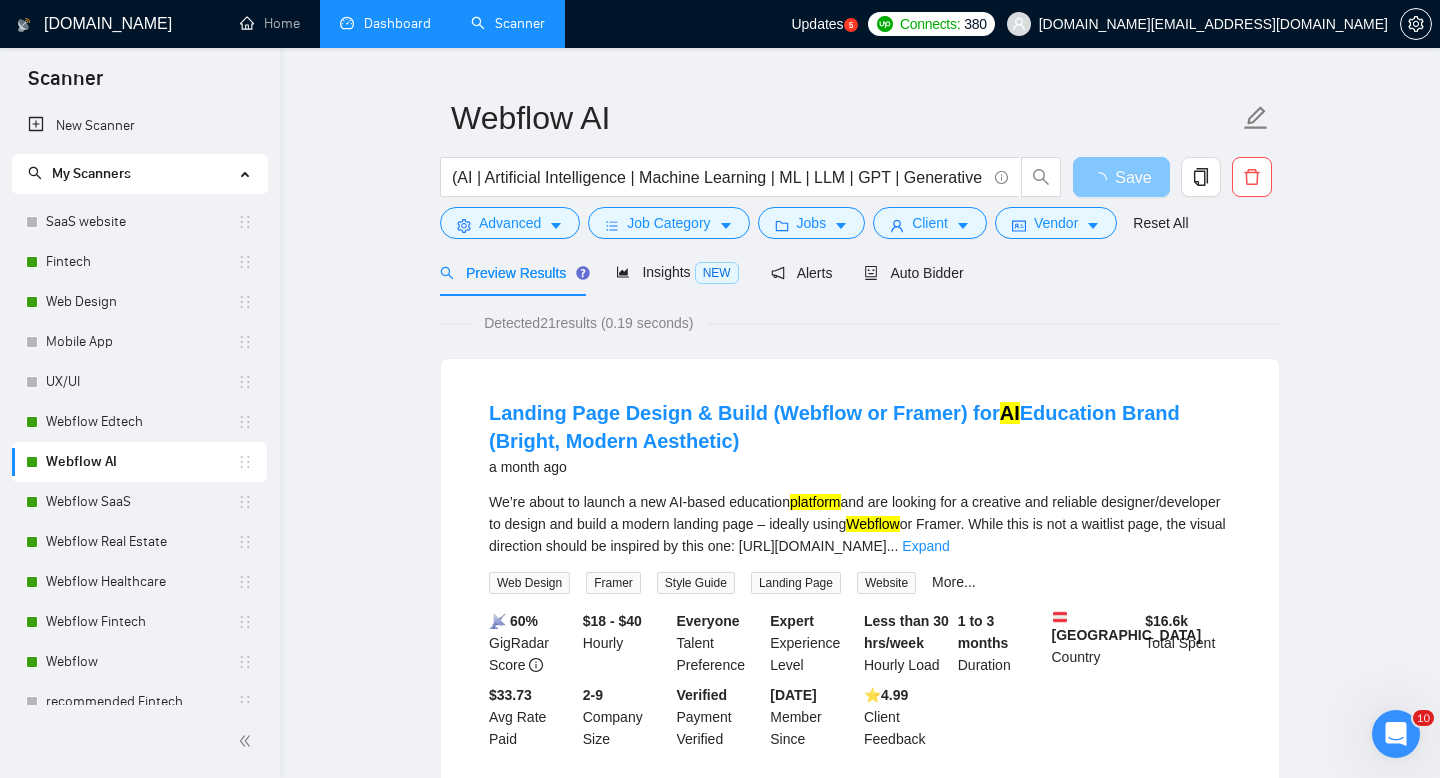 scroll, scrollTop: 51, scrollLeft: 0, axis: vertical 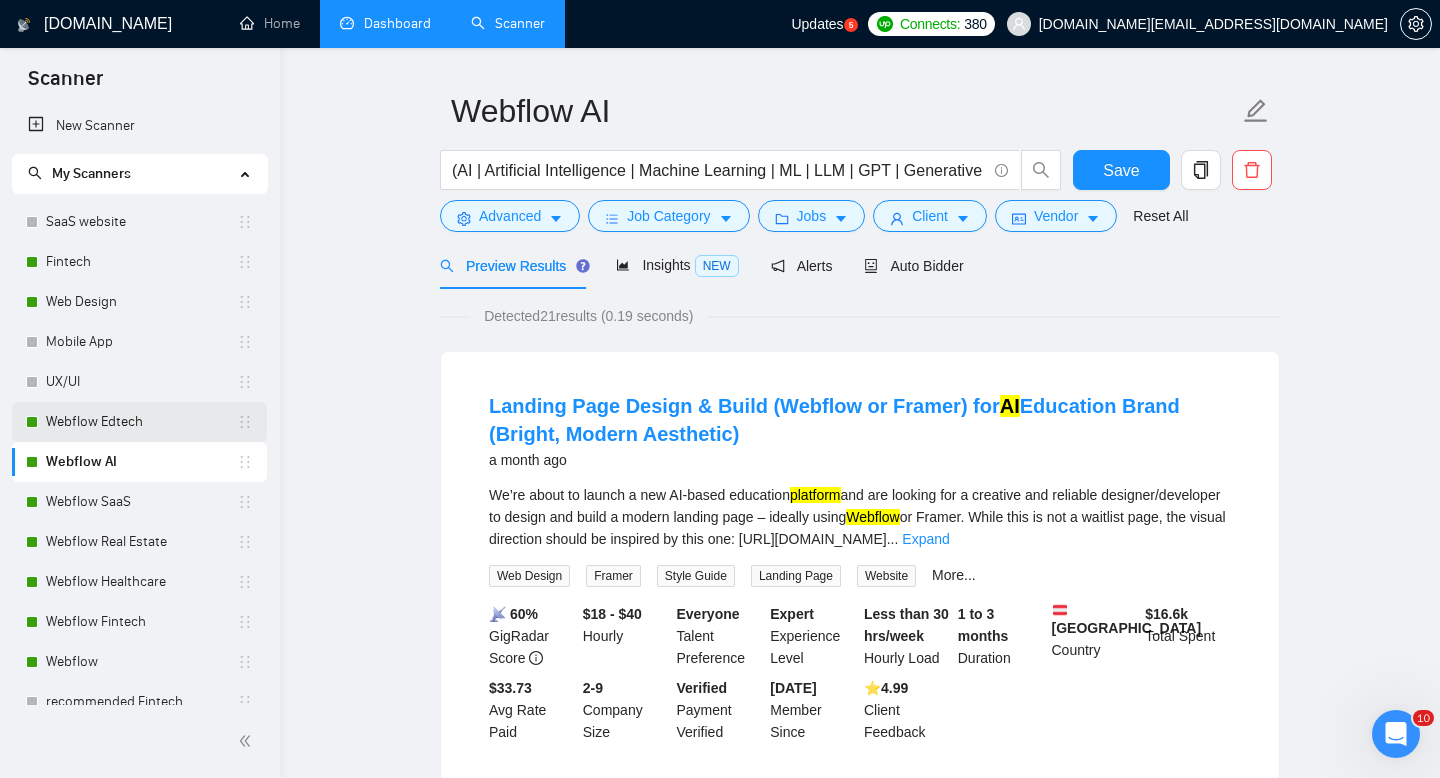 click on "Webflow Edtech" at bounding box center (141, 422) 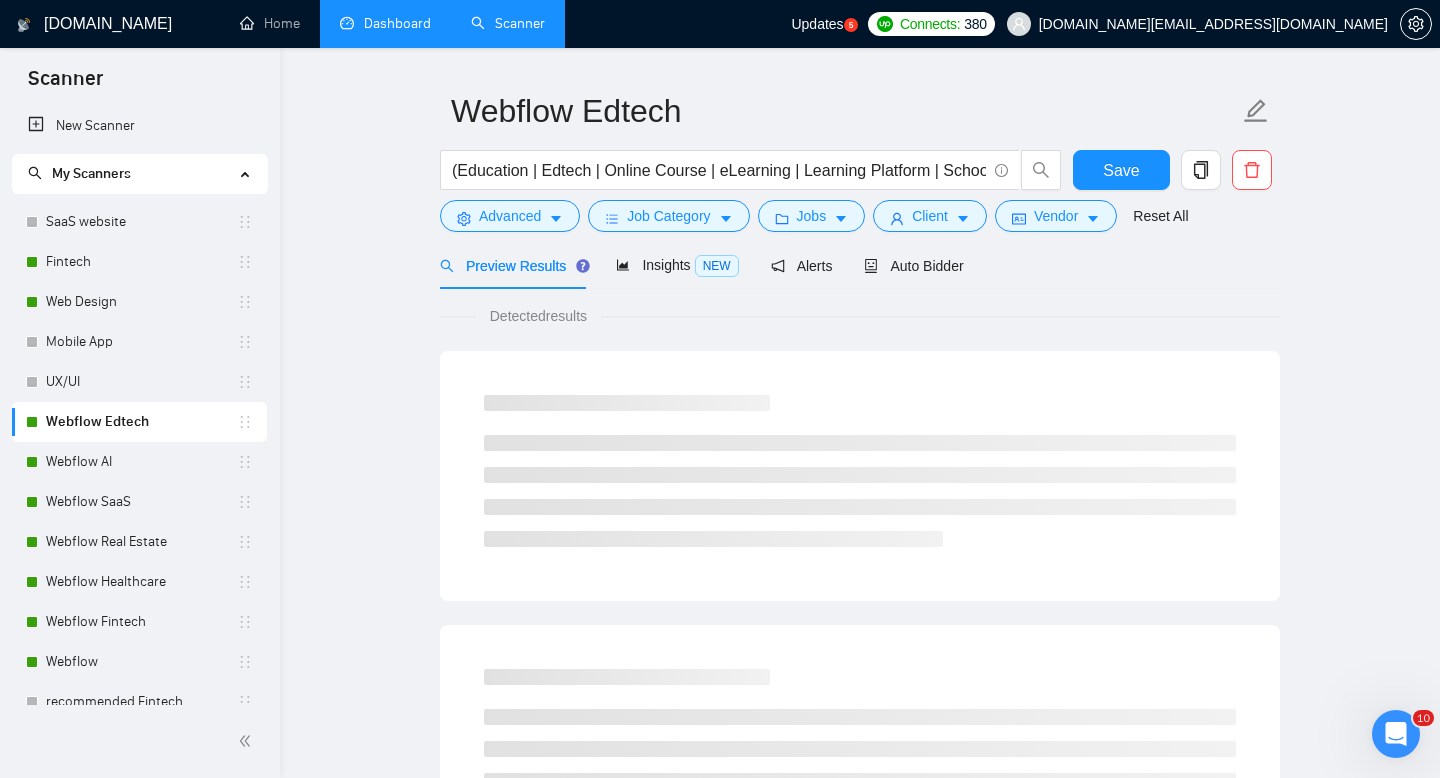 scroll, scrollTop: 0, scrollLeft: 0, axis: both 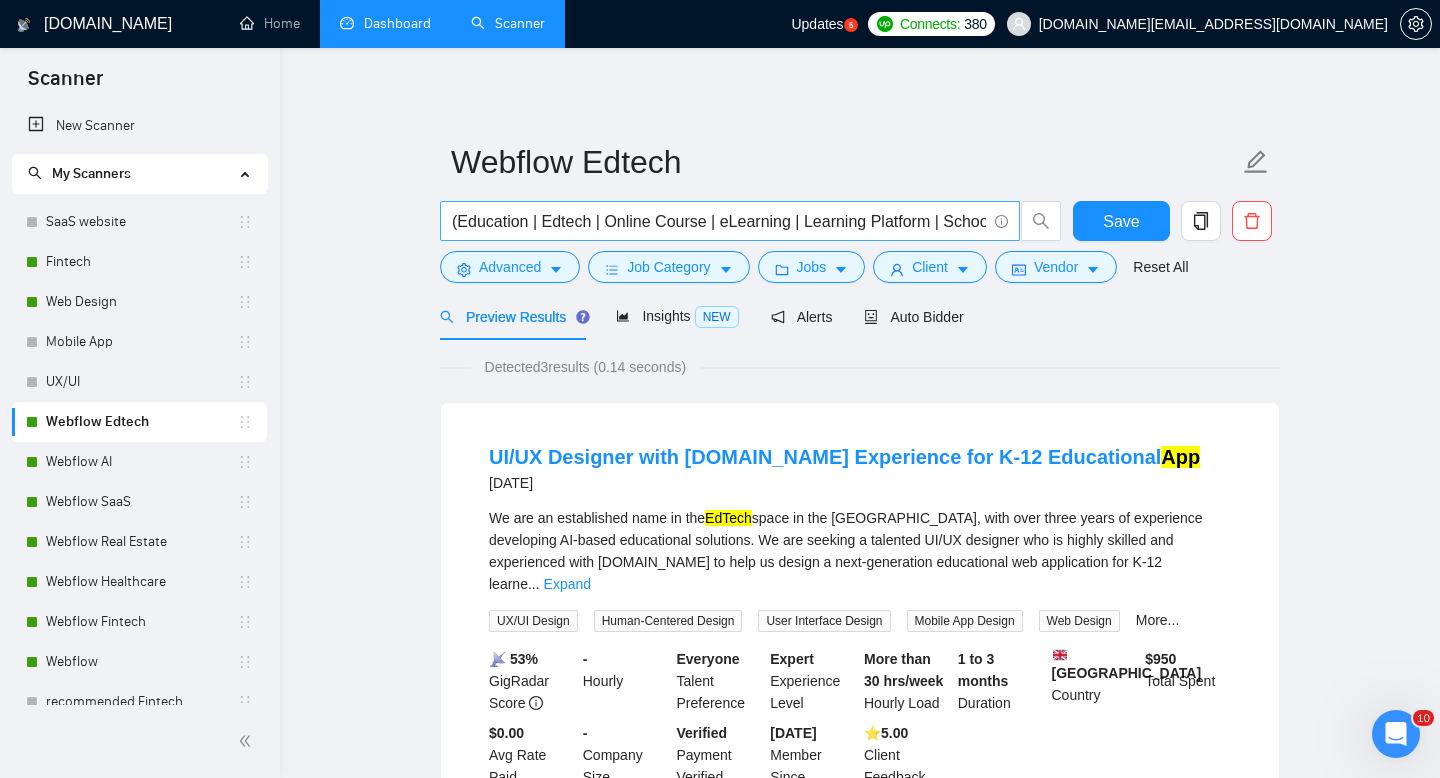 click on "(Education | Edtech | Online Course | eLearning | Learning Platform | School | University | College | Learning App | Test Prep | Remote Learning | MOOC | LMS | Digital Classroom)" at bounding box center [719, 221] 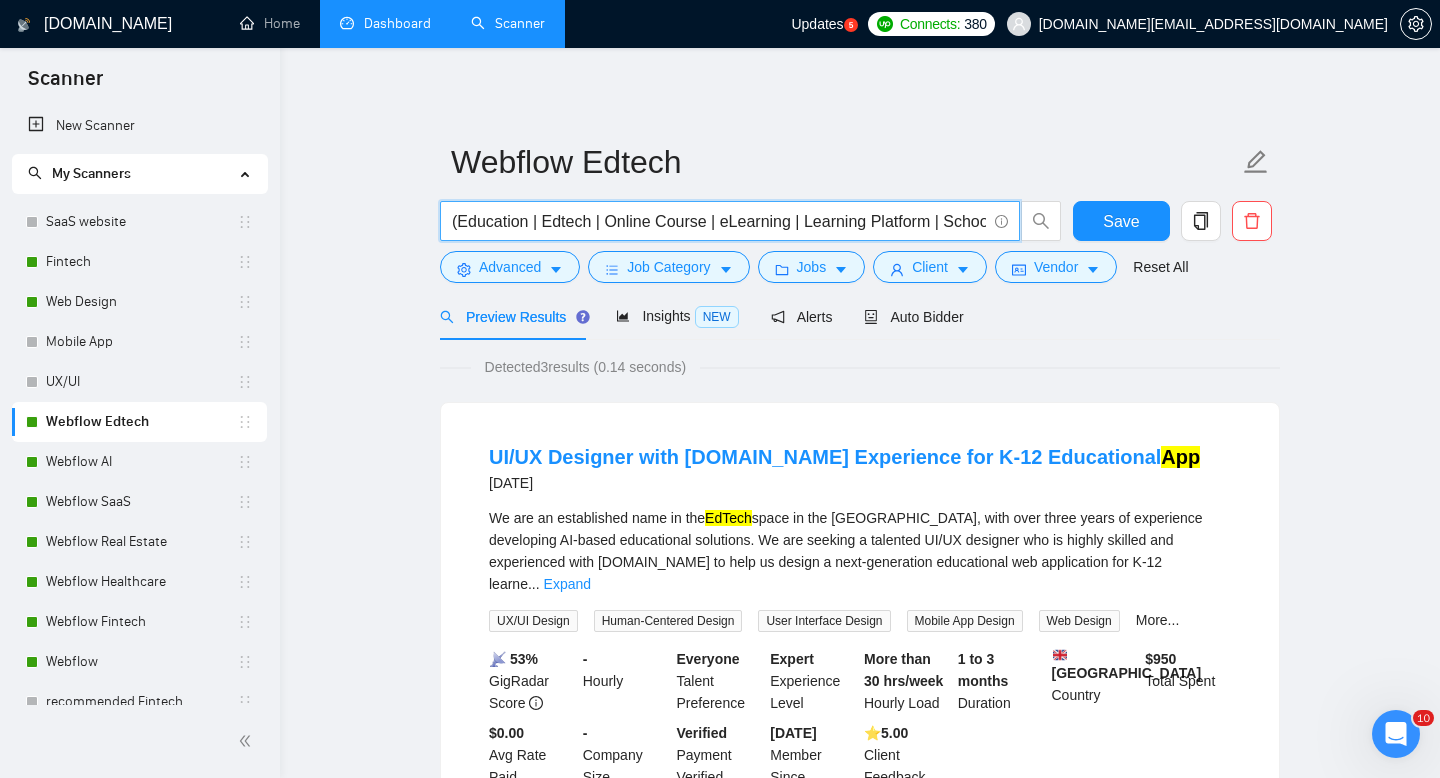 paste on "(Webflow)" 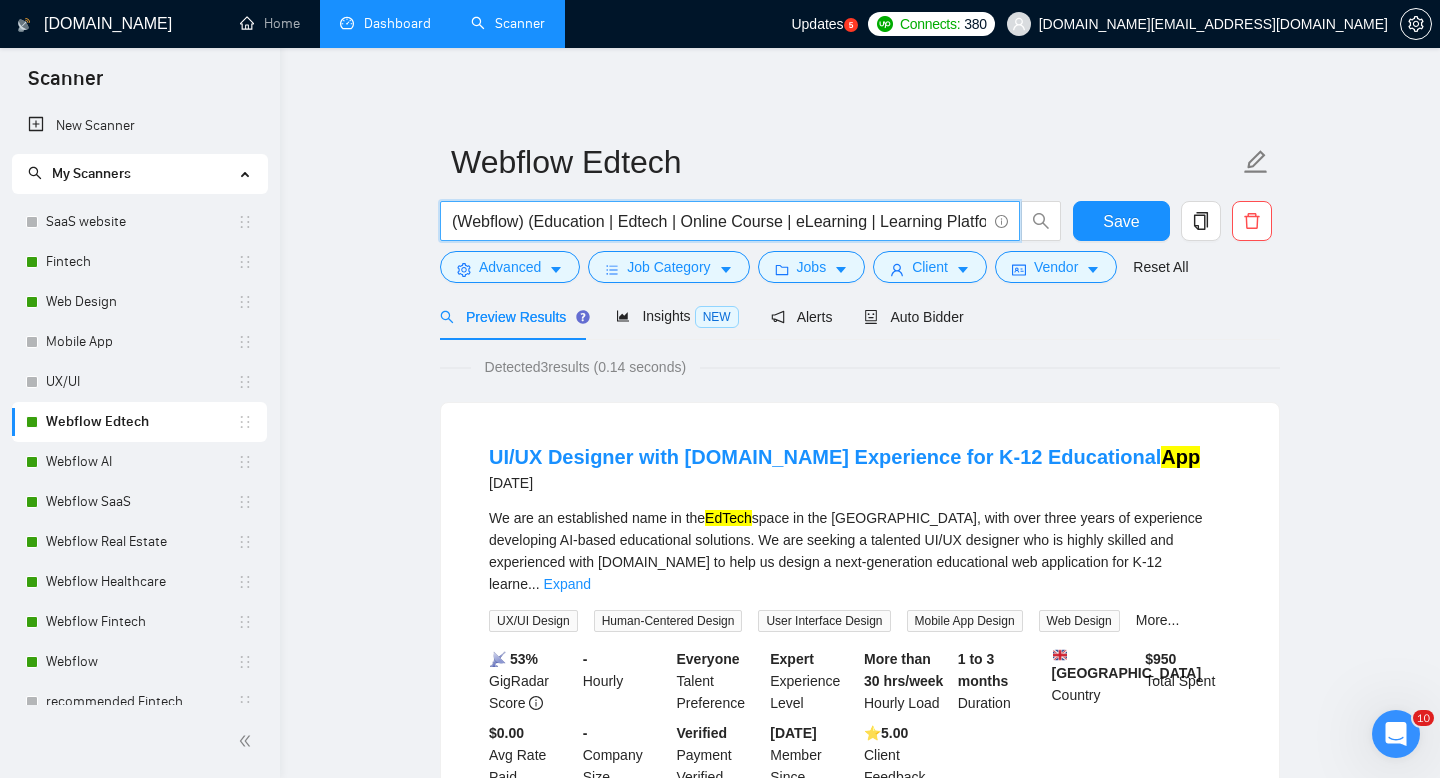 scroll, scrollTop: 0, scrollLeft: 812, axis: horizontal 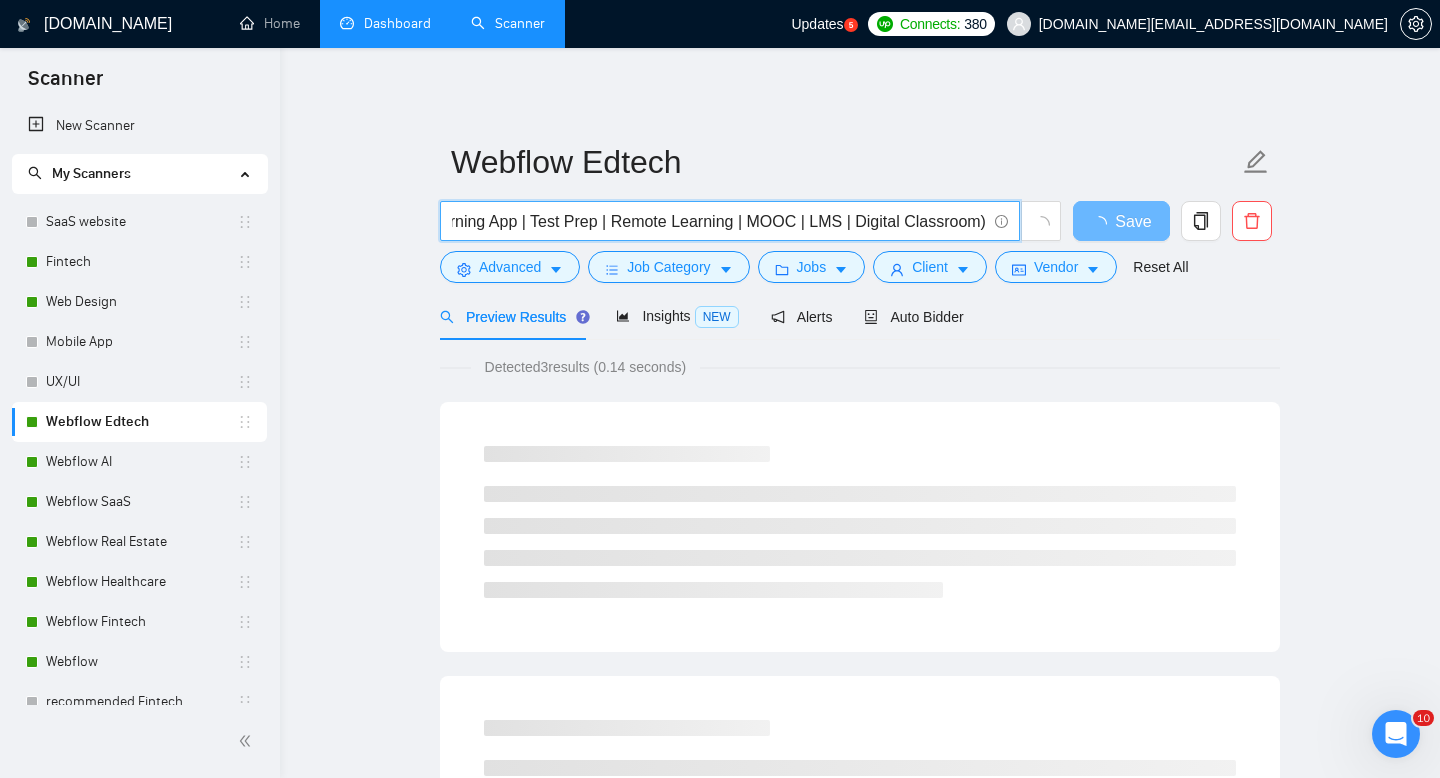 type on "(Webflow) (Education | Edtech | Online Course | eLearning | Learning Platform | School | University | College | Learning App | Test Prep | Remote Learning | MOOC | LMS | Digital Classroom)" 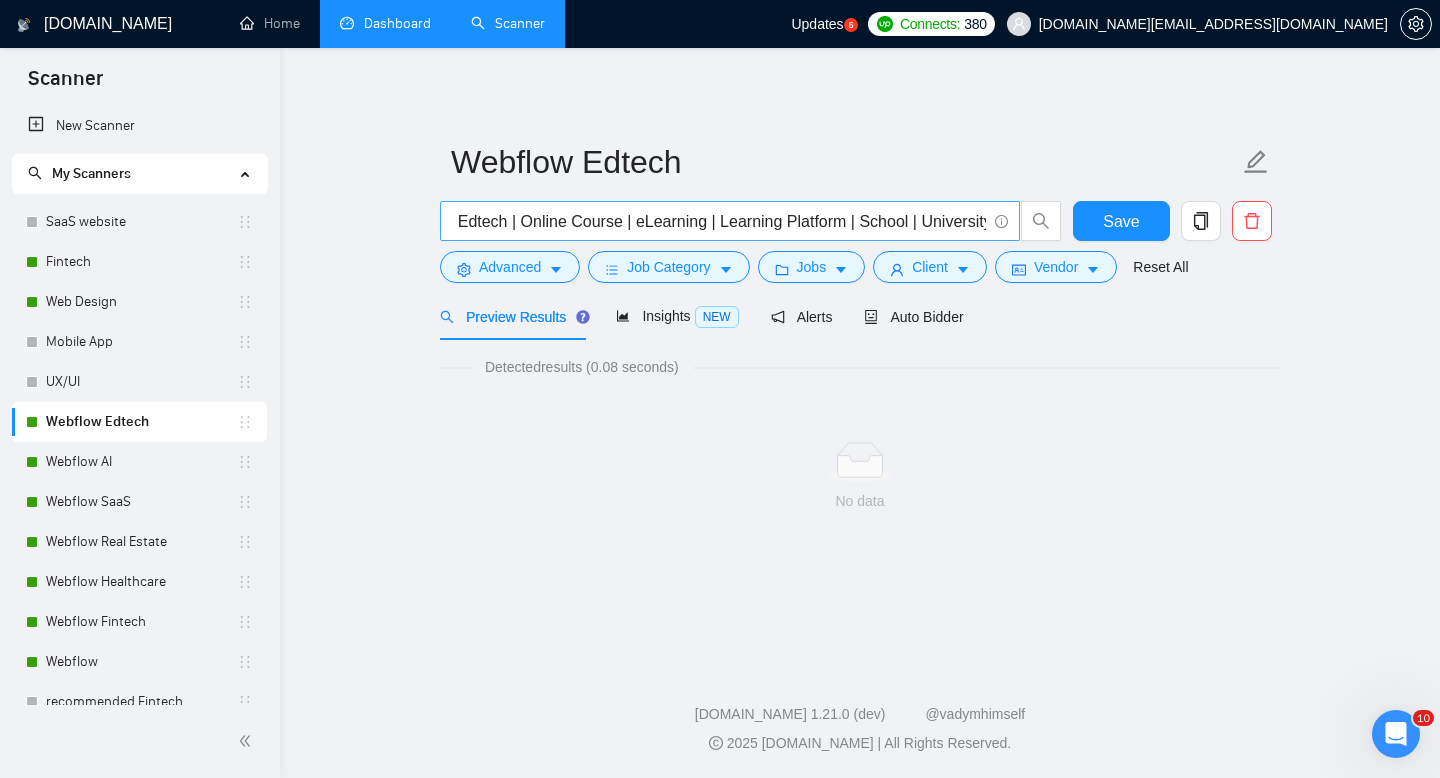 scroll, scrollTop: 0, scrollLeft: 0, axis: both 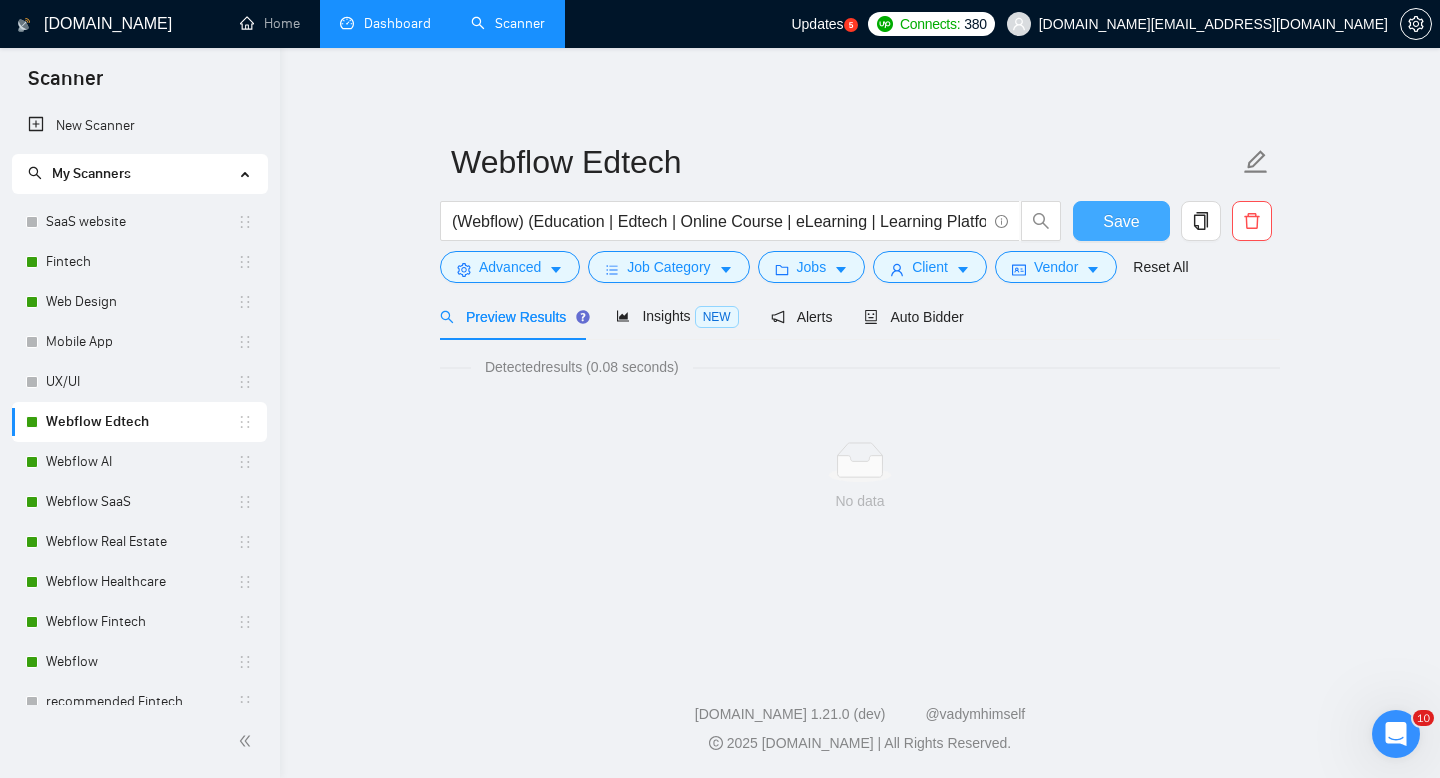 click on "Save" at bounding box center (1121, 221) 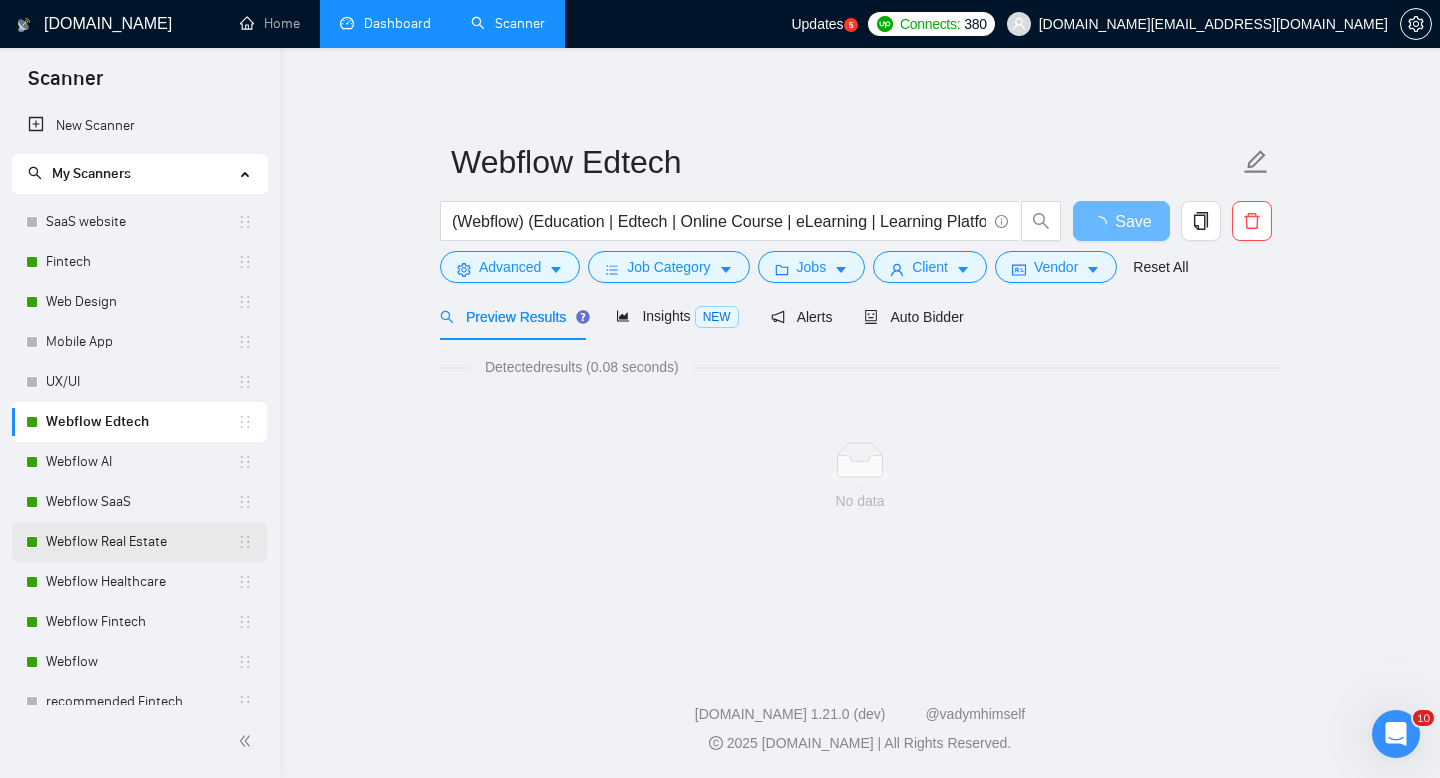 click on "Webflow Real Estate" at bounding box center (141, 542) 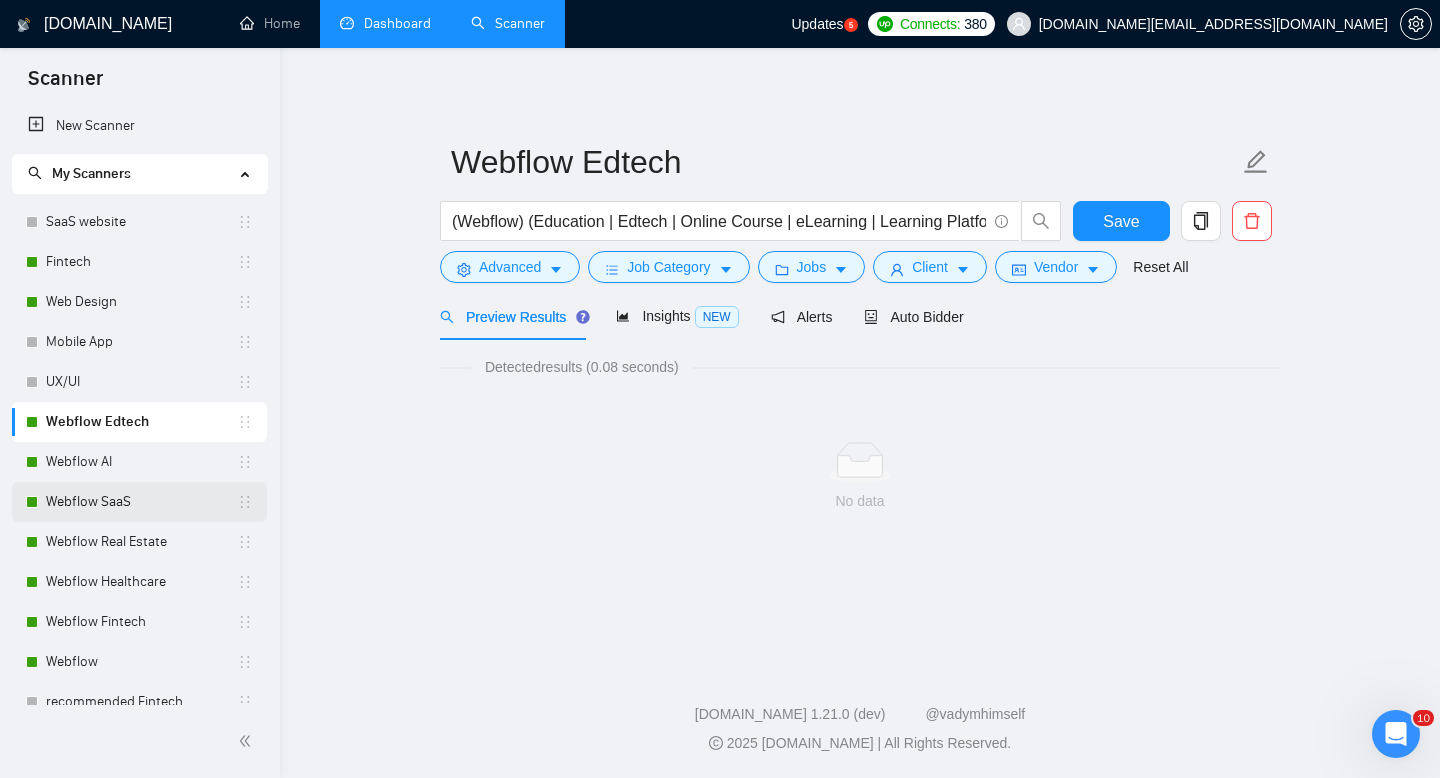 click on "Webflow SaaS" at bounding box center [141, 502] 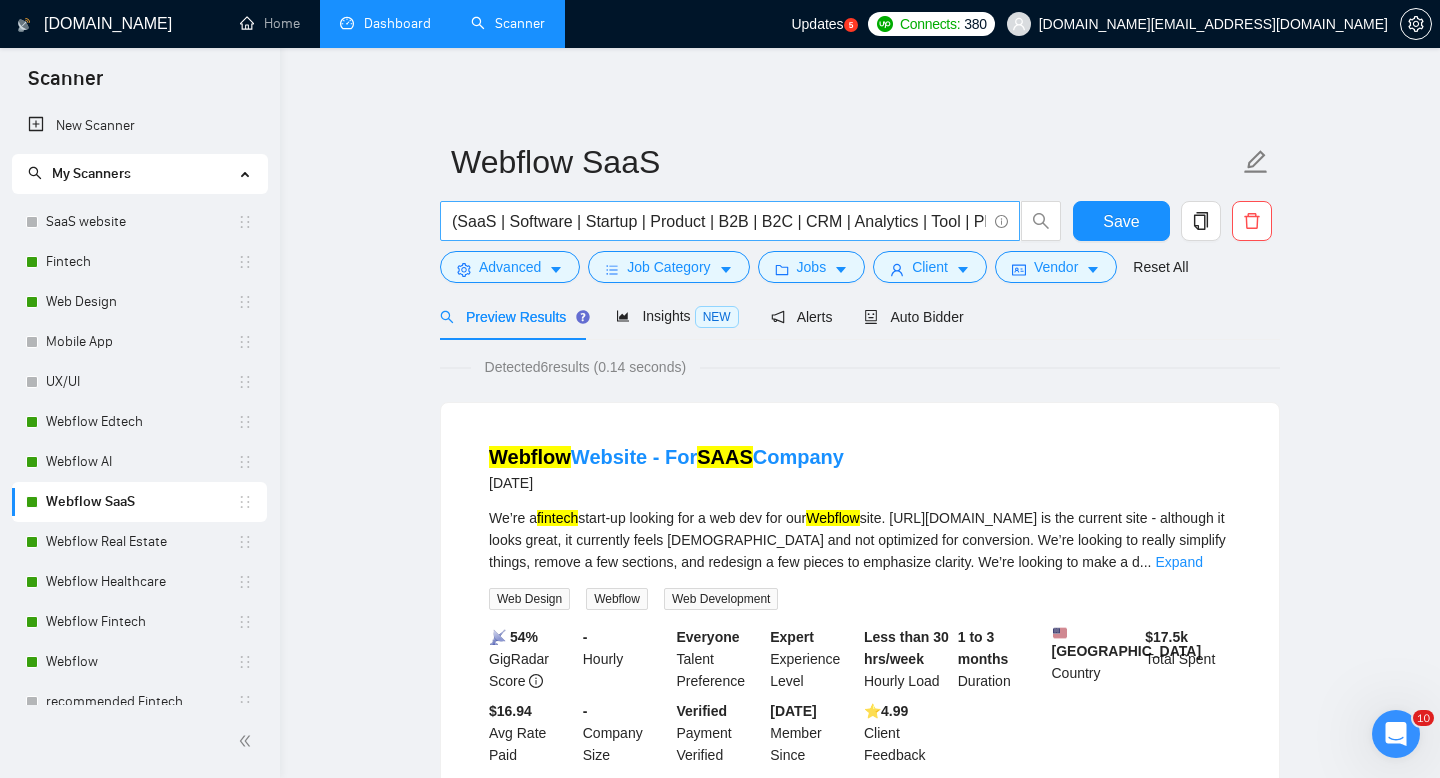 scroll, scrollTop: 0, scrollLeft: 892, axis: horizontal 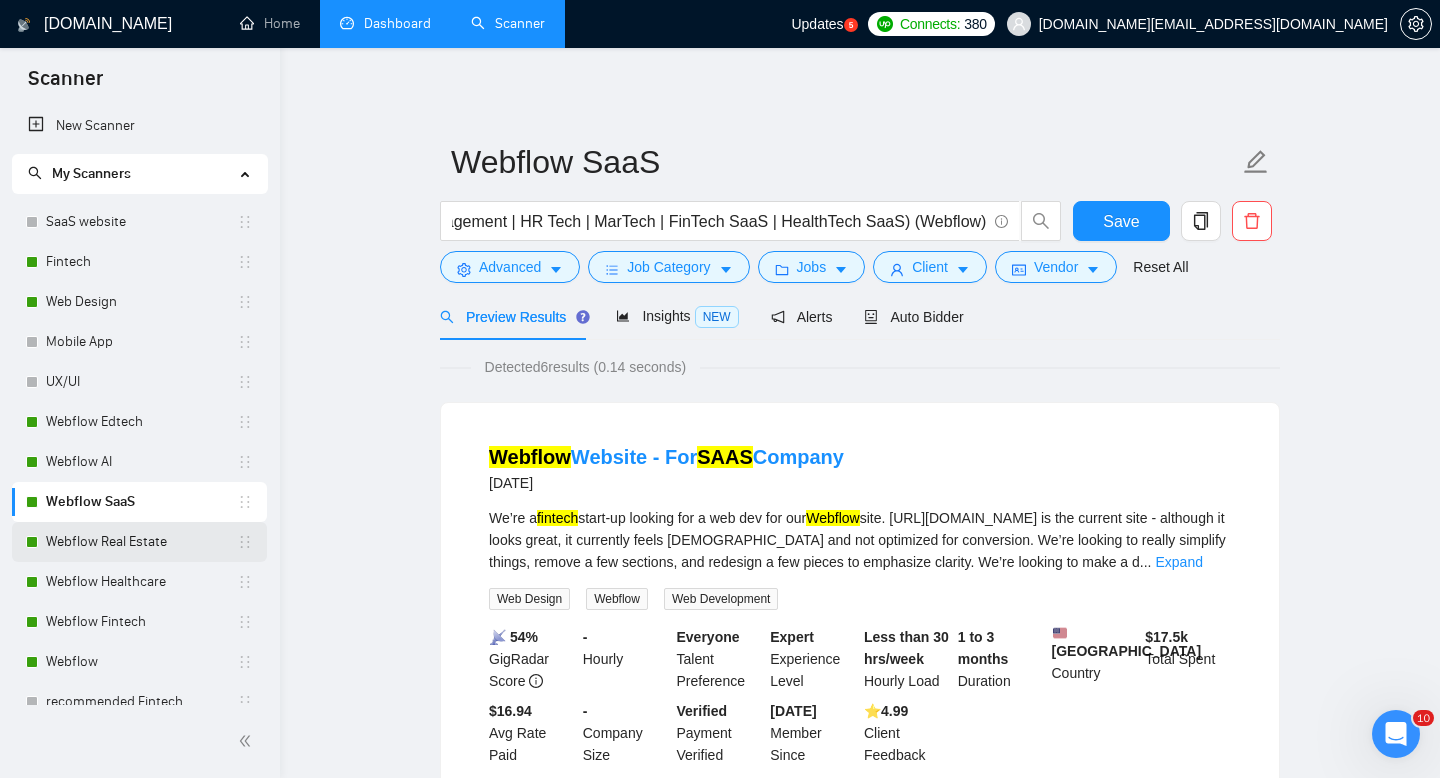 click on "Webflow Real Estate" at bounding box center [141, 542] 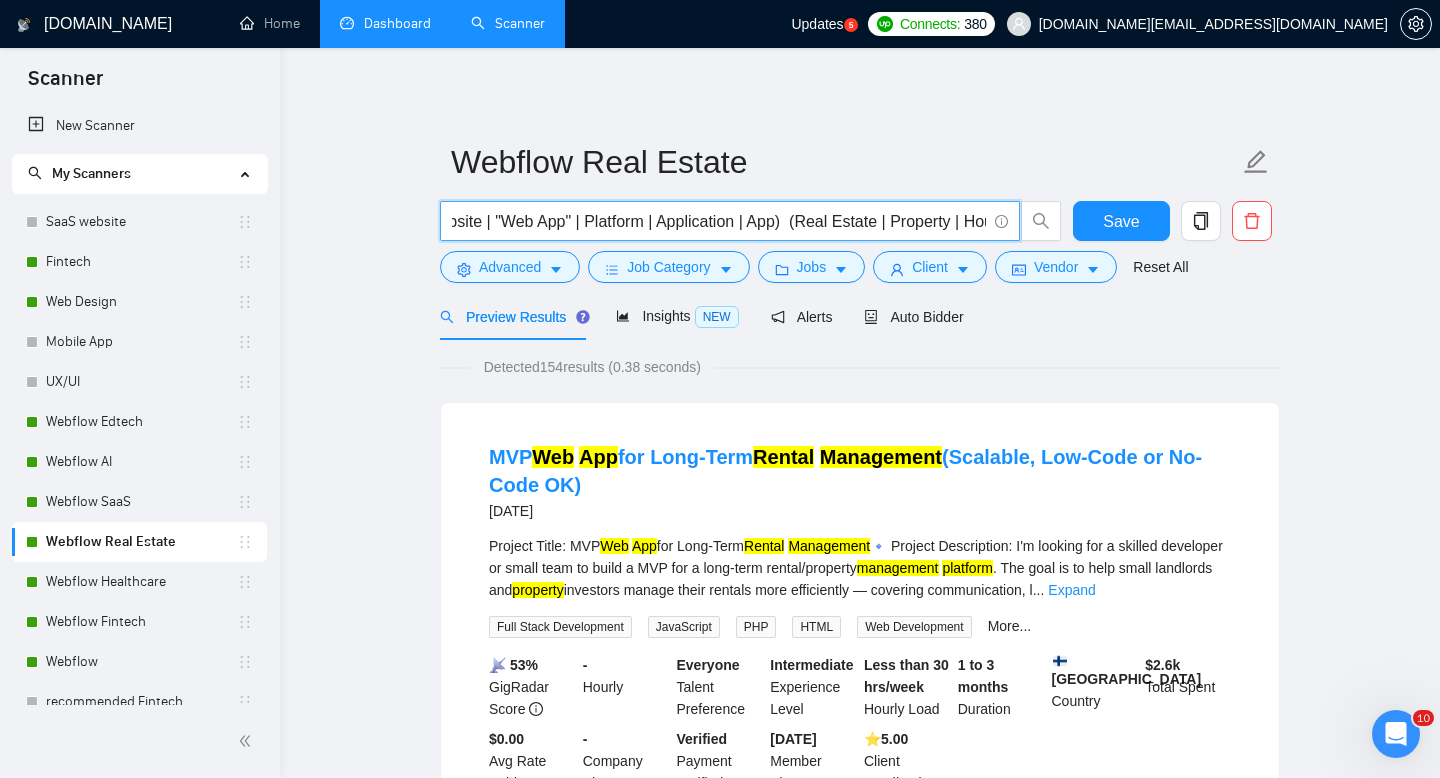 scroll, scrollTop: 0, scrollLeft: 276, axis: horizontal 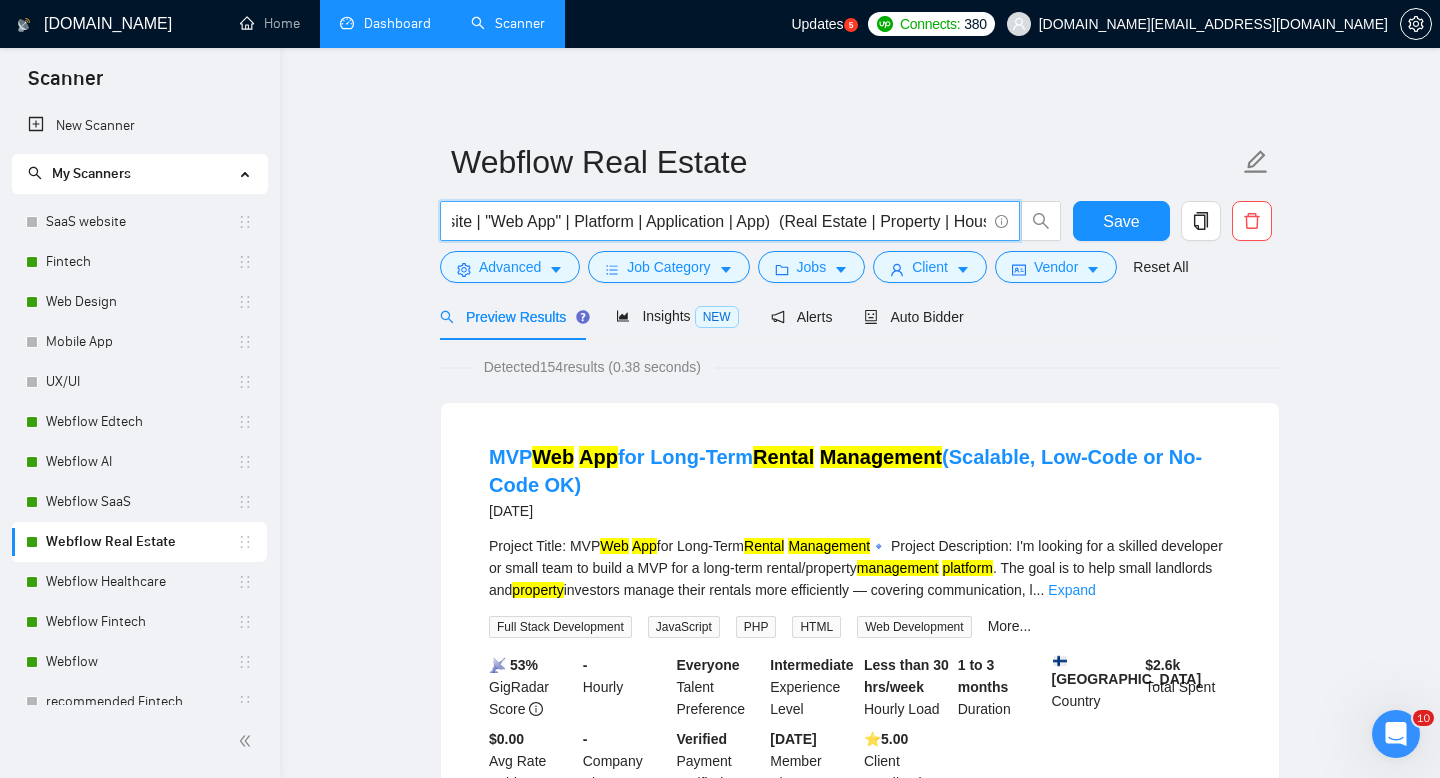drag, startPoint x: 462, startPoint y: 222, endPoint x: 766, endPoint y: 223, distance: 304.00165 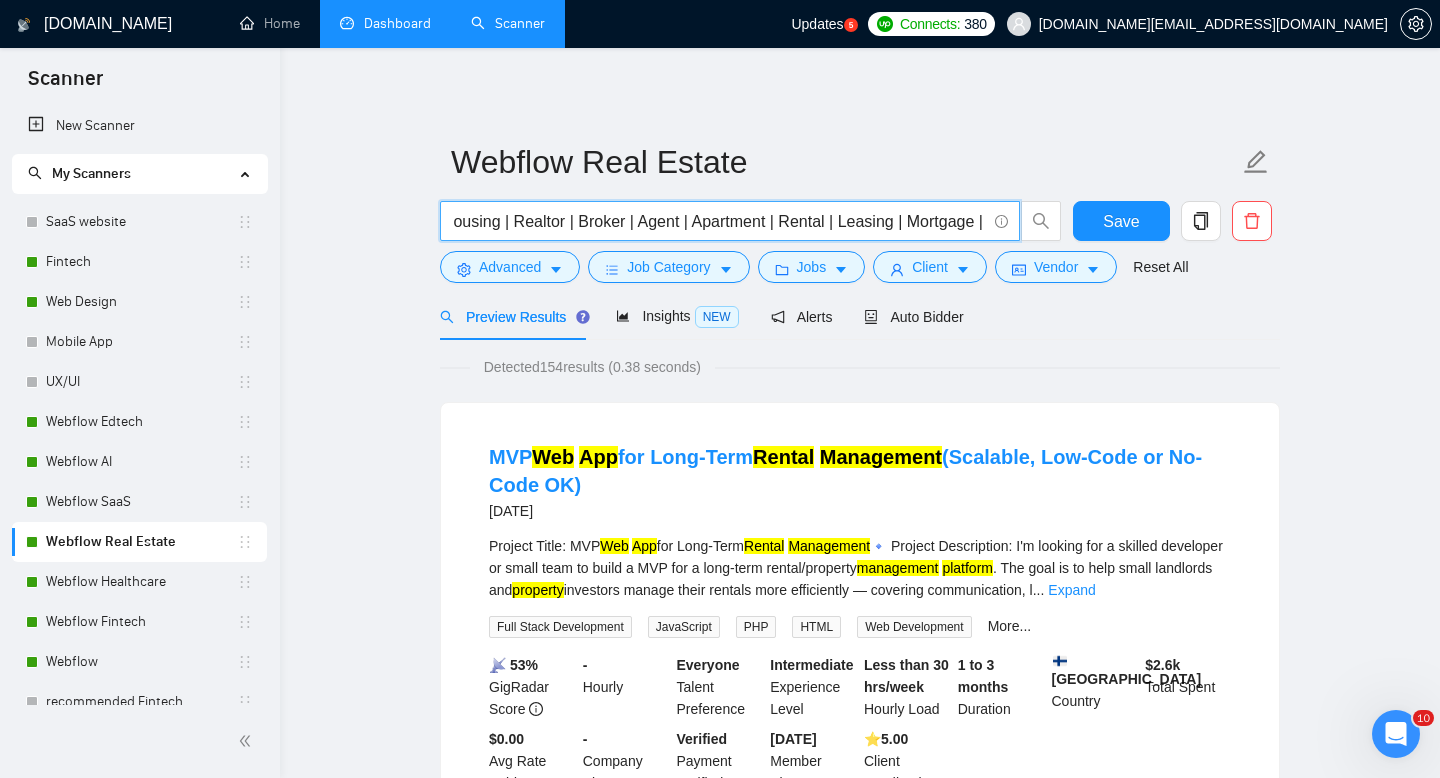 scroll, scrollTop: 0, scrollLeft: 79, axis: horizontal 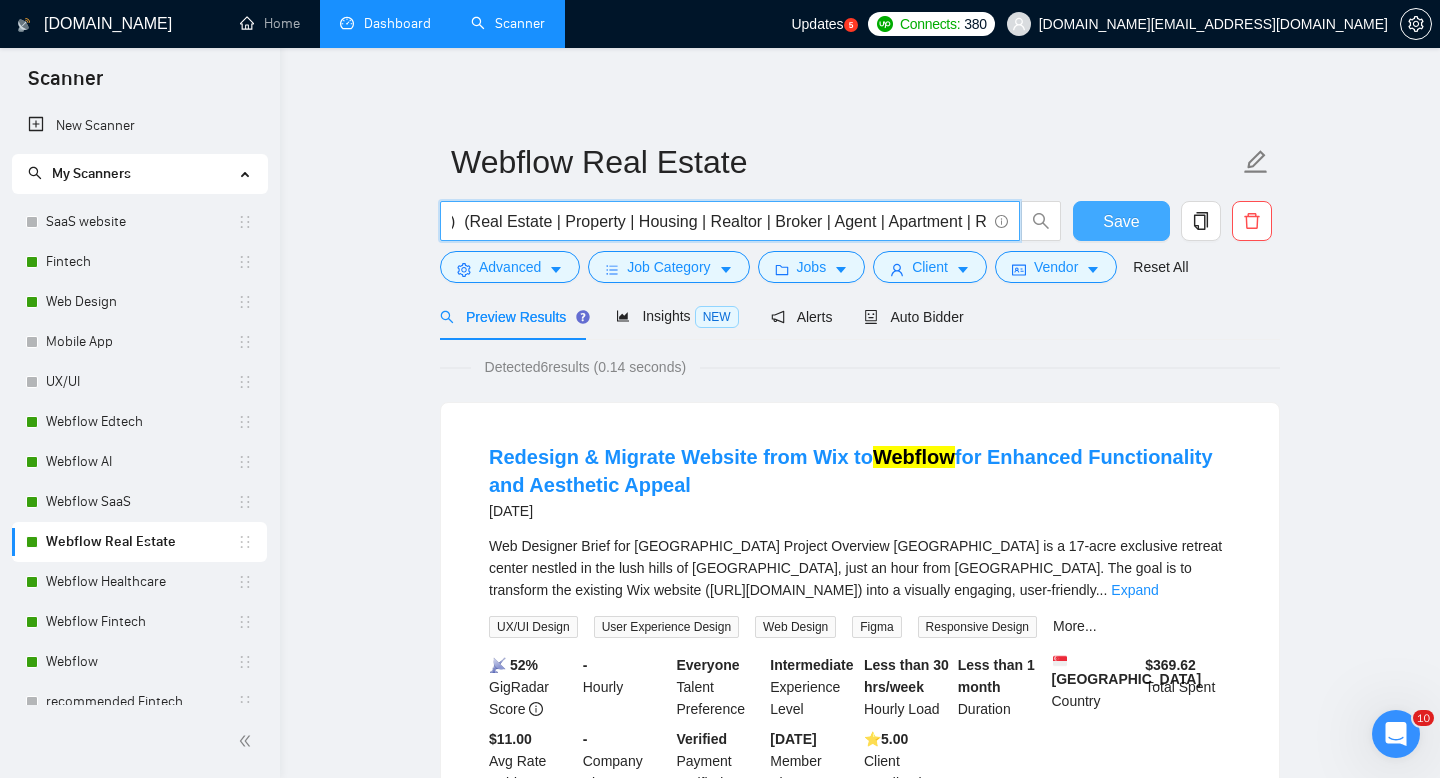 type on "((Webflow))  (Real Estate | Property | Housing | Realtor | Broker | Agent | Apartment | Rental | Leasing | Mortgage | Listings | Commercial Real Estate | Residential | Homes | Property Management)" 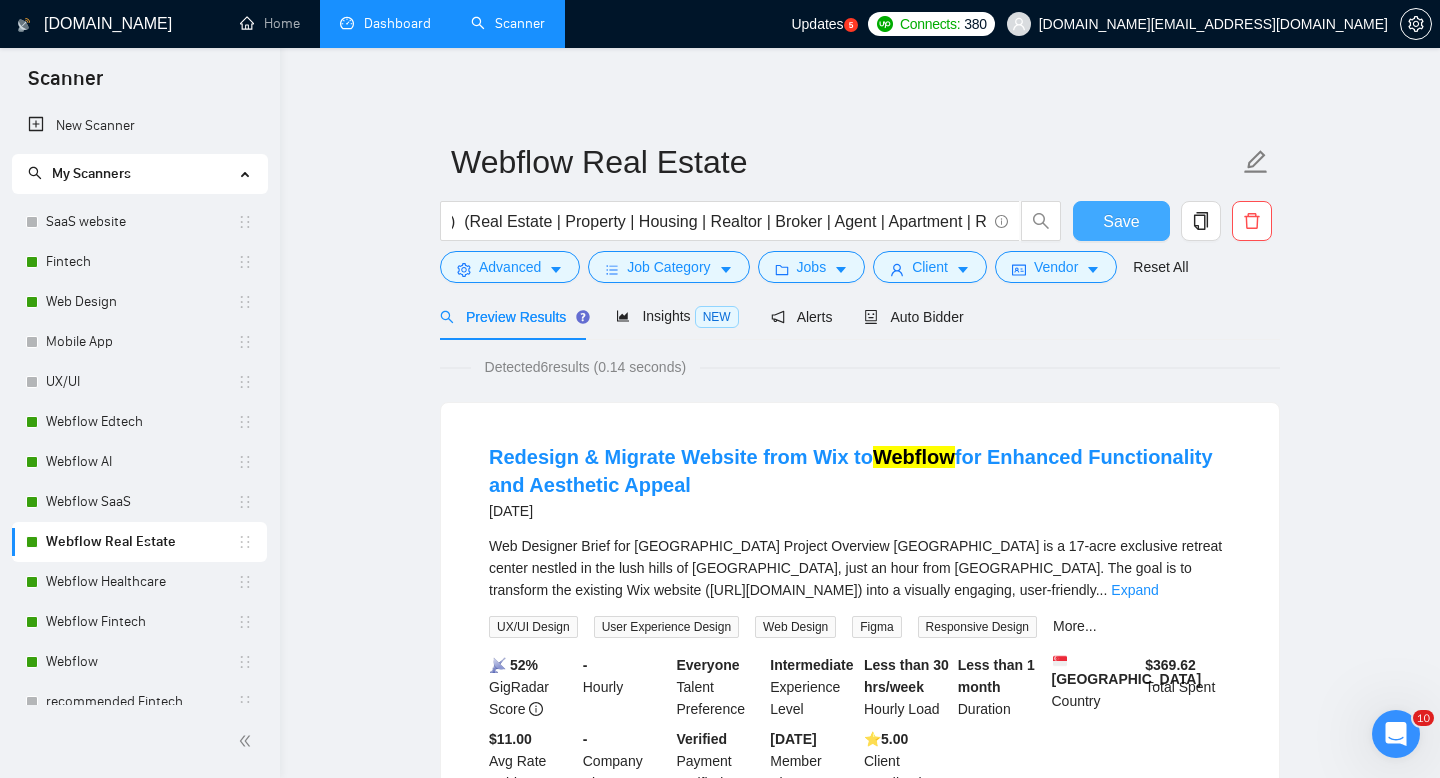 scroll, scrollTop: 0, scrollLeft: 0, axis: both 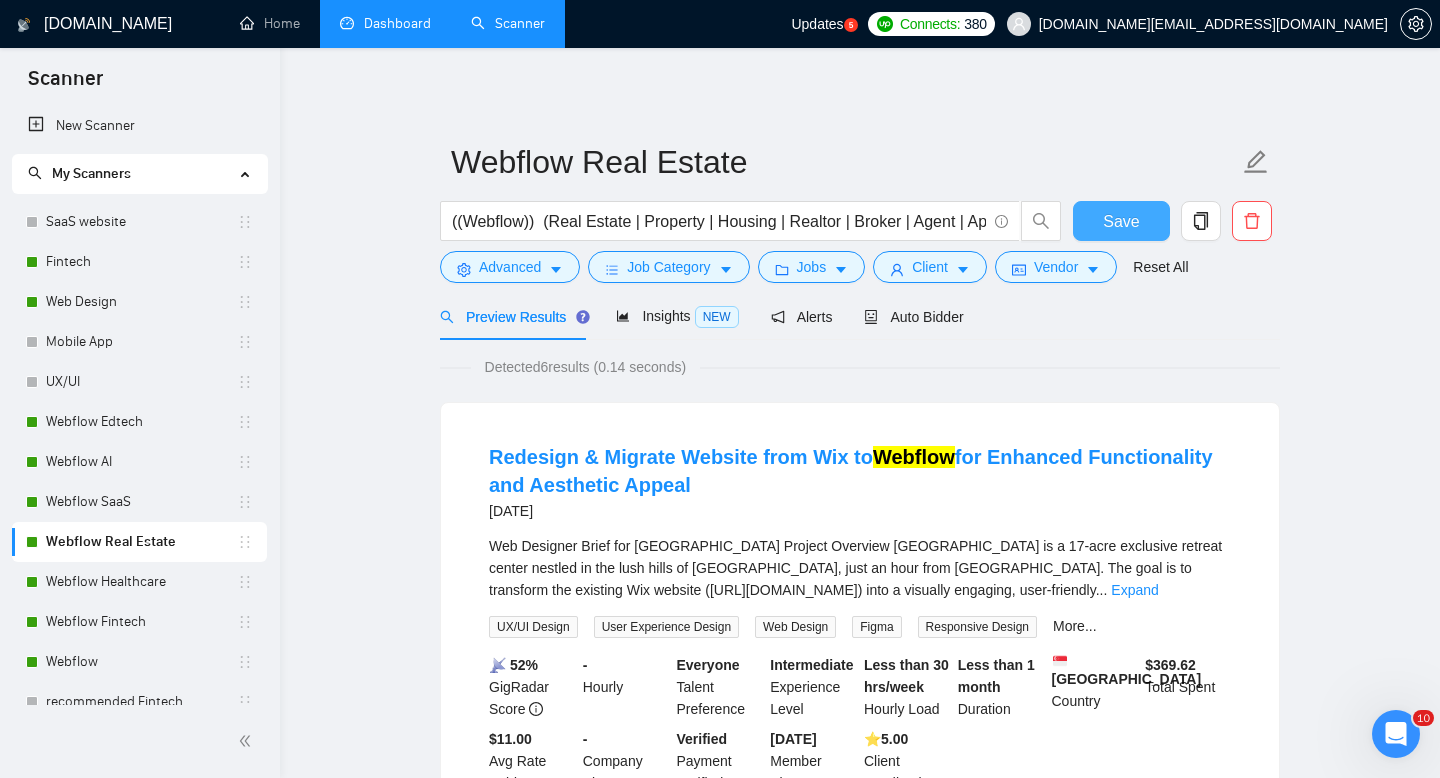 click on "Save" at bounding box center [1121, 221] 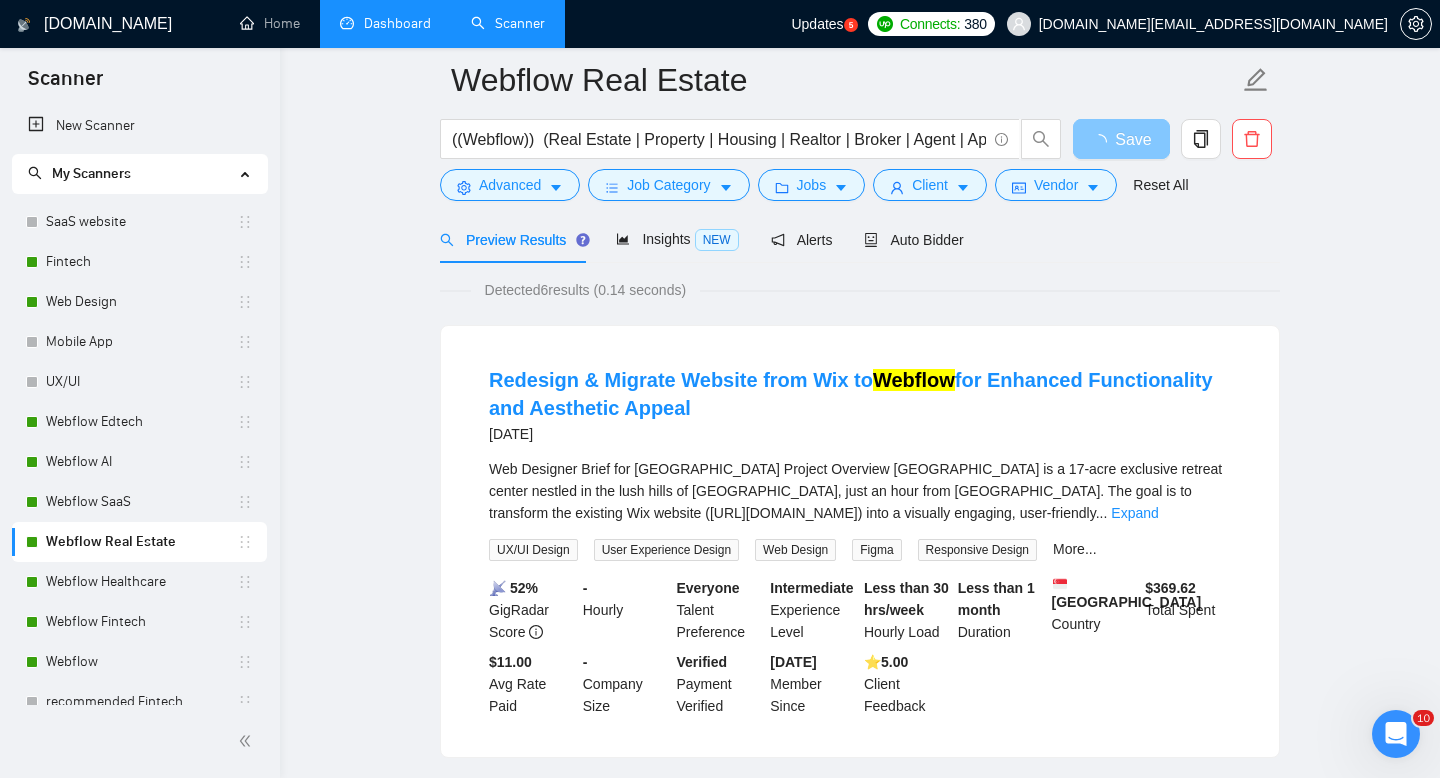 scroll, scrollTop: 85, scrollLeft: 0, axis: vertical 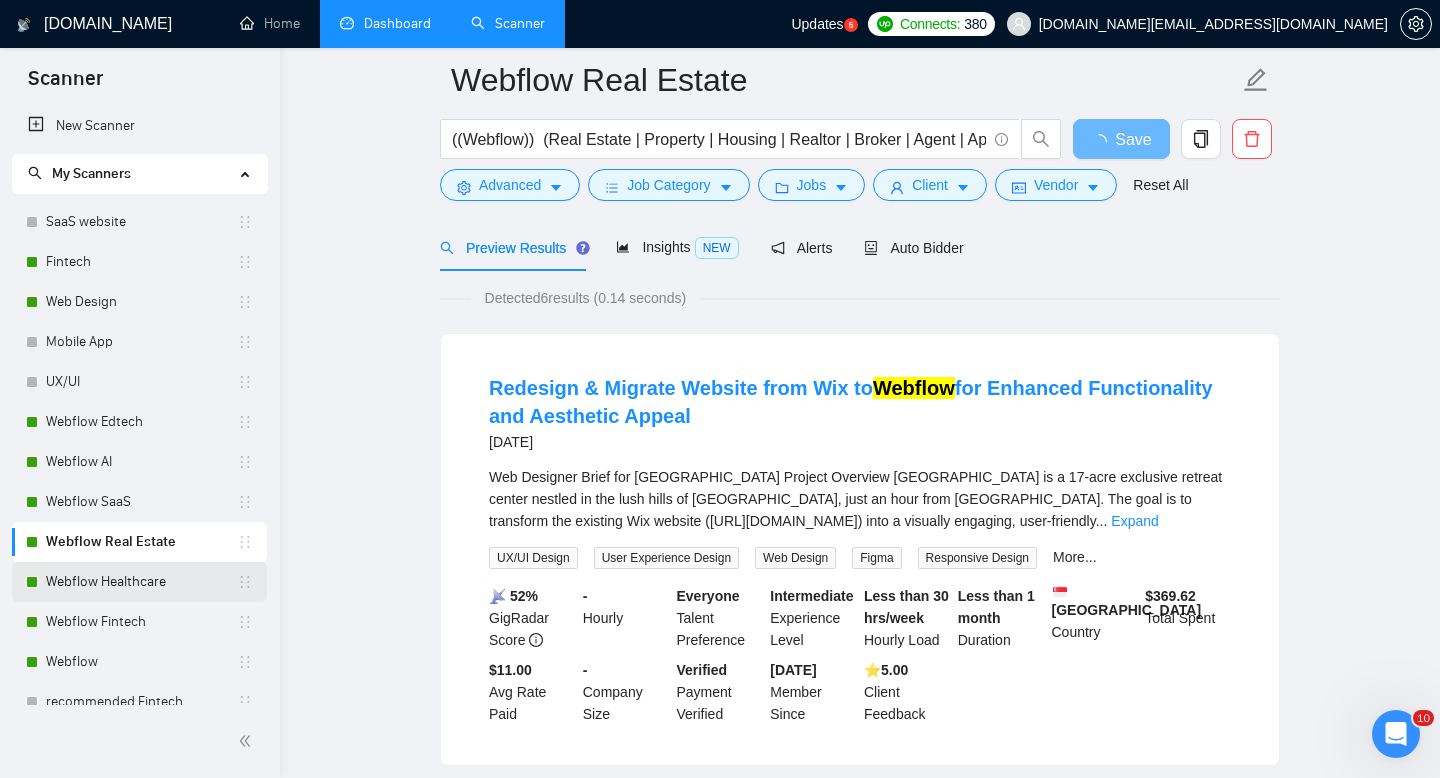 click on "Webflow Healthcare" at bounding box center (141, 582) 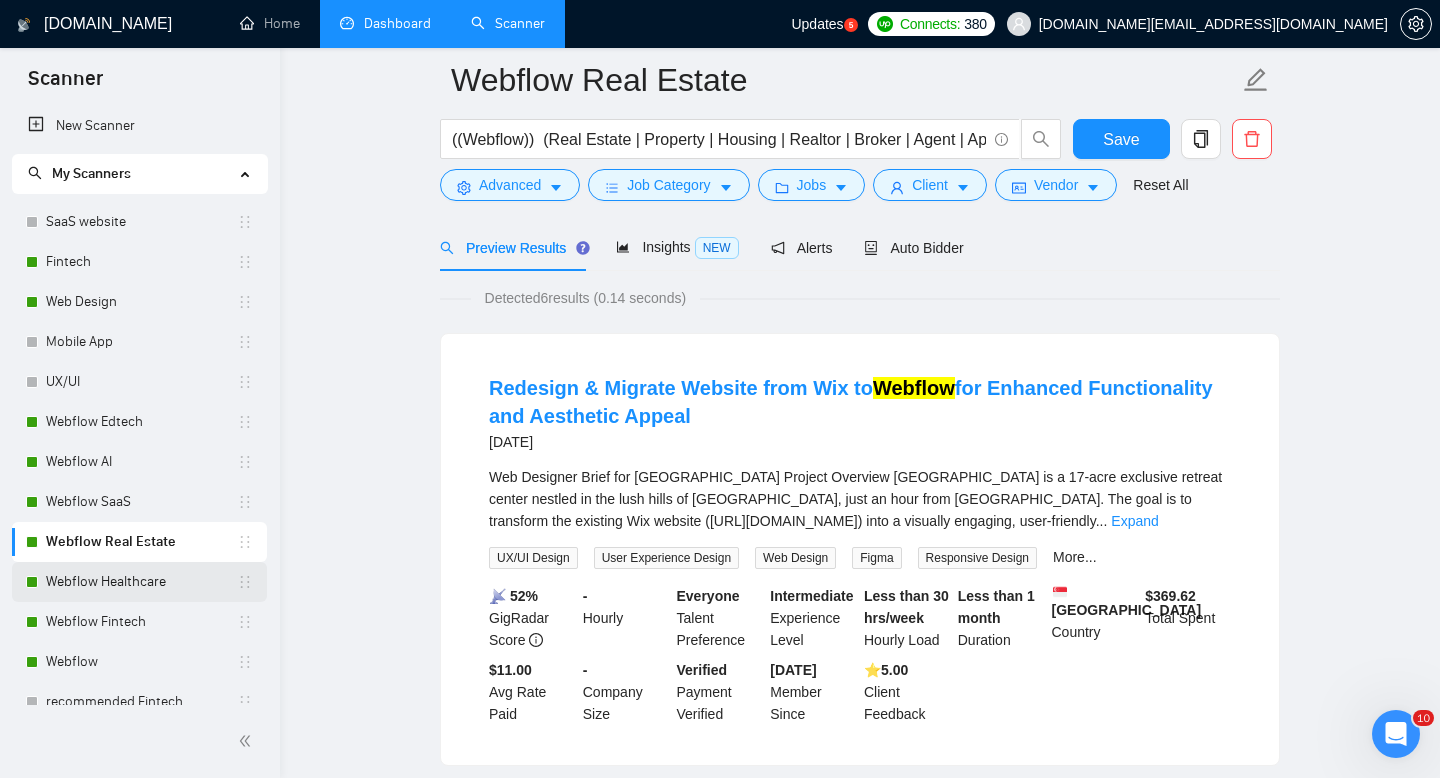 click on "Webflow Healthcare" at bounding box center [141, 582] 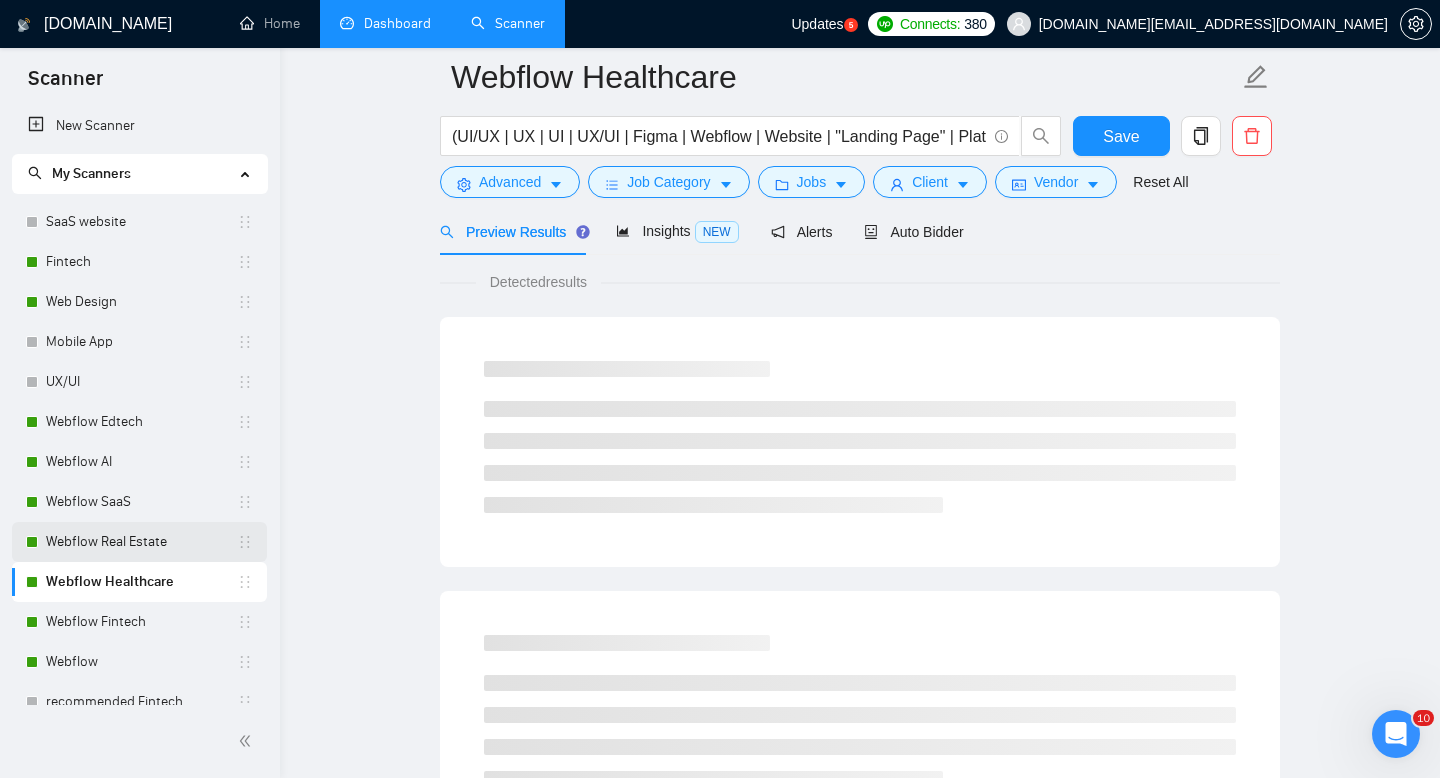 scroll, scrollTop: 0, scrollLeft: 0, axis: both 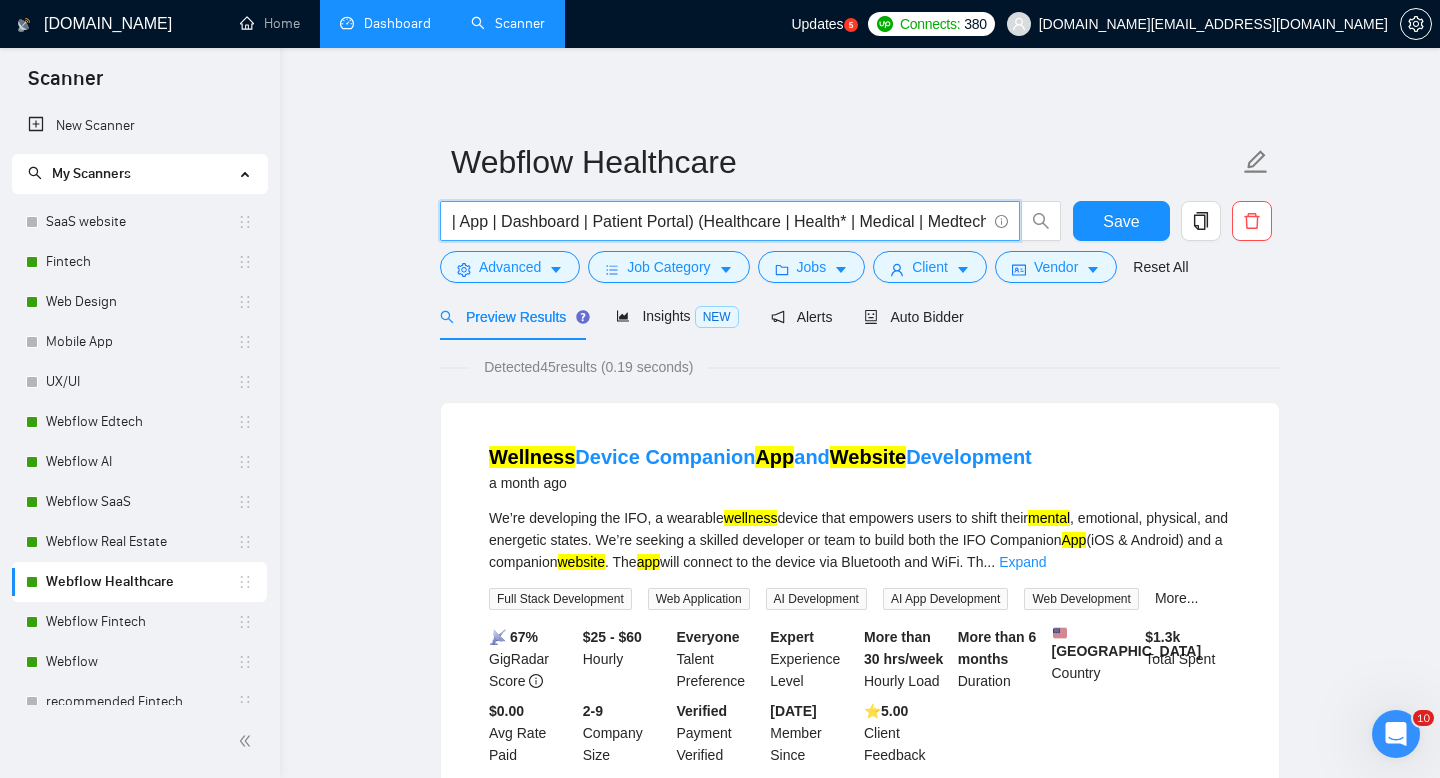 drag, startPoint x: 459, startPoint y: 225, endPoint x: 690, endPoint y: 226, distance: 231.00217 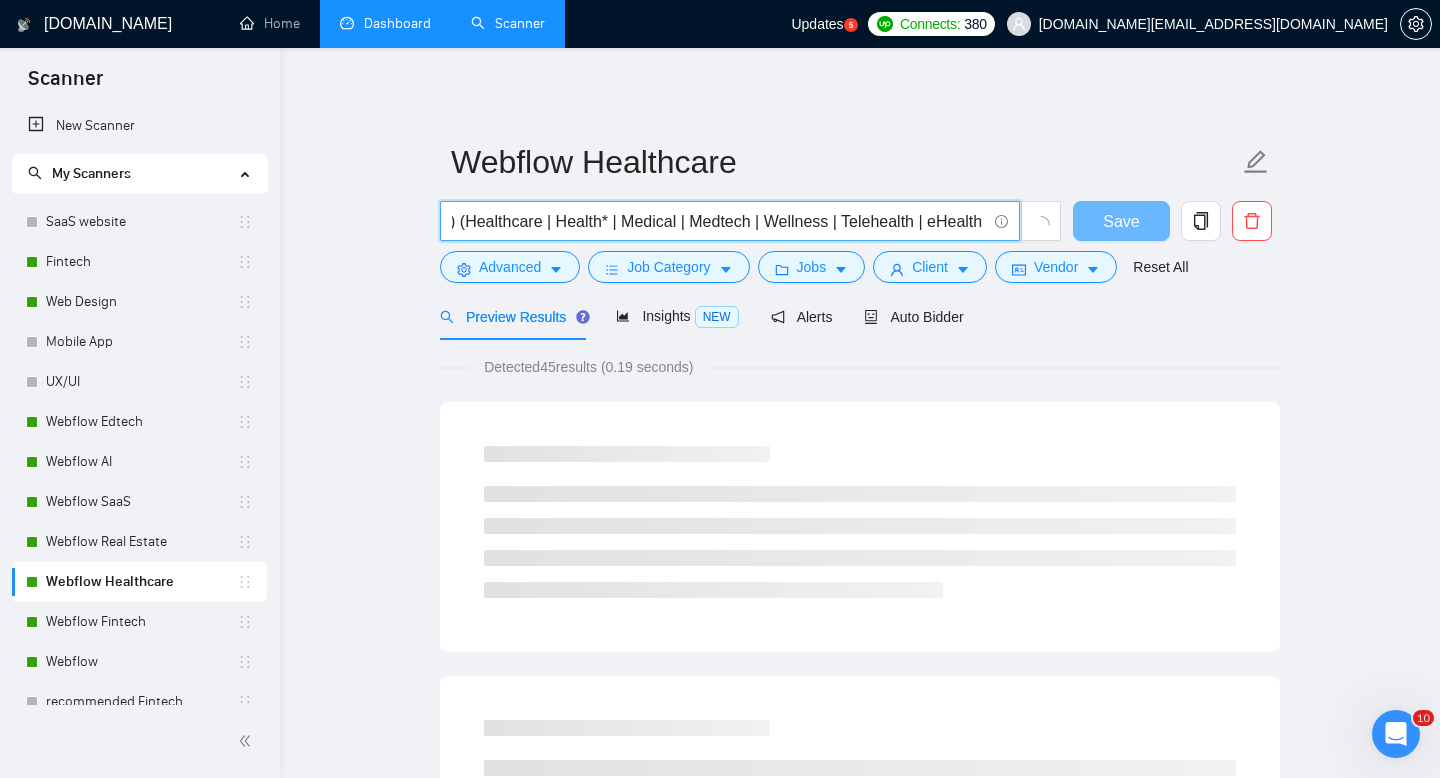 scroll, scrollTop: 0, scrollLeft: 0, axis: both 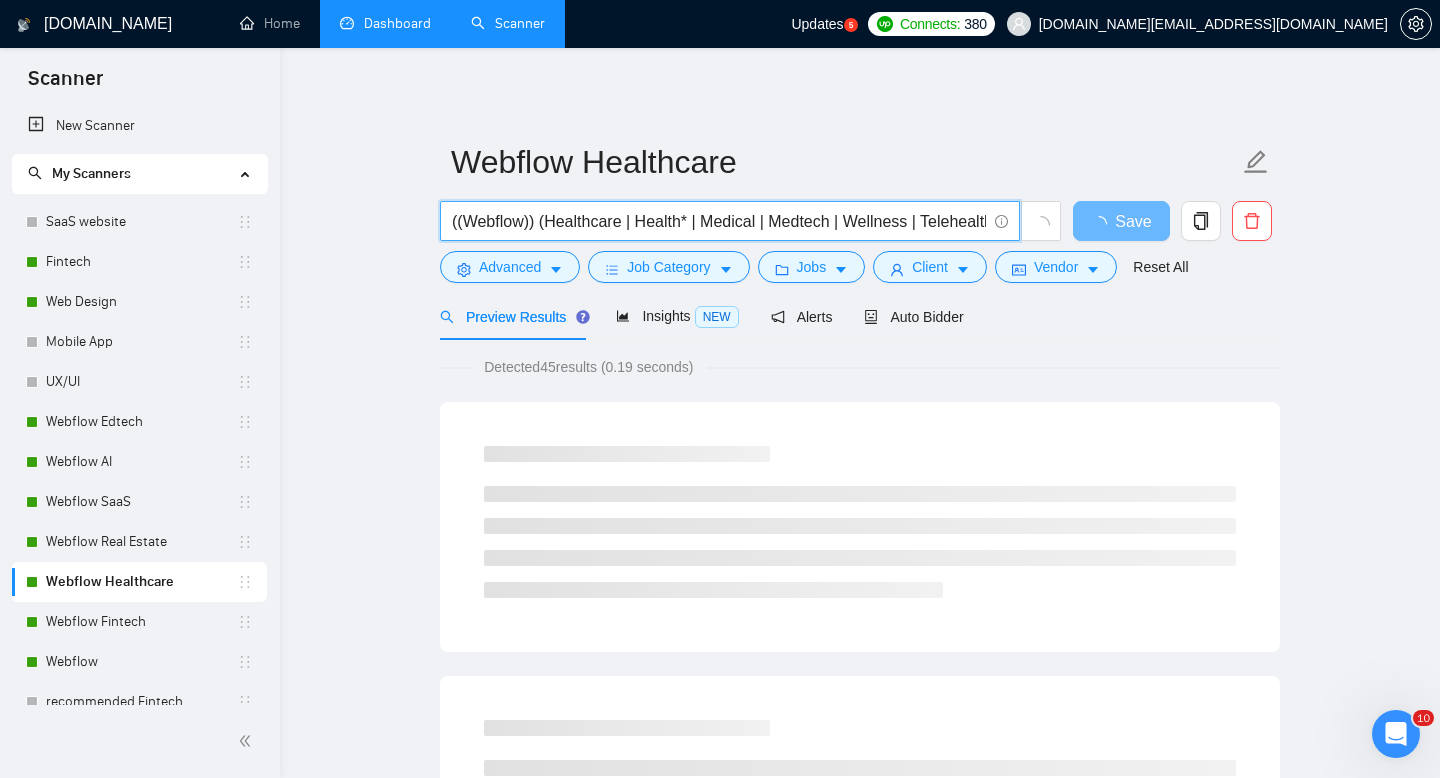 click on "((Webflow)) (Healthcare | Health* | Medical | Medtech | Wellness | Telehealth | eHealth | Healthtech | Clinic | Hospital | Doctor | Patient | Pharmacy | Mental Health | Therapy | Nutrition | Fitness | Med | EMR | EHR | HIPAA)" at bounding box center (719, 221) 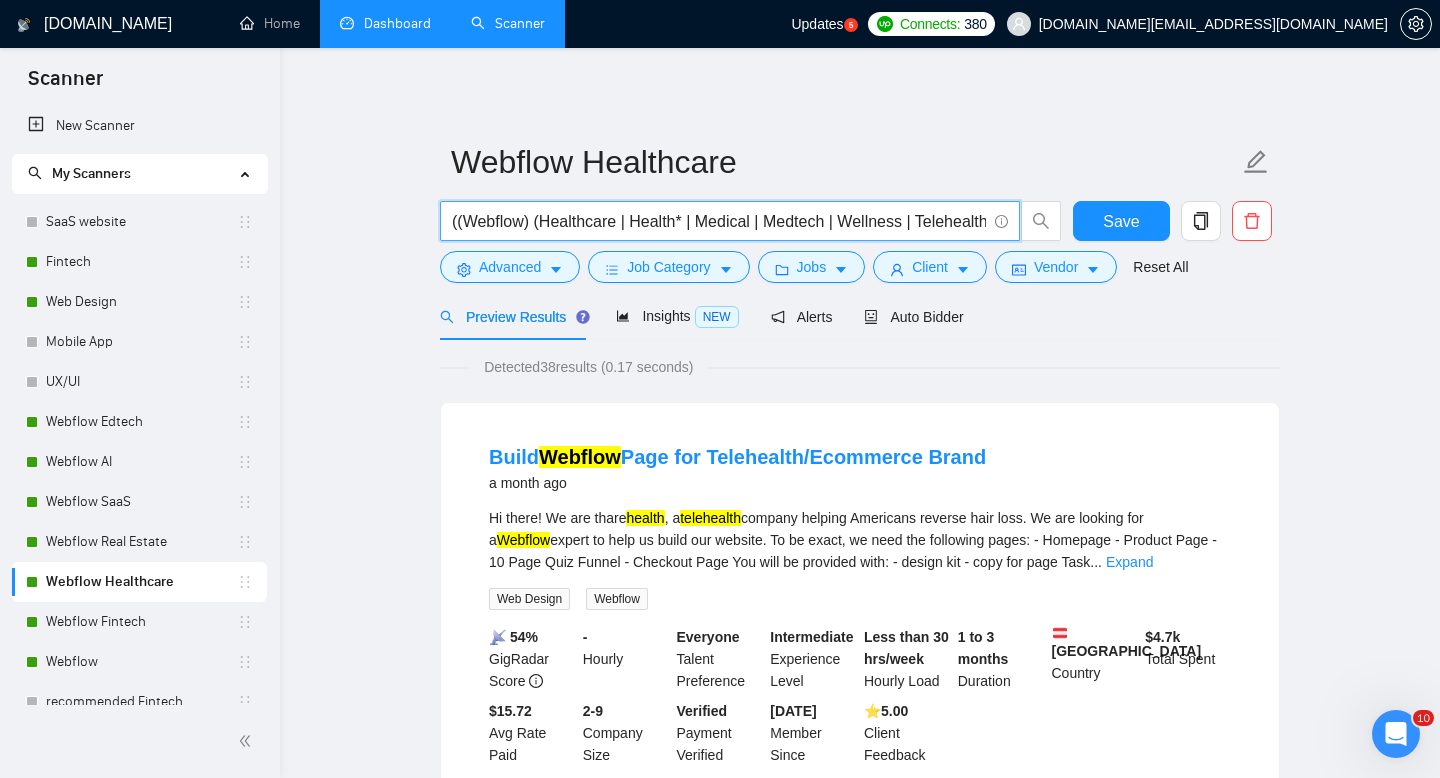 click on "((Webflow) (Healthcare | Health* | Medical | Medtech | Wellness | Telehealth | eHealth | Healthtech | Clinic | Hospital | Doctor | Patient | Pharmacy | Mental Health | Therapy | Nutrition | Fitness | Med | EMR | EHR | HIPAA)" at bounding box center (719, 221) 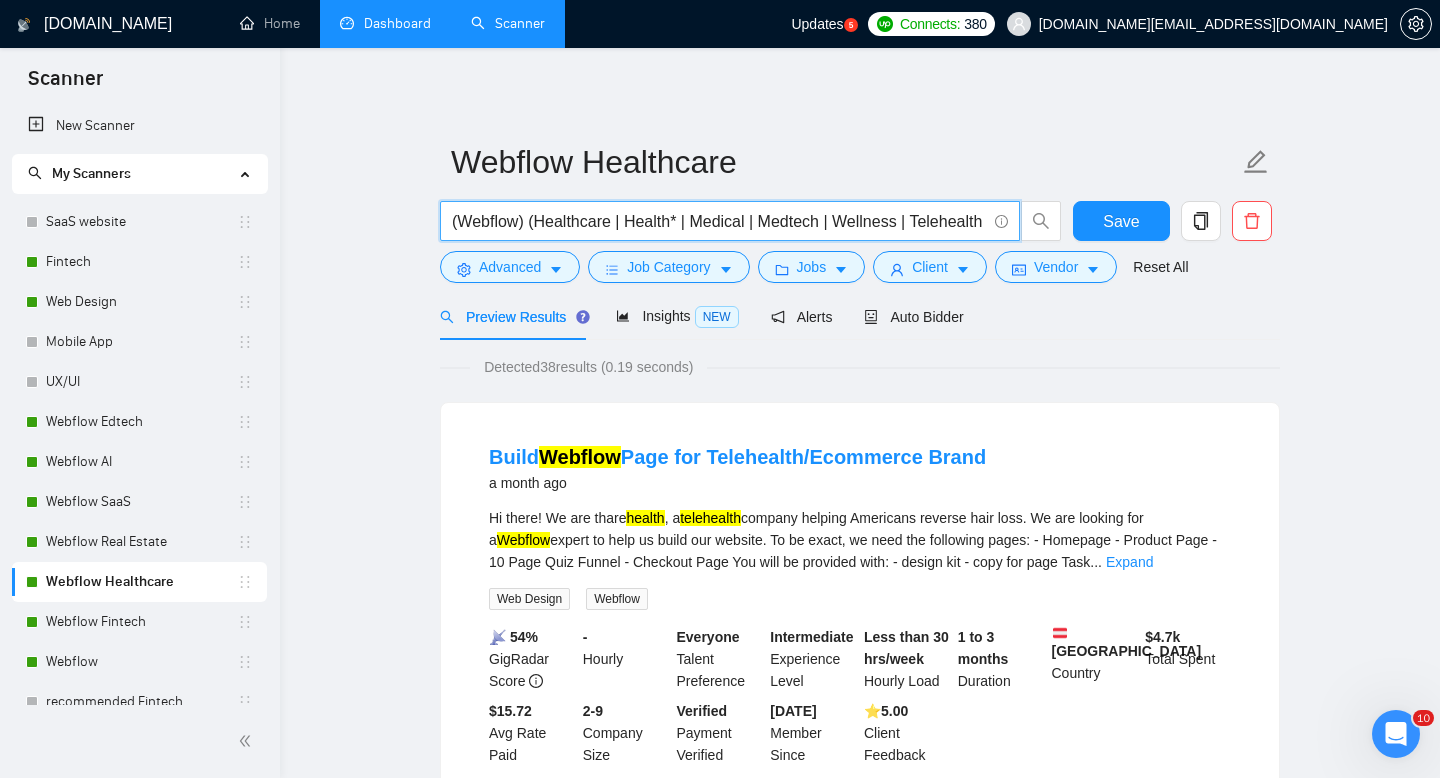 type on "(Webflow) (Healthcare | Health* | Medical | Medtech | Wellness | Telehealth | eHealth | Healthtech | Clinic | Hospital | Doctor | Patient | Pharmacy | Mental Health | Therapy | Nutrition | Fitness | Med | EMR | EHR | HIPAA)" 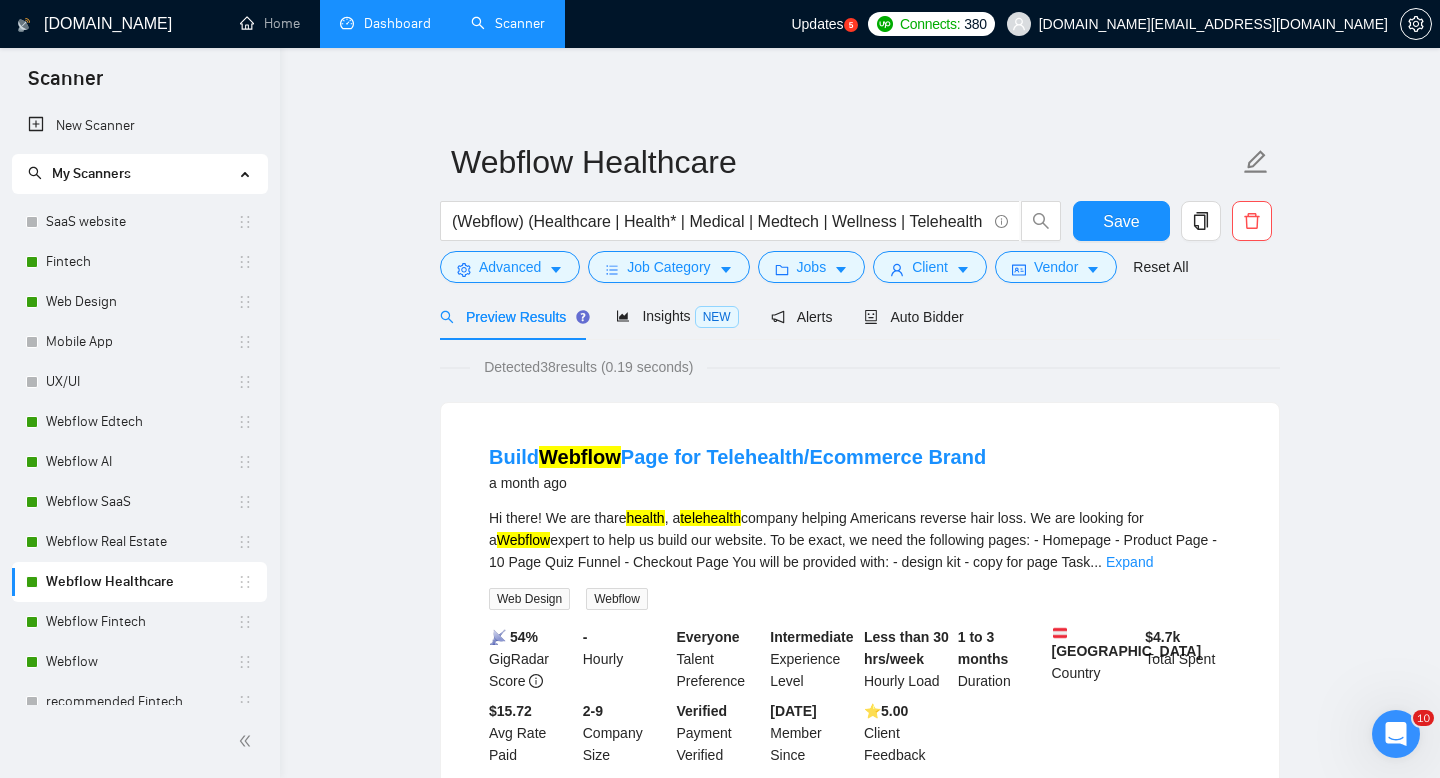 click on "Detected   38  results   (0.19 seconds) Build  Webflow  Page for Telehealth/Ecommerce Brand a month ago Hi there!
We are thare  health , a  telehealth  company helping Americans reverse hair loss.
We are looking for a  Webflow  expert to help us build our website.
To be exact, we need the following pages:
- Homepage
- Product Page
- 10 Page Quiz Funnel
- Checkout Page
You will be provided with:
- design kit
- copy for page
Task ... Expand Web Design Webflow 📡   54% GigRadar Score   - Hourly Everyone Talent Preference Intermediate Experience Level Less than 30 hrs/week Hourly Load 1 to 3 months Duration   [GEOGRAPHIC_DATA] Country $ 4.7k Total Spent $15.72 Avg Rate Paid 2-9 Company Size Verified Payment Verified [DATE] Member Since ⭐️  5.00 Client Feedback Webflow  Project - SE&A a month ago Needing help with design & development for a  fitness  & performance coaching business based in [GEOGRAPHIC_DATA], [GEOGRAPHIC_DATA]. Web Design Webflow 📡   53% GigRadar Score   - Hourly Everyone Talent Preference Intermediate Duration" at bounding box center [860, 2567] 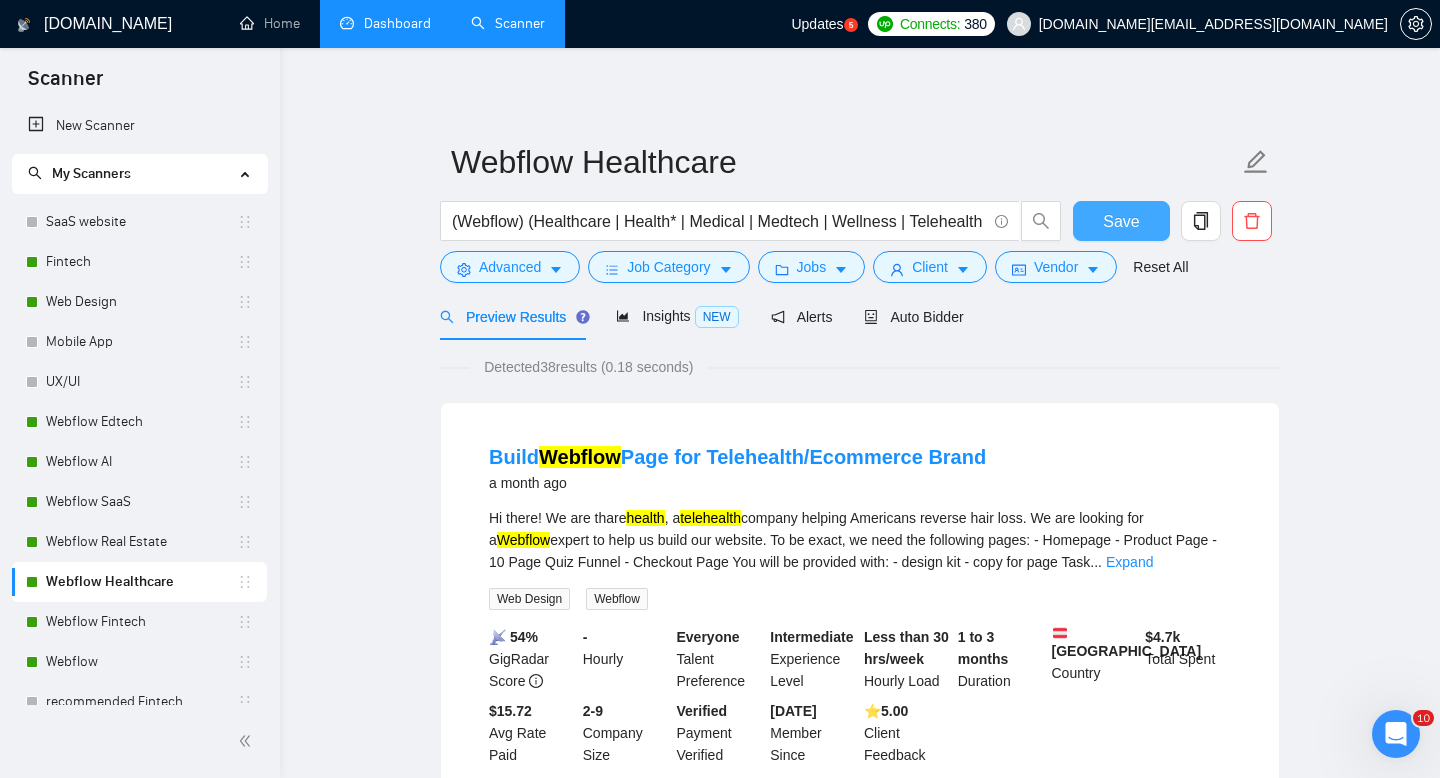 click on "Save" at bounding box center [1121, 221] 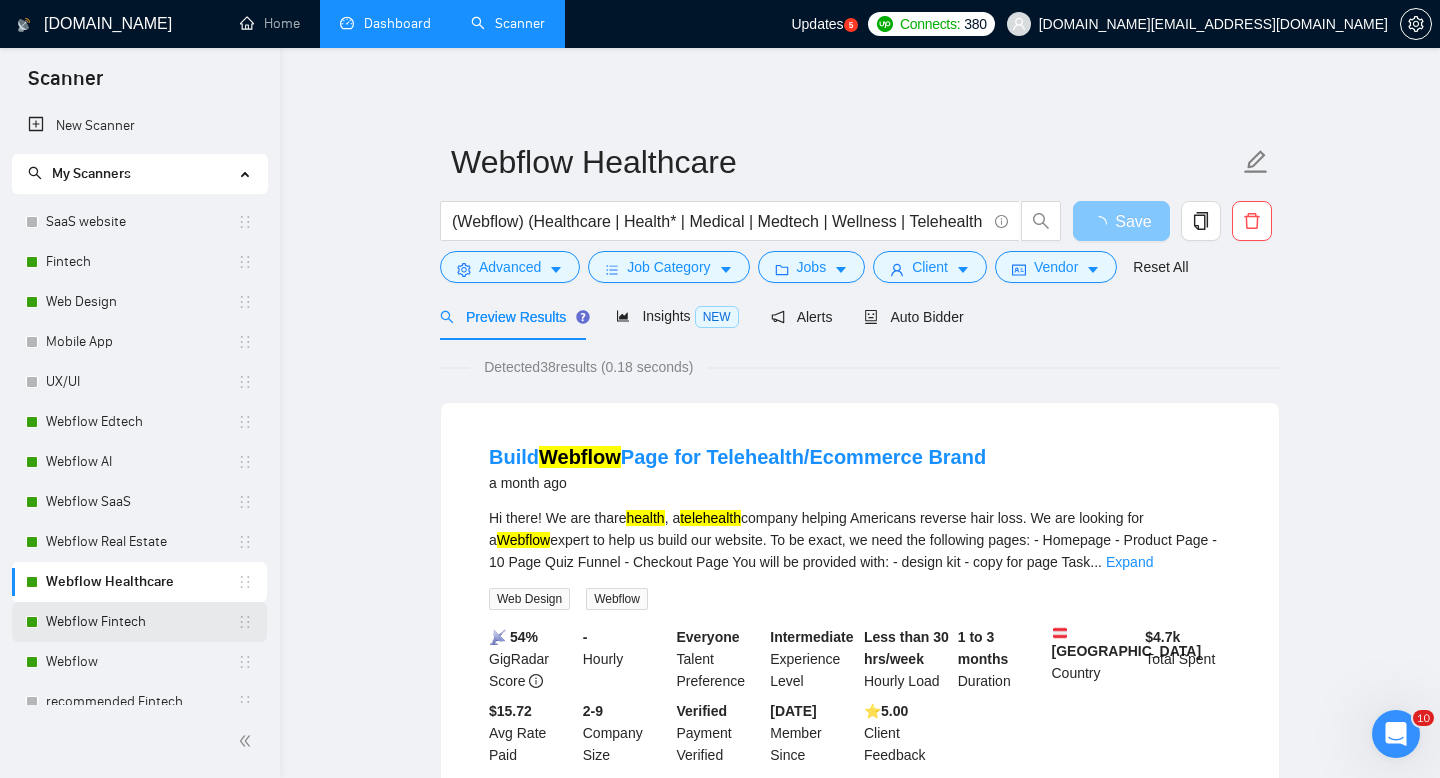 scroll, scrollTop: 57, scrollLeft: 0, axis: vertical 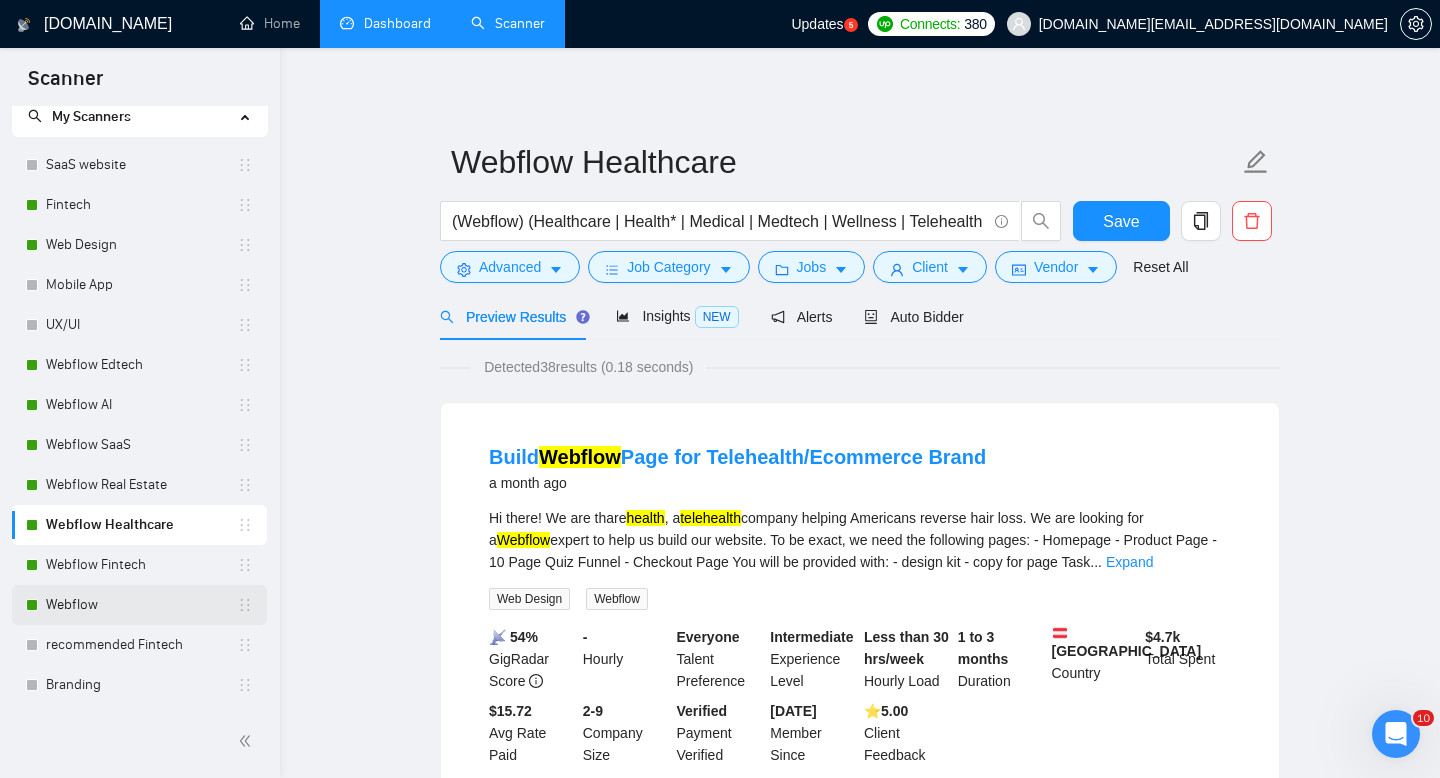 click on "Webflow" at bounding box center [141, 605] 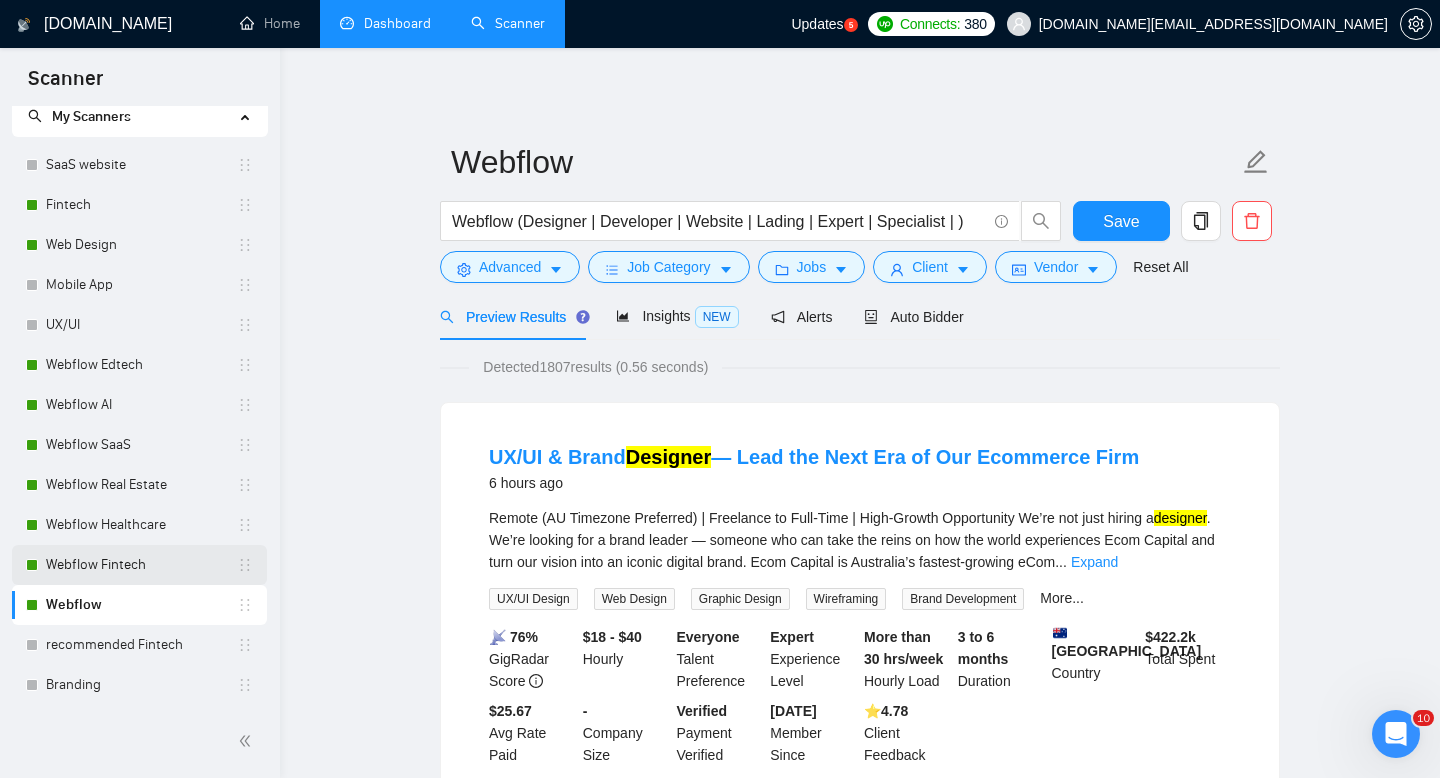 click on "Webflow Fintech" at bounding box center [141, 565] 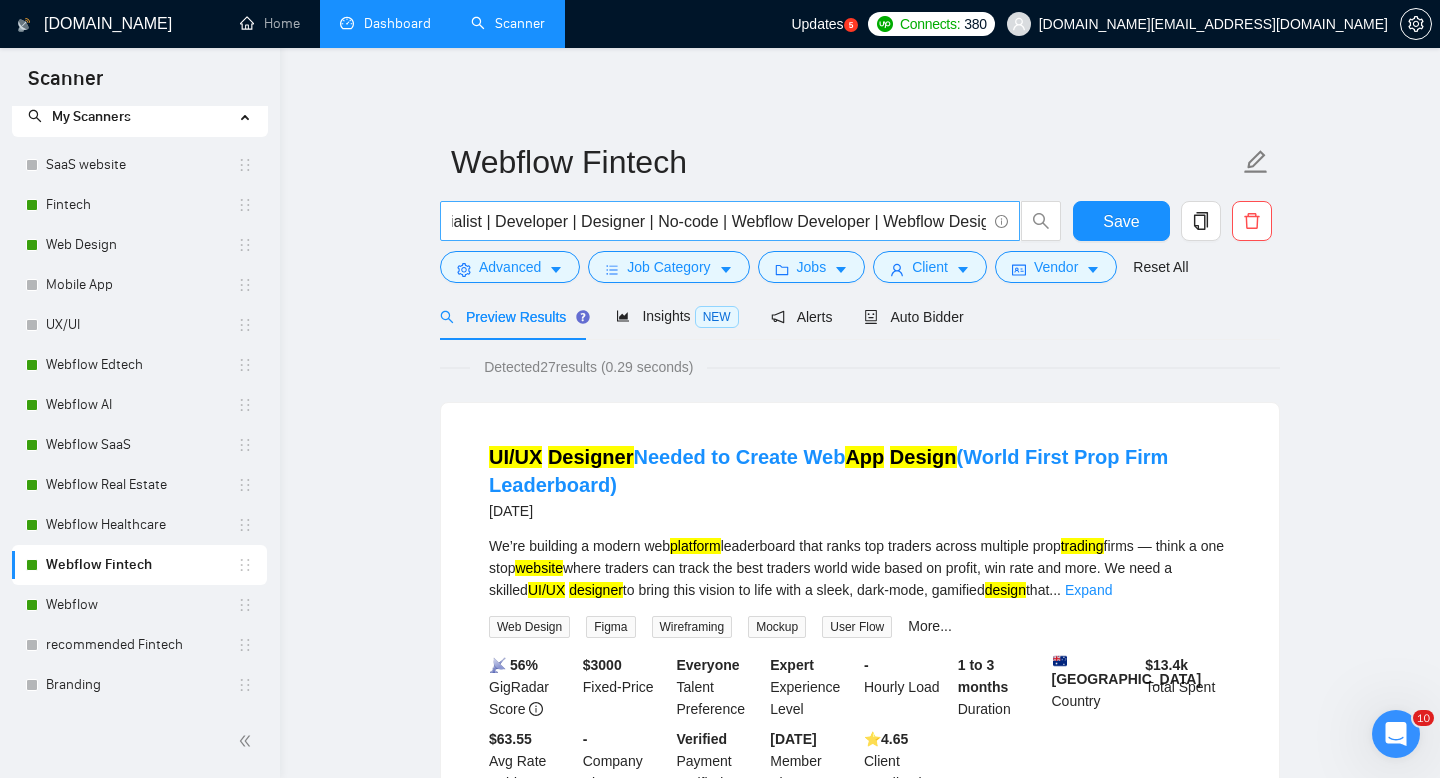scroll, scrollTop: 0, scrollLeft: 2211, axis: horizontal 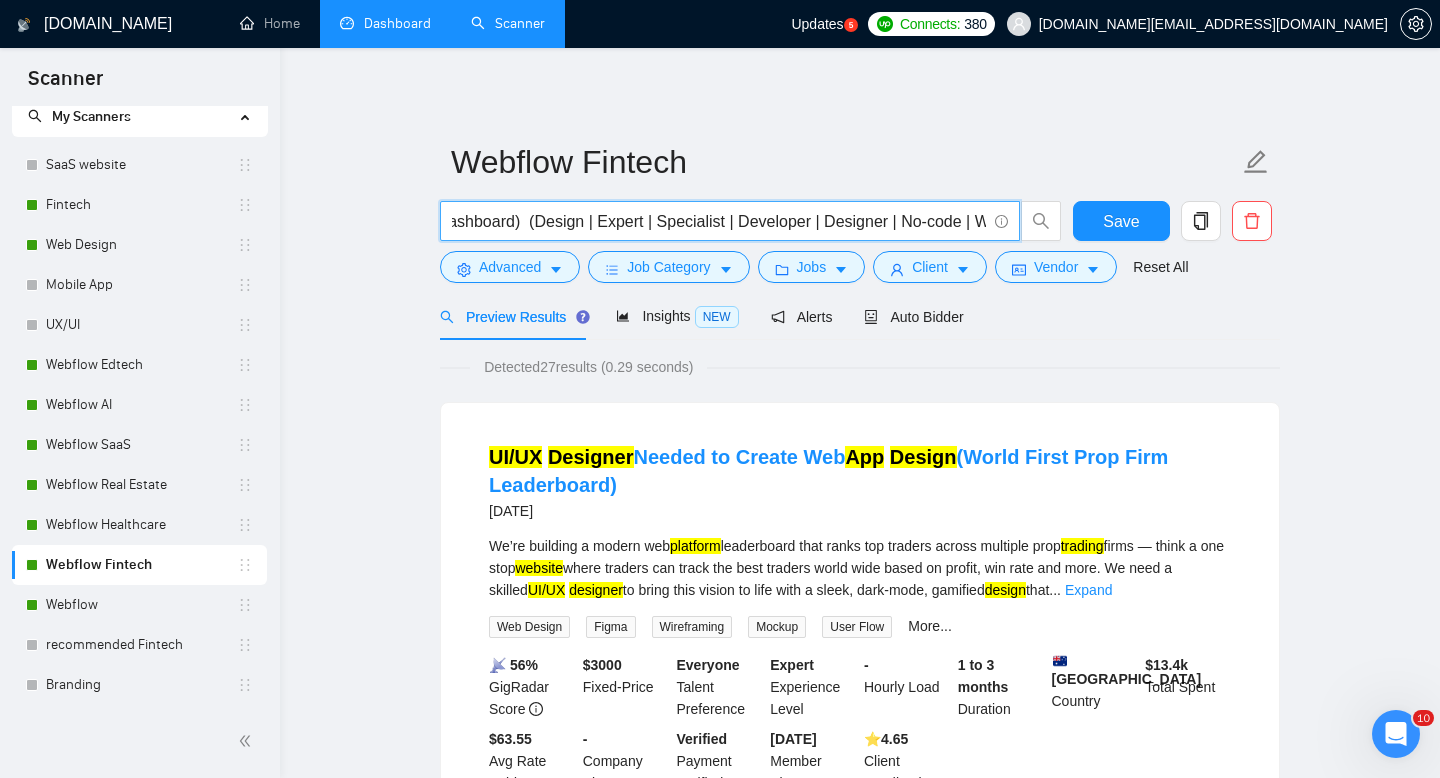 drag, startPoint x: 980, startPoint y: 218, endPoint x: 546, endPoint y: 216, distance: 434.0046 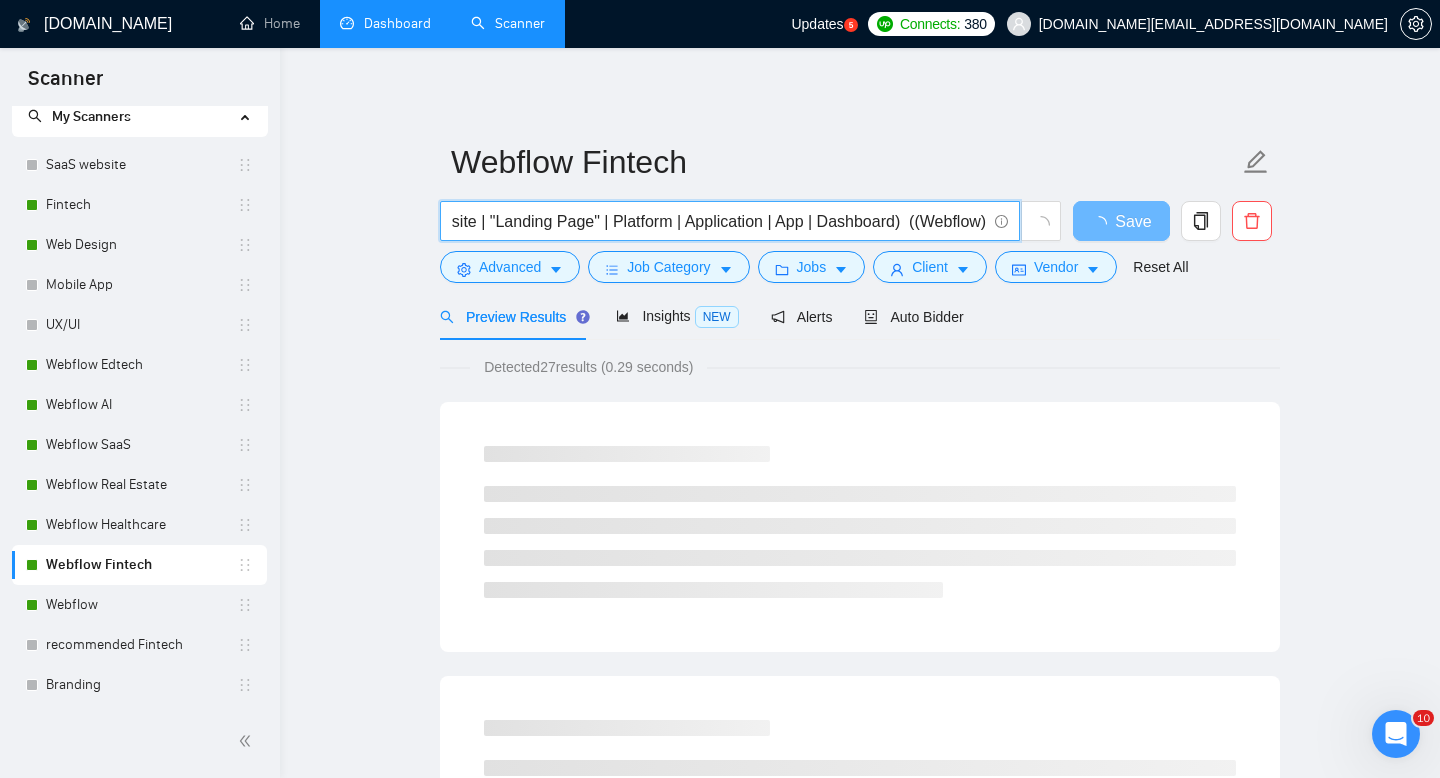 scroll, scrollTop: 0, scrollLeft: 1552, axis: horizontal 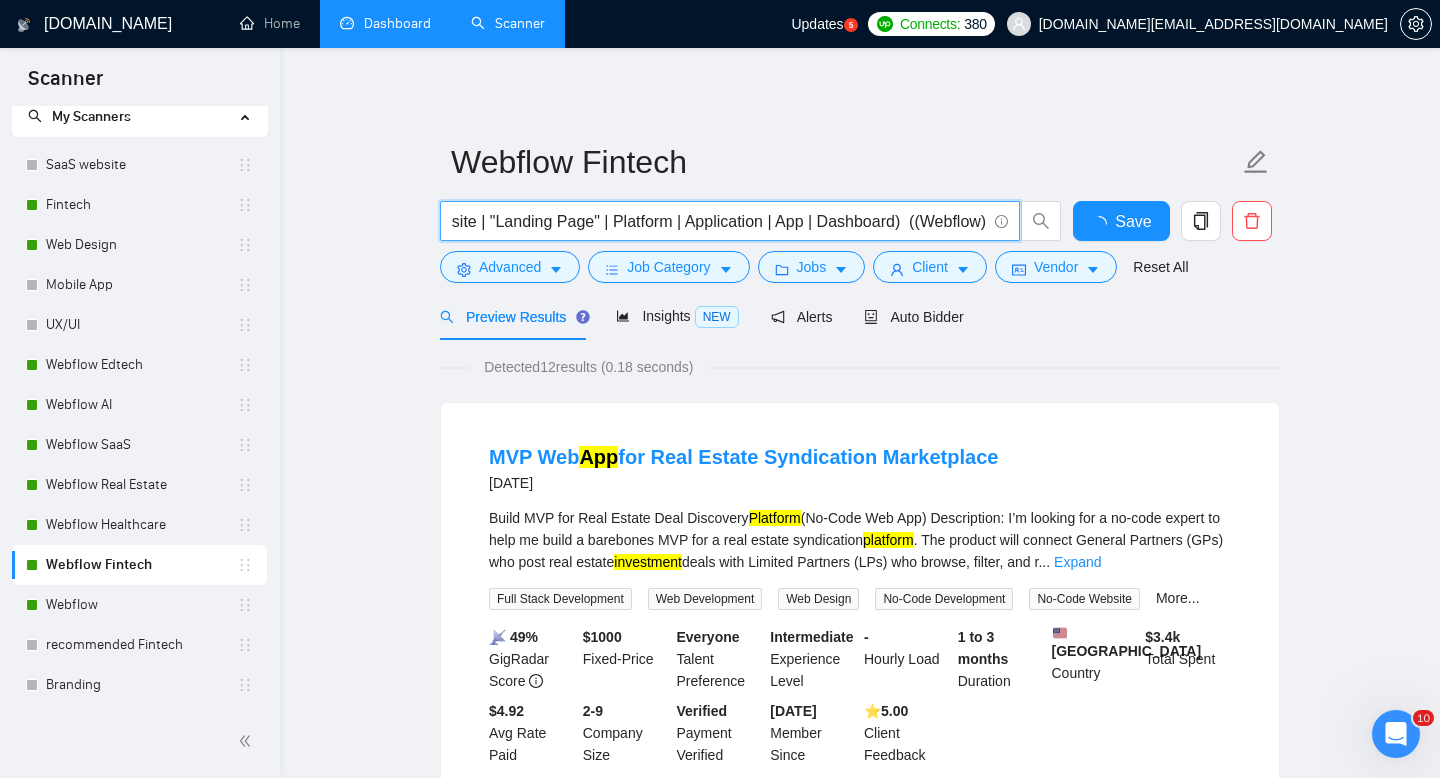 click on "(Fintech | Finance | Banking | Bank* | Crypto* | Wallet | Payment* | Wealth | Savings | Budgeting | Investment | Trading | Lending | Neobank | Financial App | Money App) (UI/UX | UX | UI | UX/UI | Figma | Webflow | Website | "Landing Page" | Platform | Application | App | Dashboard)  ((Webflow)" at bounding box center [719, 221] 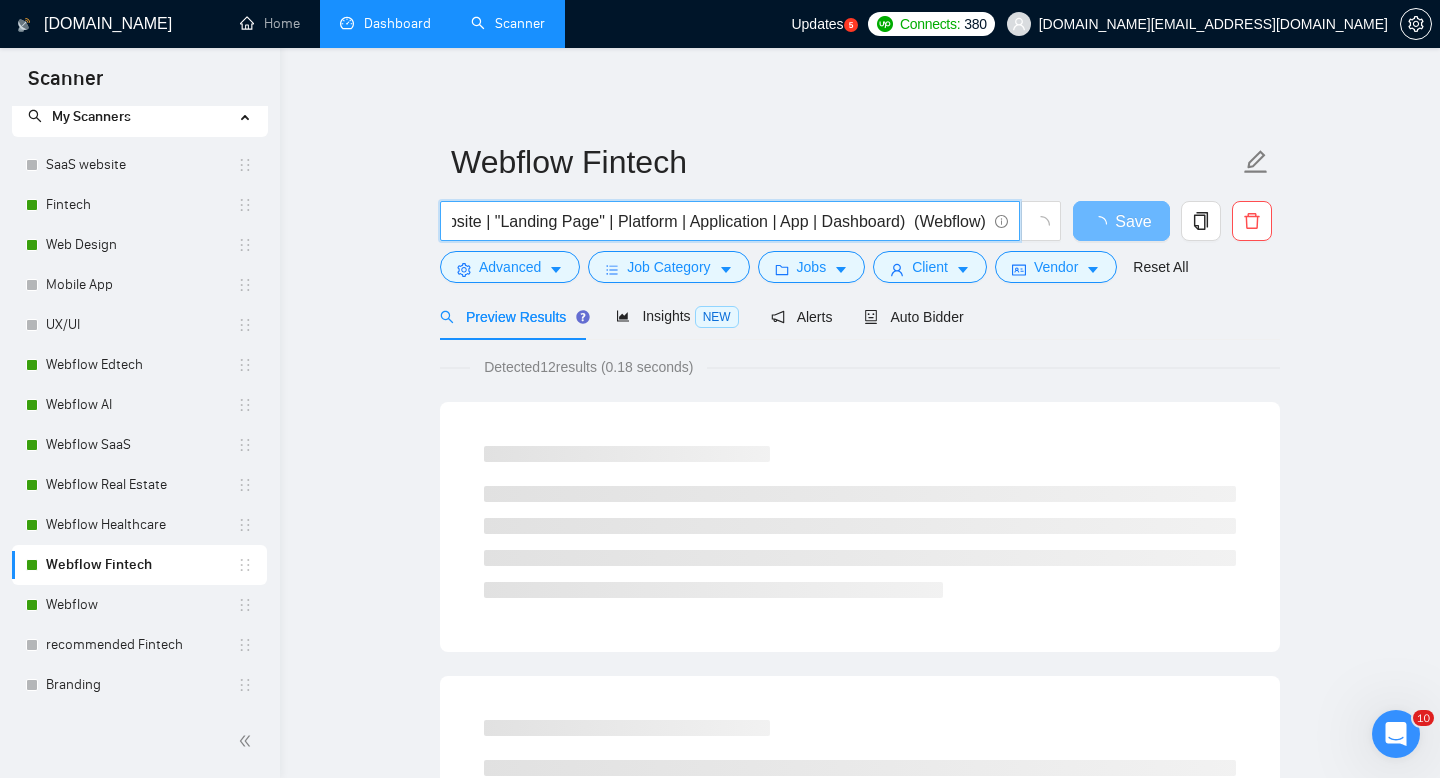 scroll, scrollTop: 0, scrollLeft: 1546, axis: horizontal 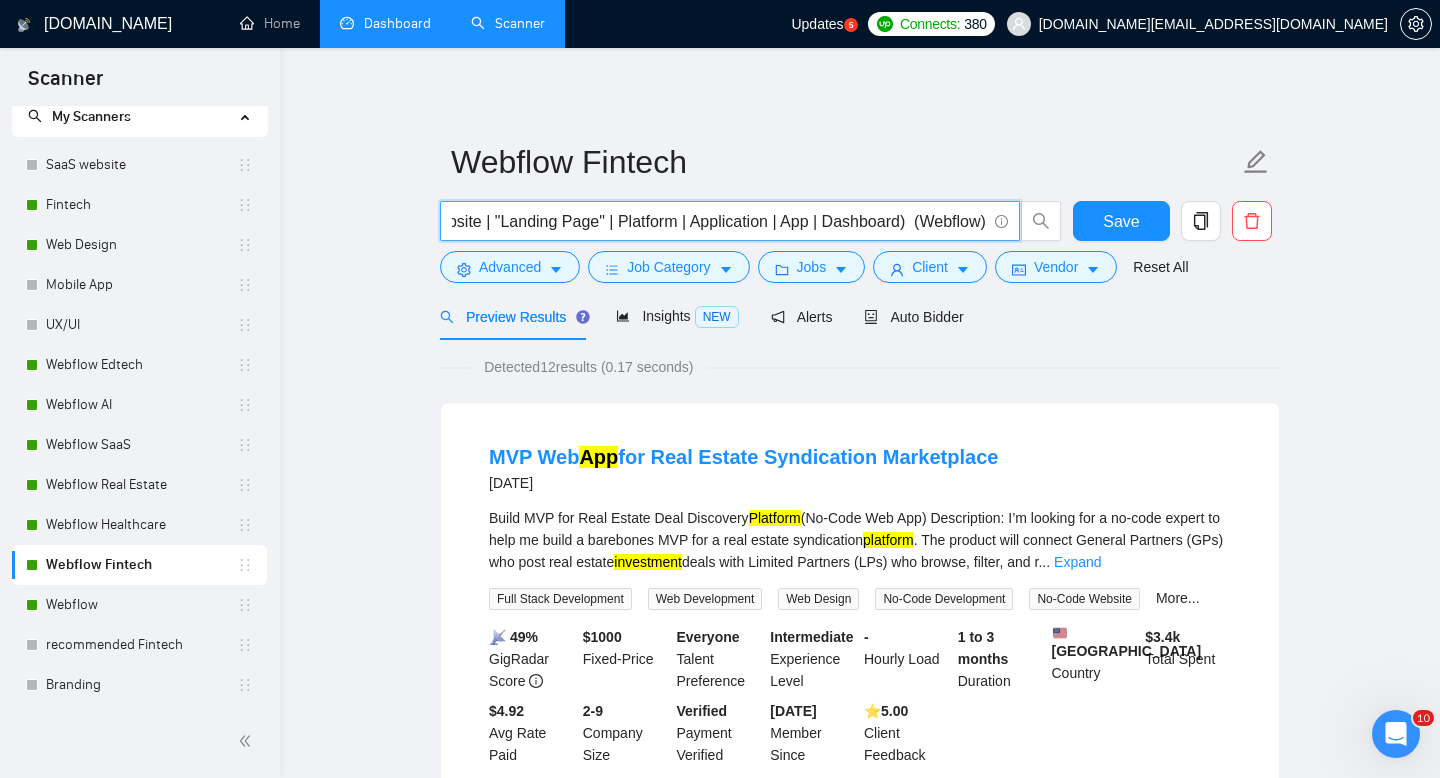 click on "(Fintech | Finance | Banking | Bank* | Crypto* | Wallet | Payment* | Wealth | Savings | Budgeting | Investment | Trading | Lending | Neobank | Financial App | Money App) (UI/UX | UX | UI | UX/UI | Figma | Webflow | Website | "Landing Page" | Platform | Application | App | Dashboard)  (Webflow)" at bounding box center [719, 221] 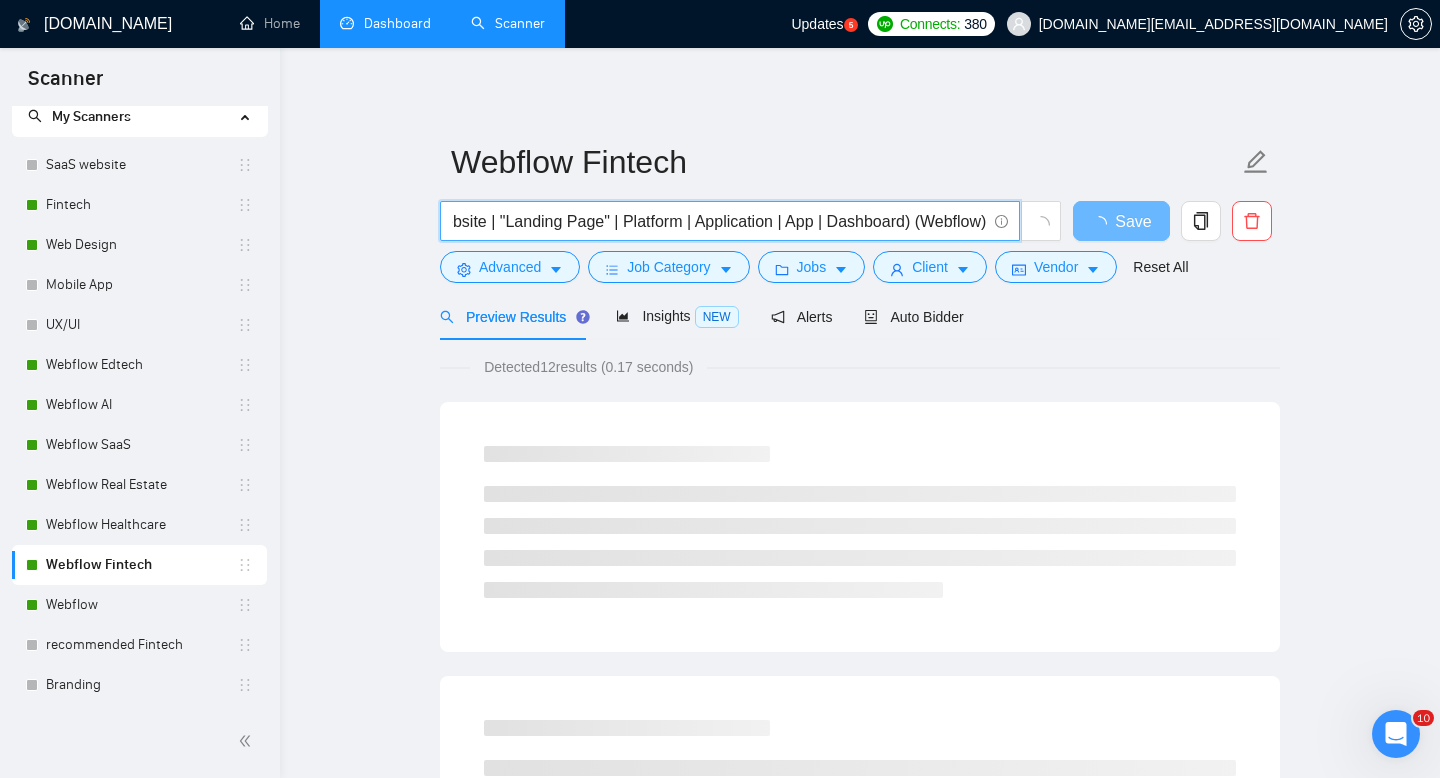 scroll, scrollTop: 0, scrollLeft: 1542, axis: horizontal 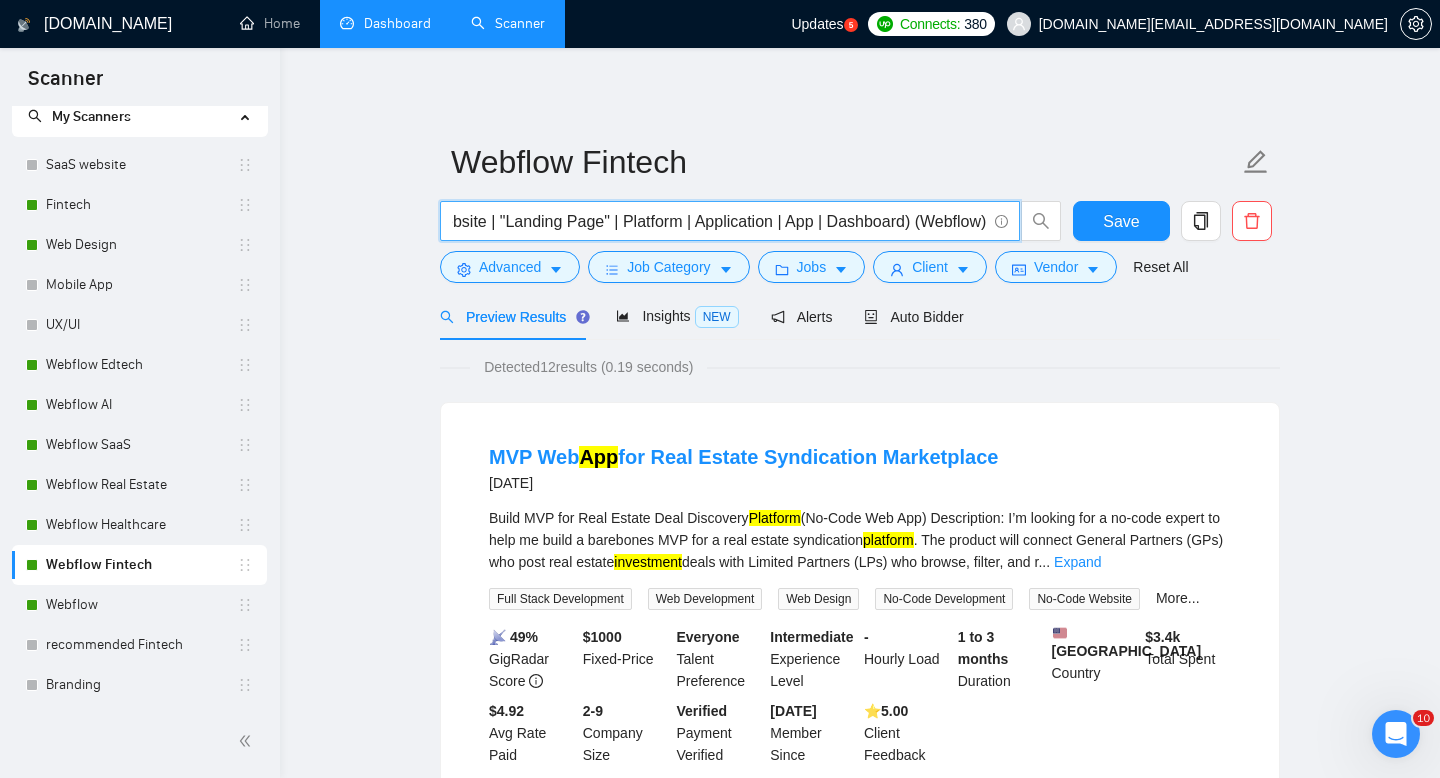 type on "(Fintech | Finance | Banking | Bank* | Crypto* | Wallet | Payment* | Wealth | Savings | Budgeting | Investment | Trading | Lending | Neobank | Financial App | Money App) (UI/UX | UX | UI | UX/UI | Figma | Webflow | Website | "Landing Page" | Platform | Application | App | Dashboard) (Webflow)" 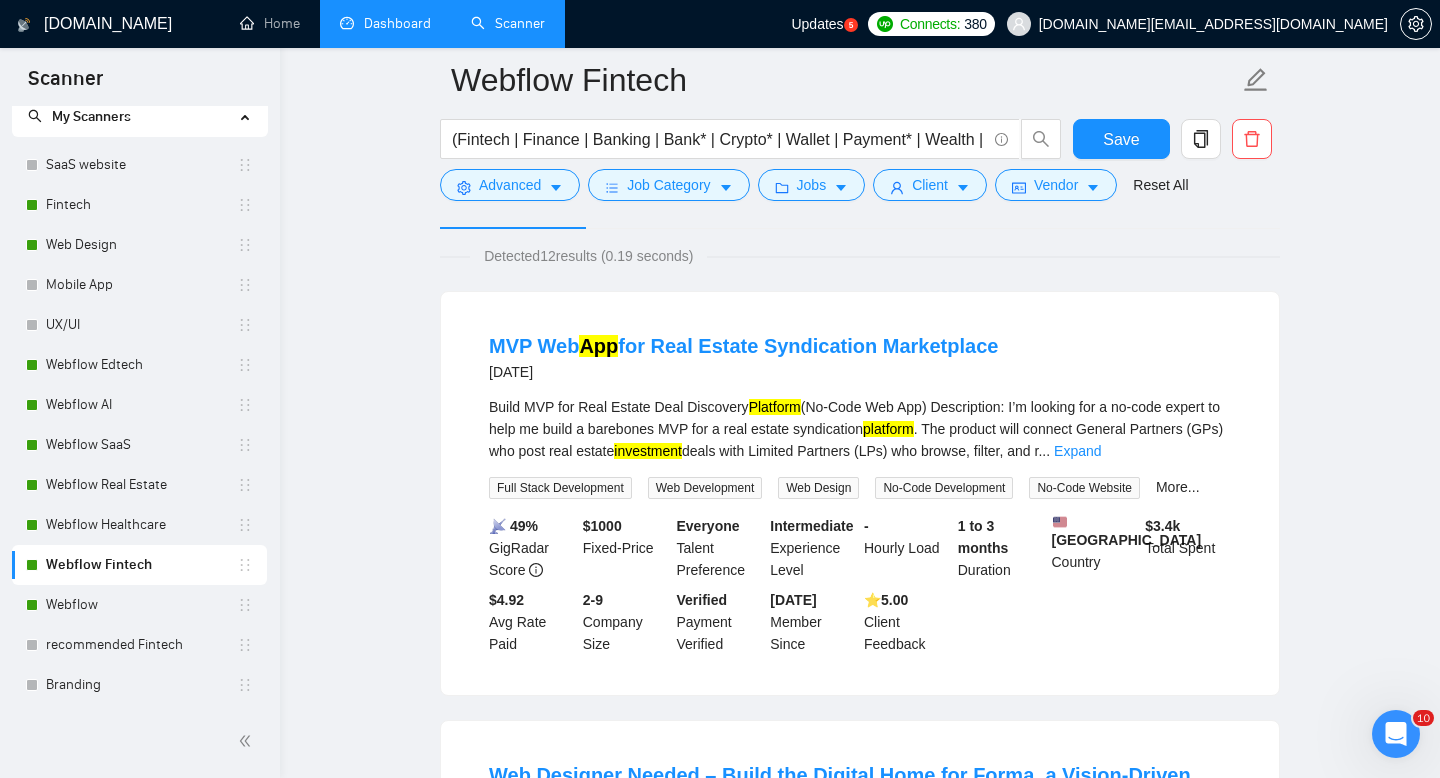 scroll, scrollTop: 0, scrollLeft: 0, axis: both 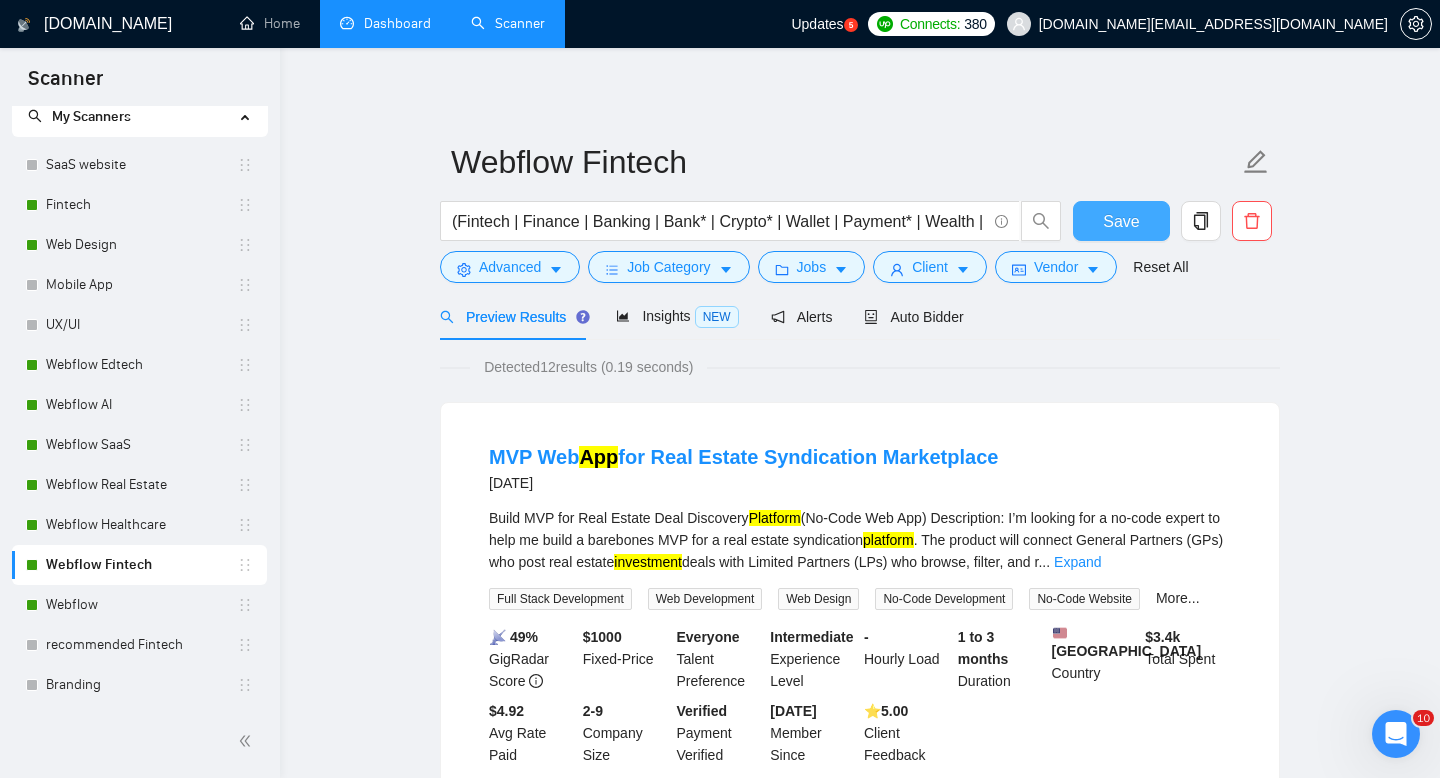 click on "Save" at bounding box center [1121, 221] 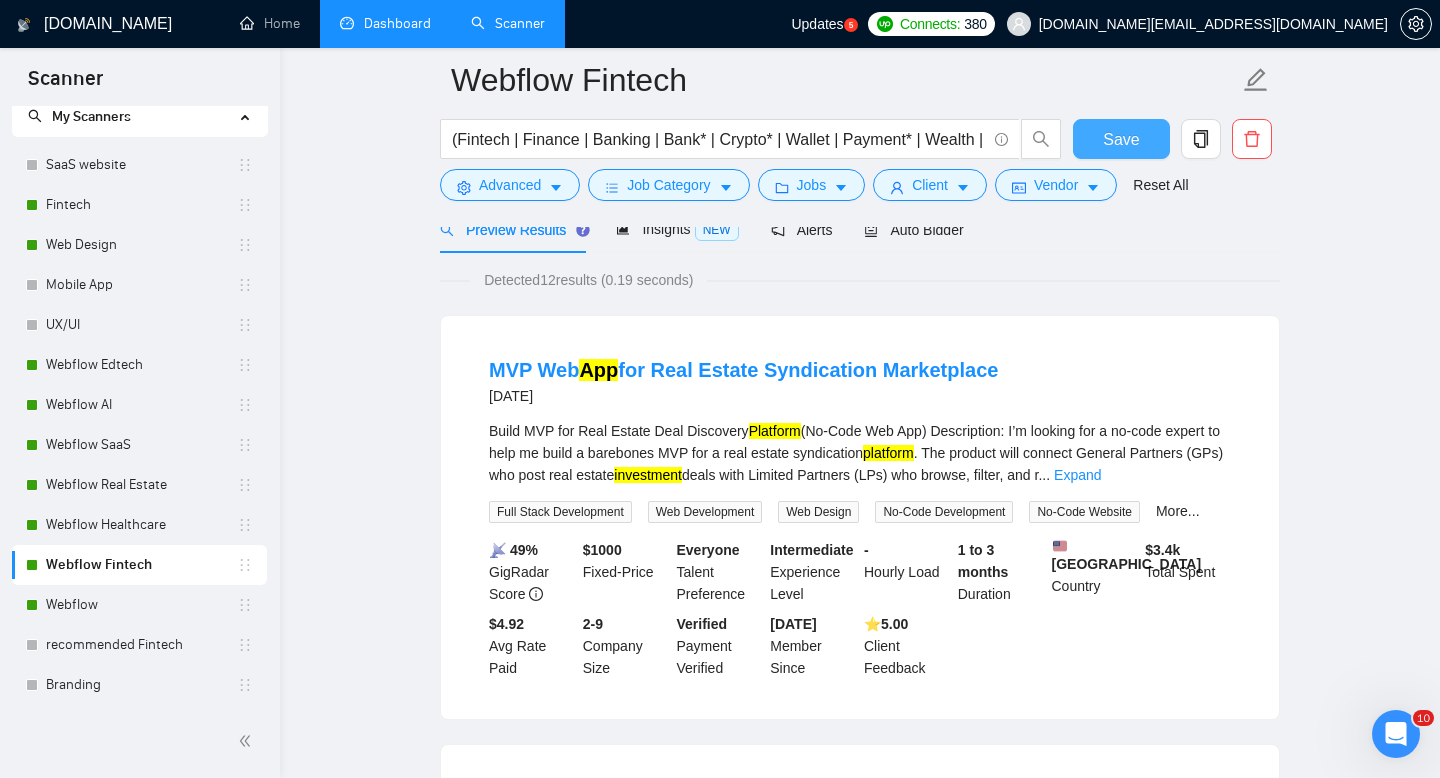 scroll, scrollTop: 0, scrollLeft: 0, axis: both 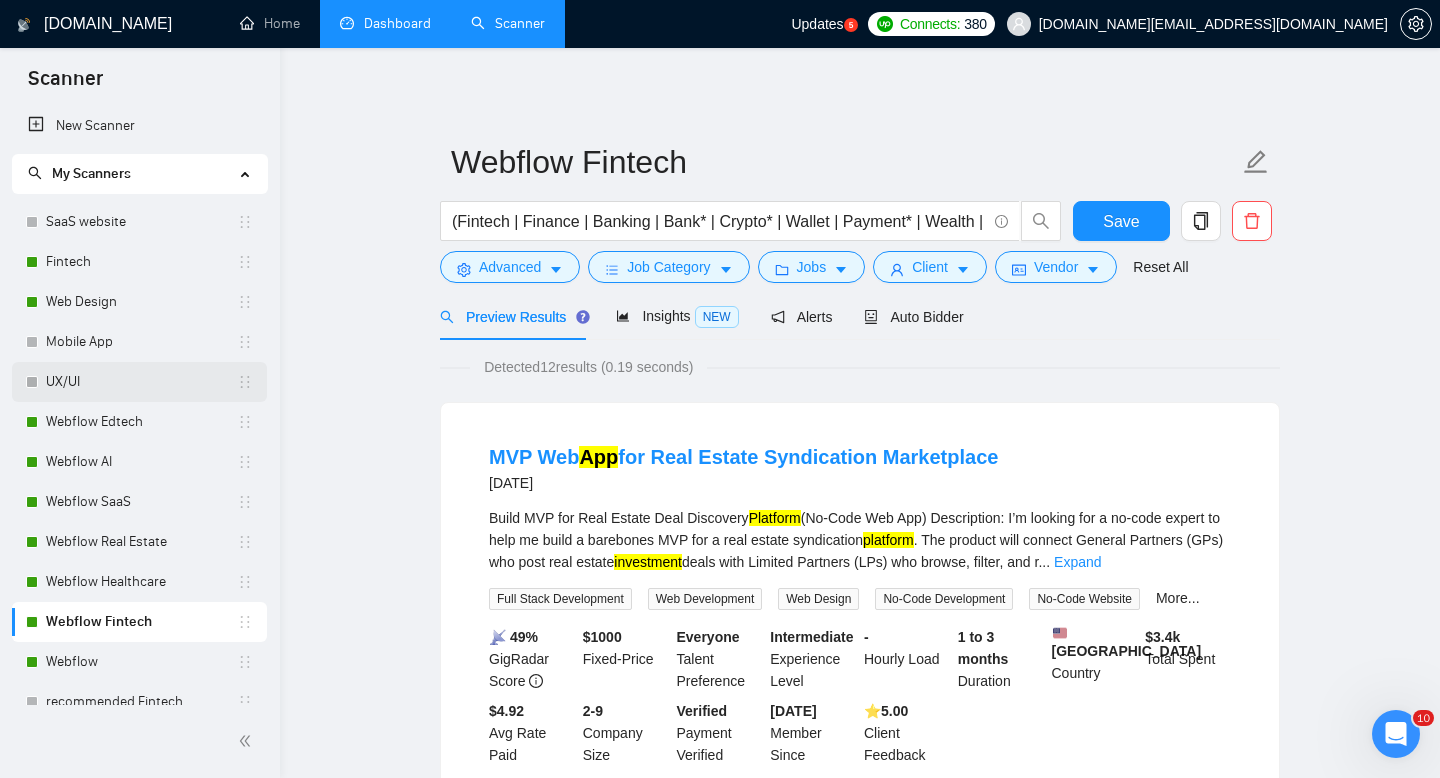 click on "UX/UI" at bounding box center (141, 382) 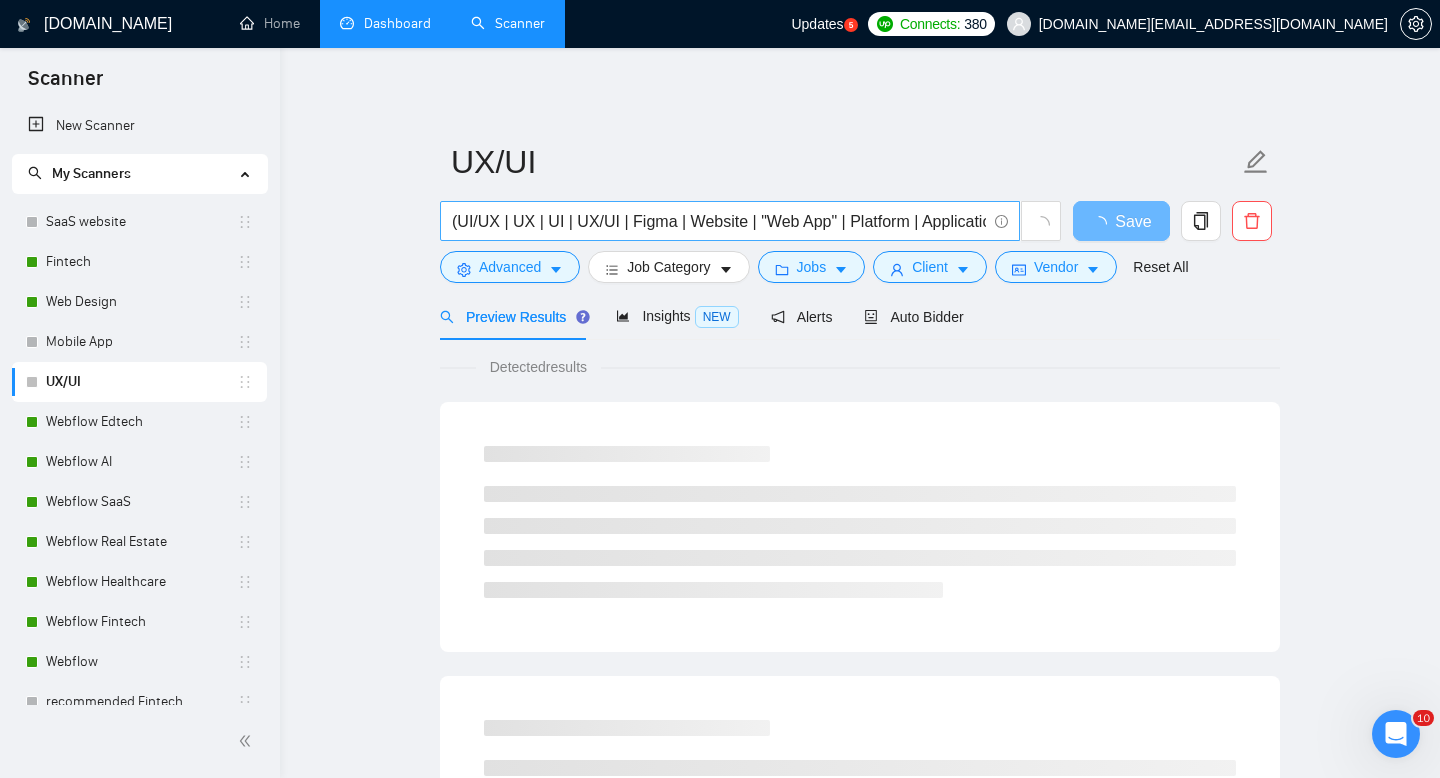 scroll, scrollTop: 0, scrollLeft: 342, axis: horizontal 